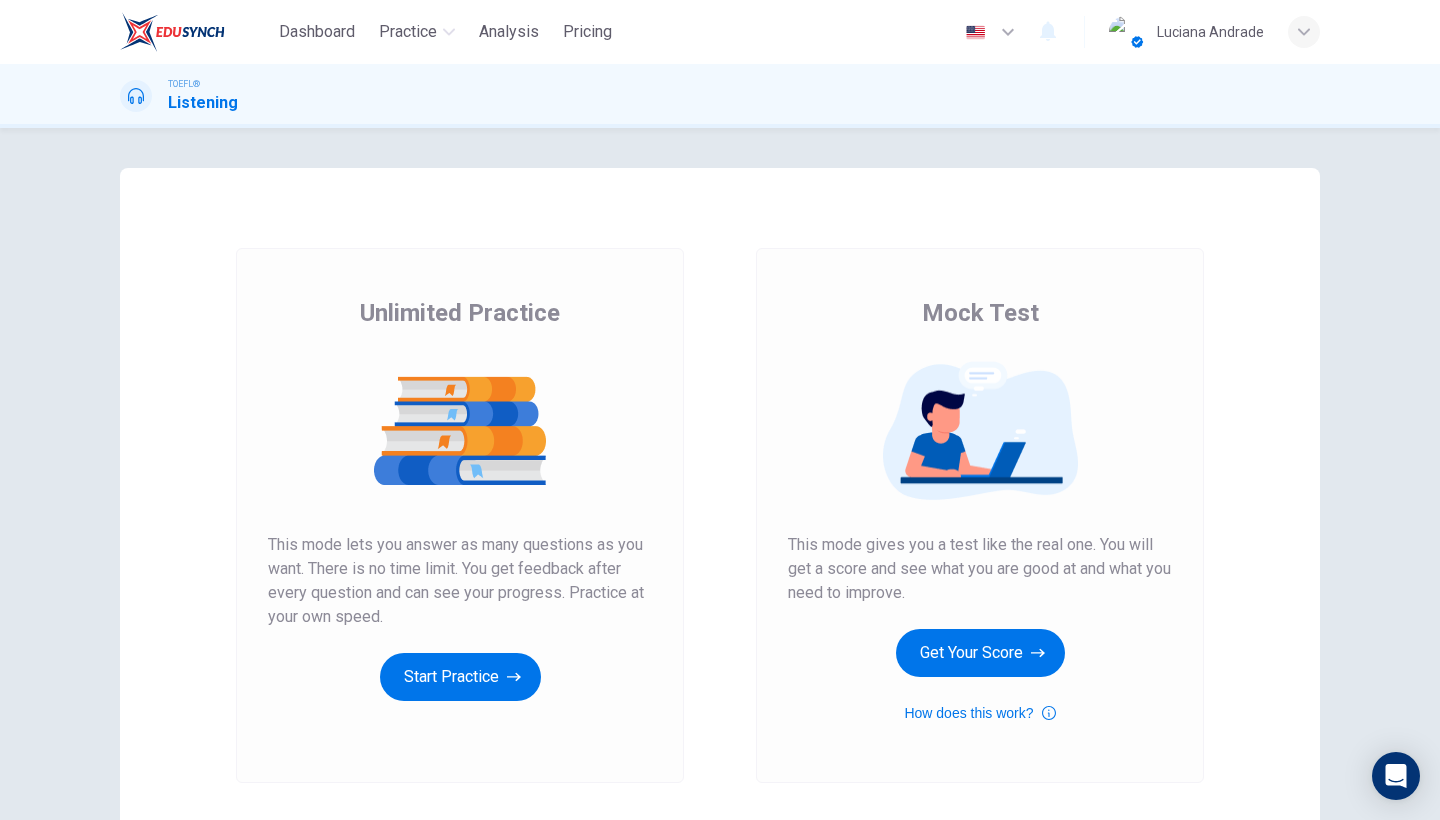 scroll, scrollTop: 0, scrollLeft: 0, axis: both 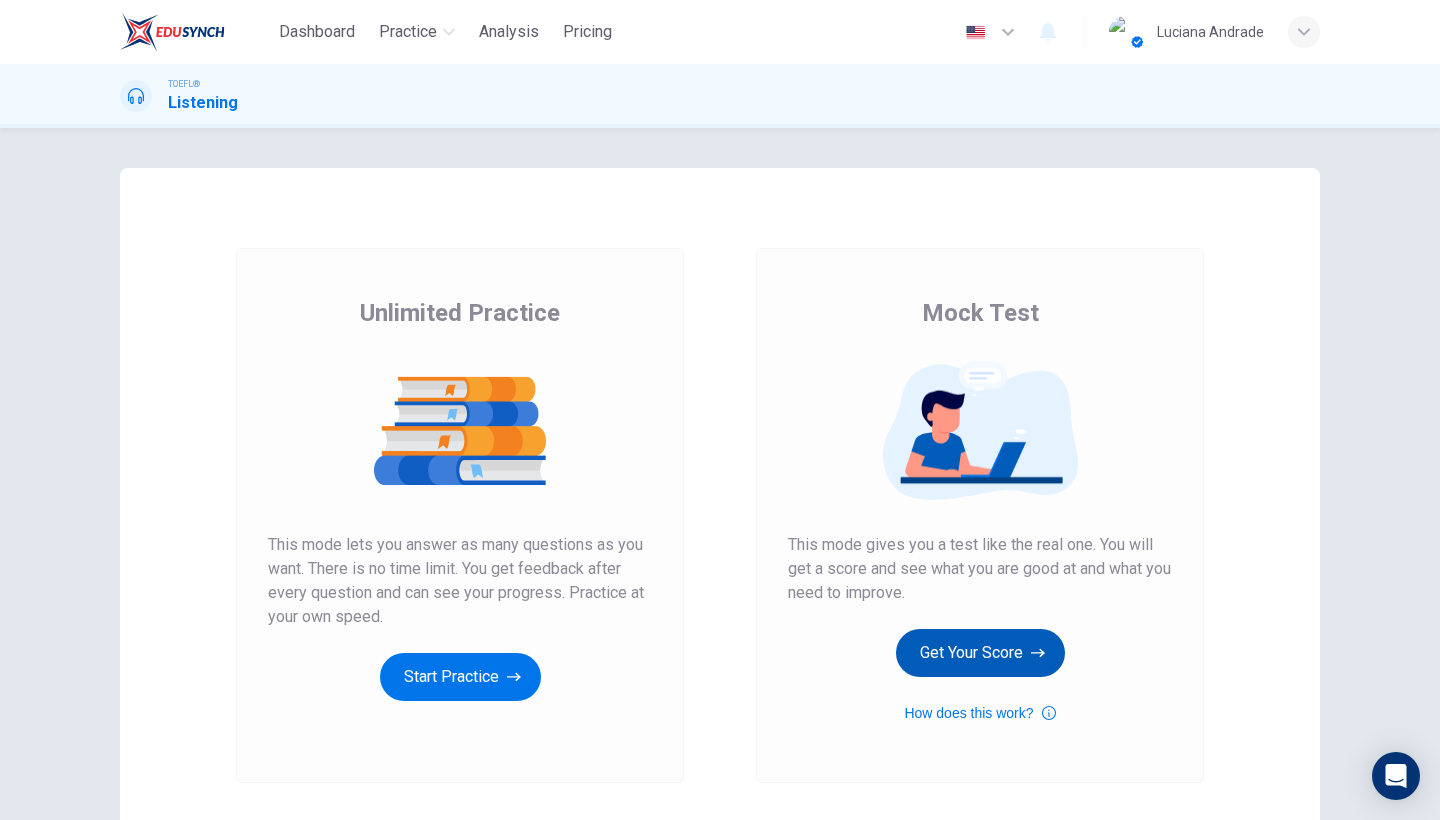 click on "Get Your Score" at bounding box center (460, 677) 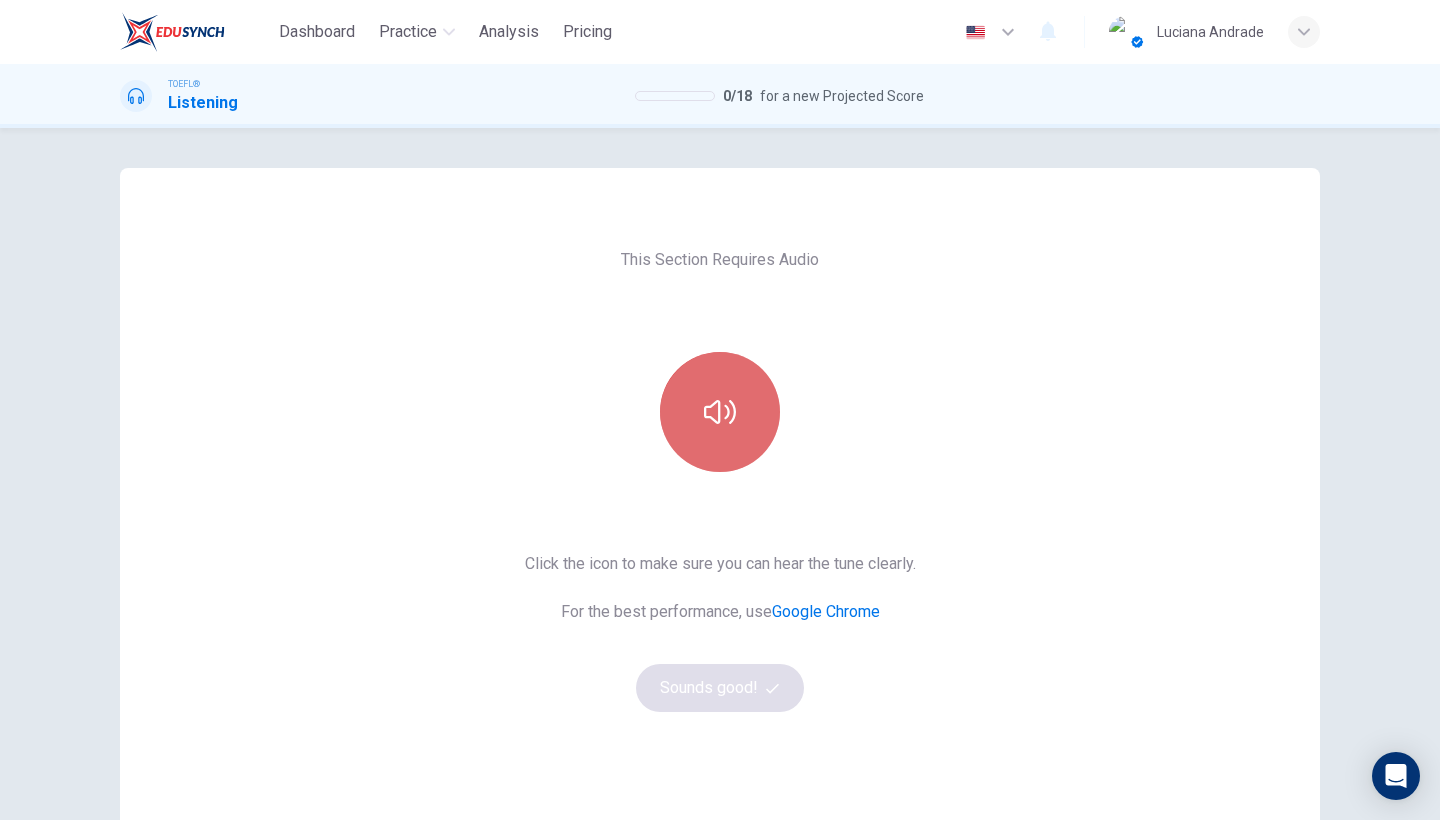 click at bounding box center (720, 412) 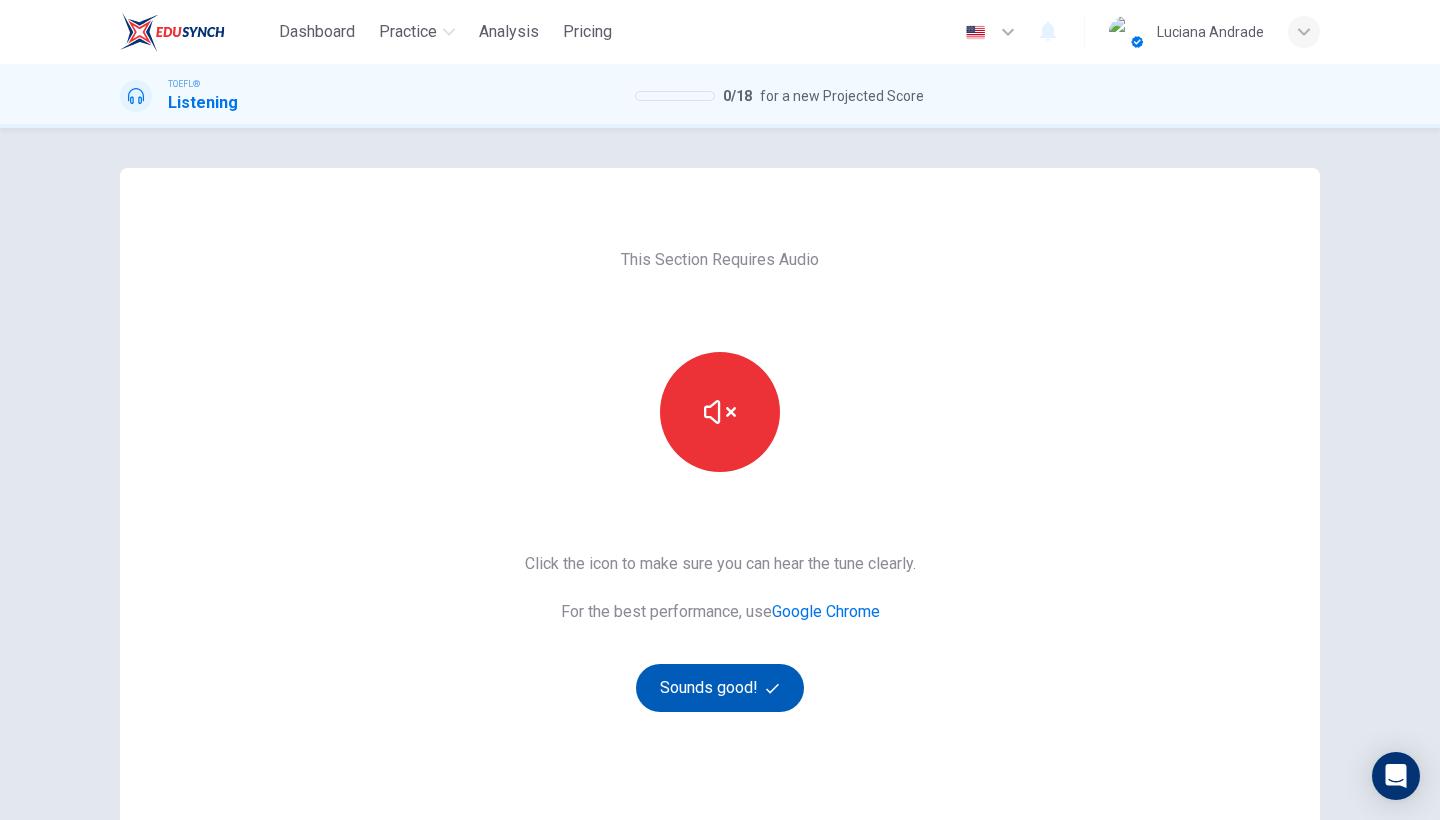 click on "Sounds good!" at bounding box center (720, 688) 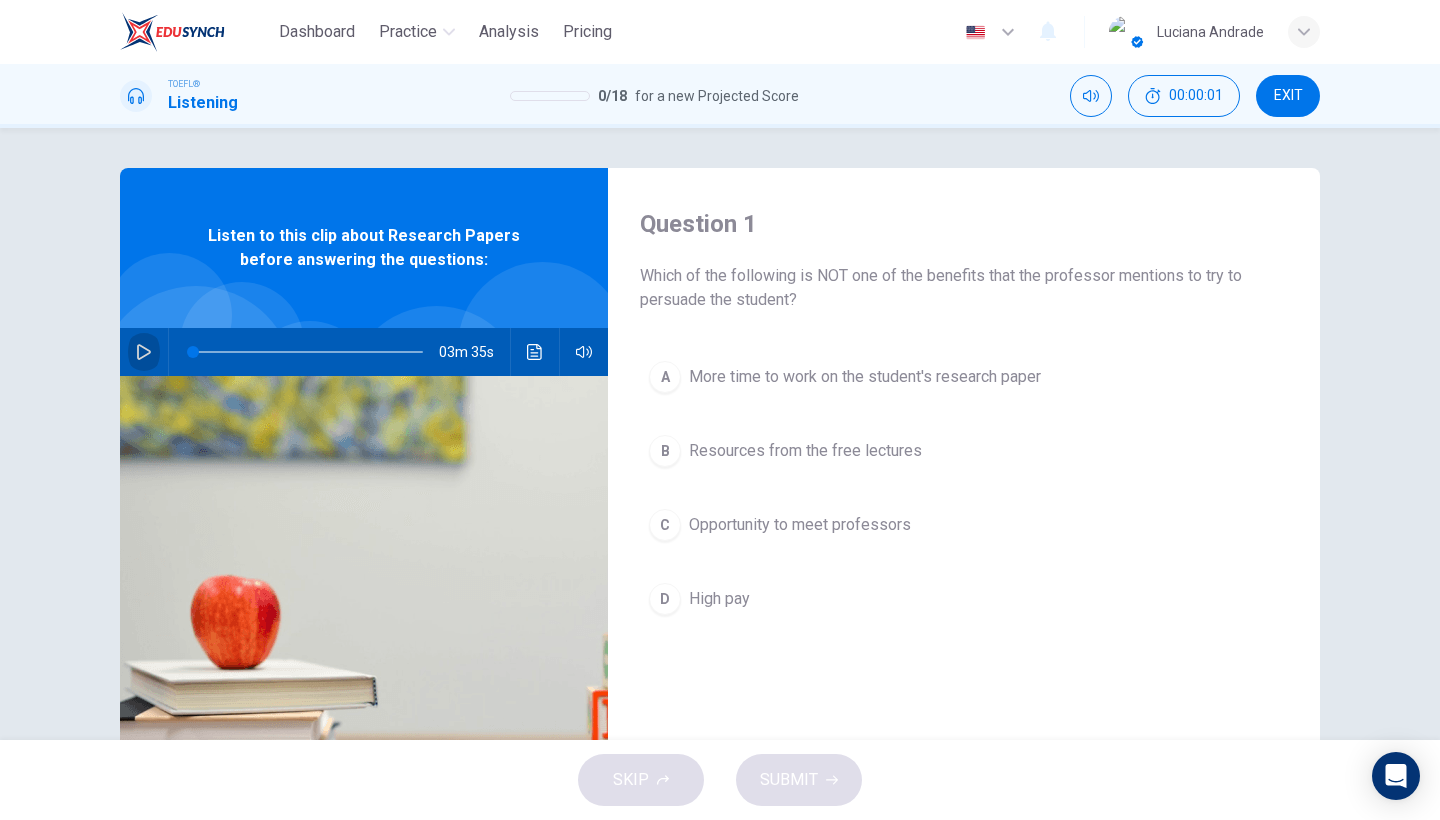 click at bounding box center (144, 352) 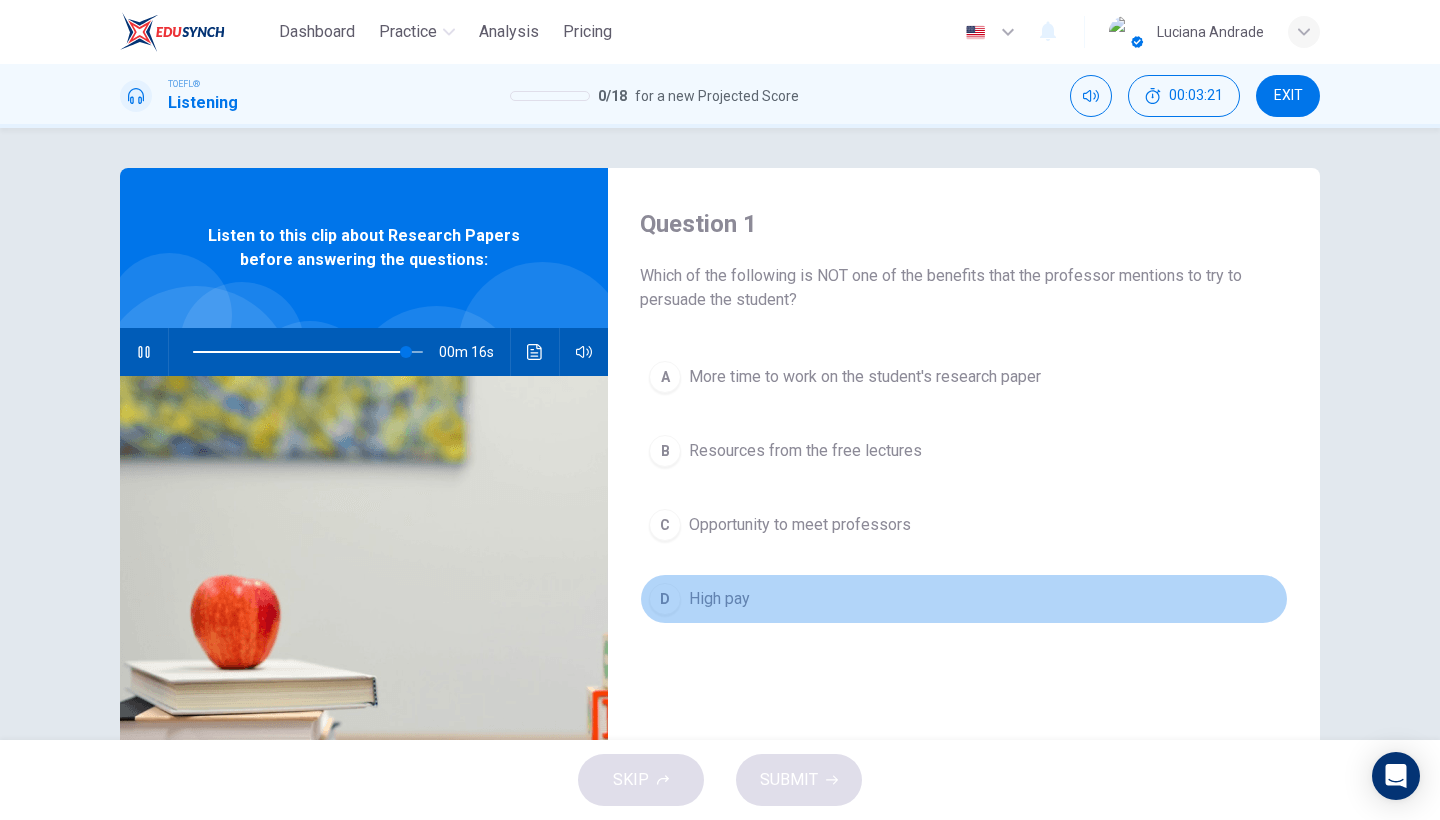 click on "High pay" at bounding box center (865, 377) 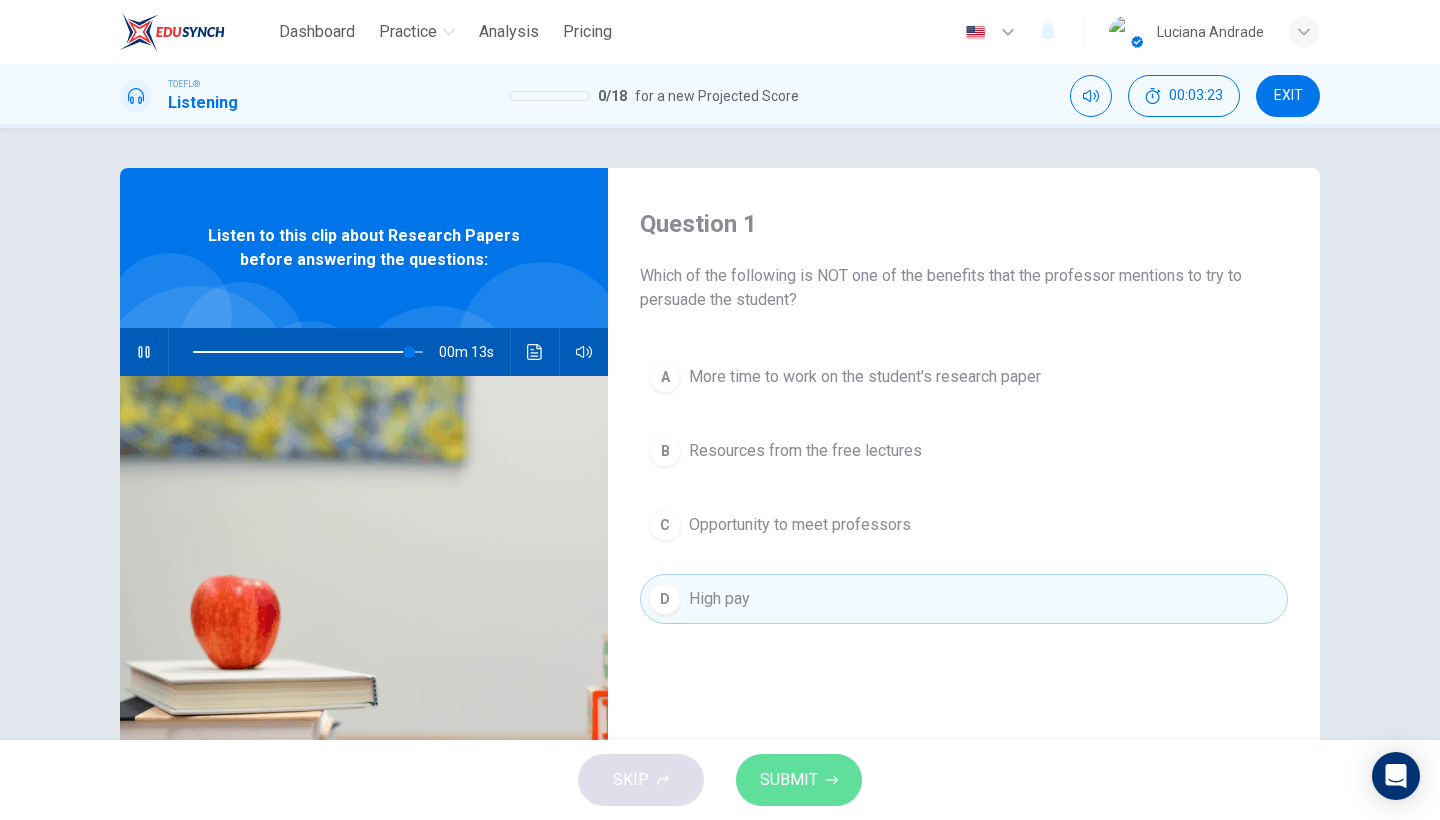click on "SUBMIT" at bounding box center (789, 780) 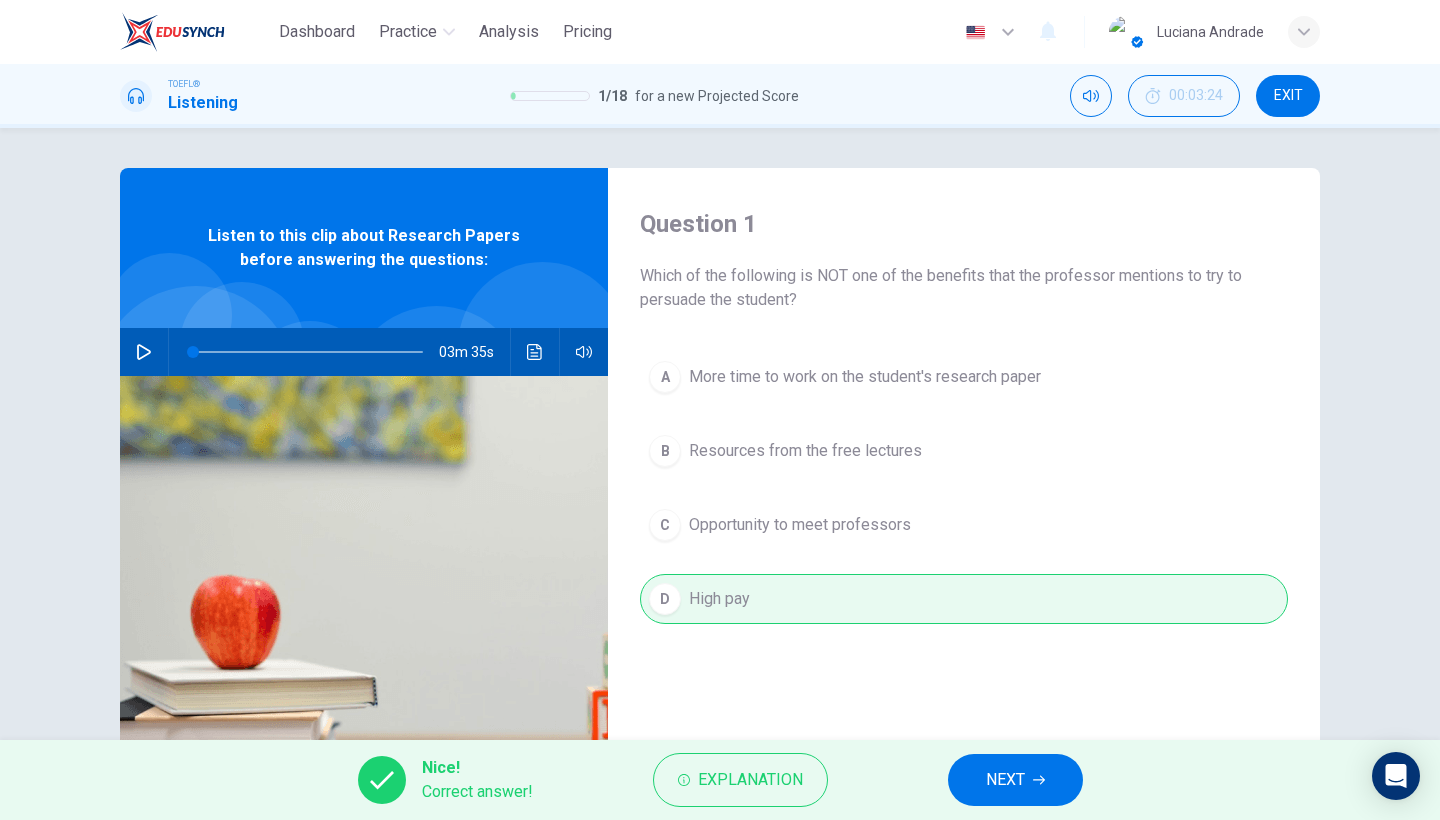 click at bounding box center (1039, 780) 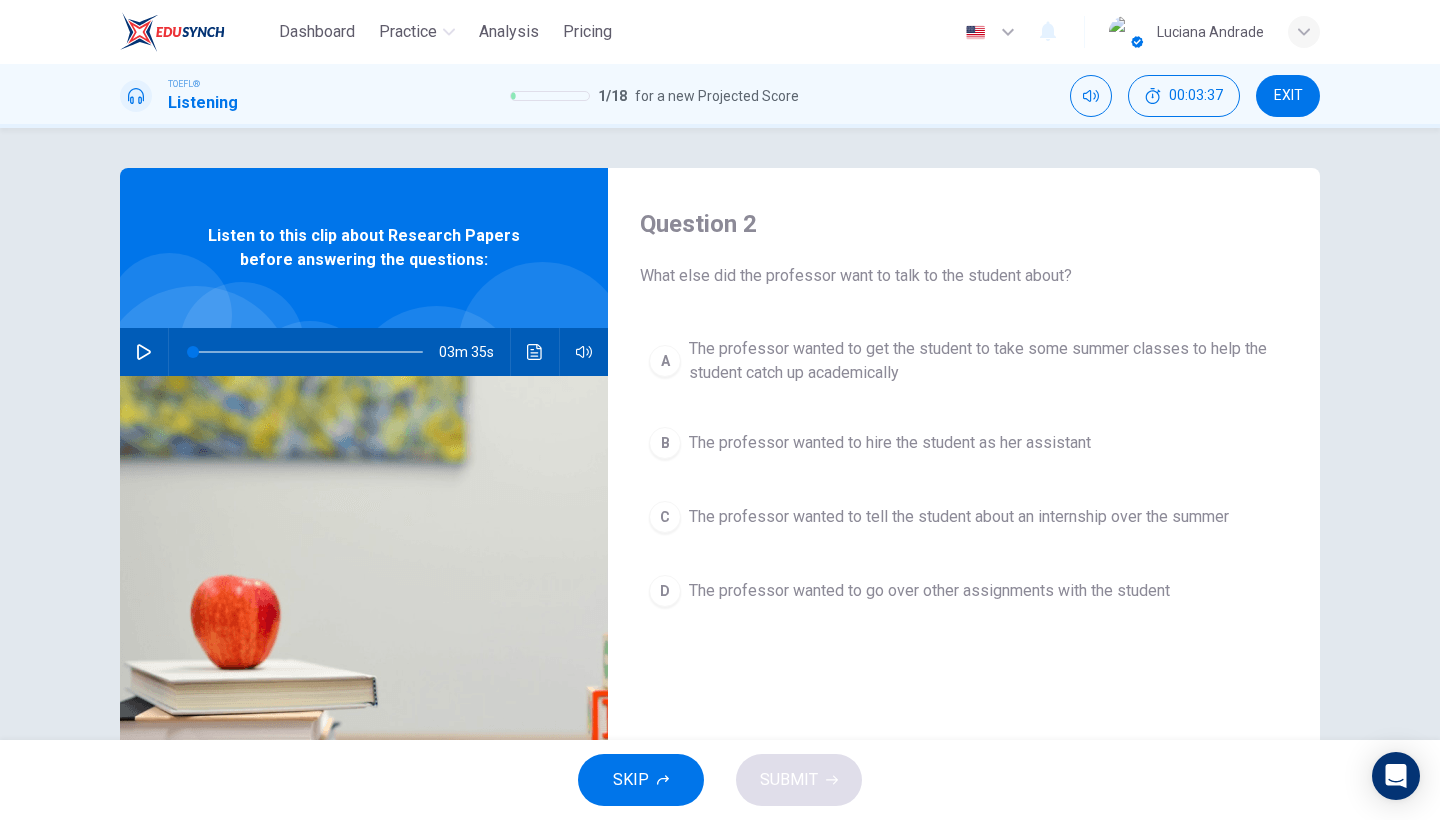 click on "The professor wanted to tell the student about an internship over the summer" at bounding box center (984, 361) 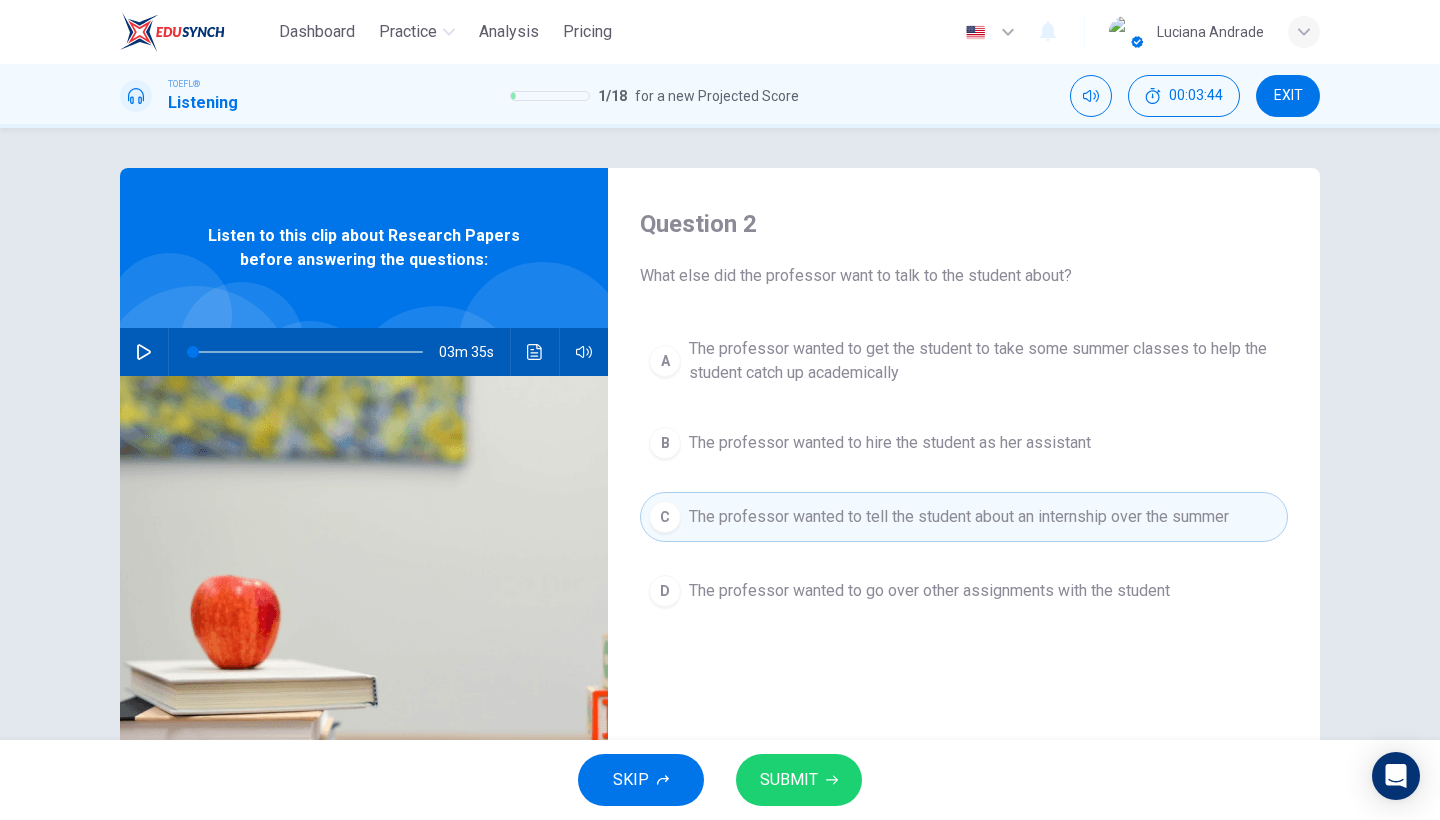 click on "The professor wanted to go over other assignments with the student" at bounding box center (984, 361) 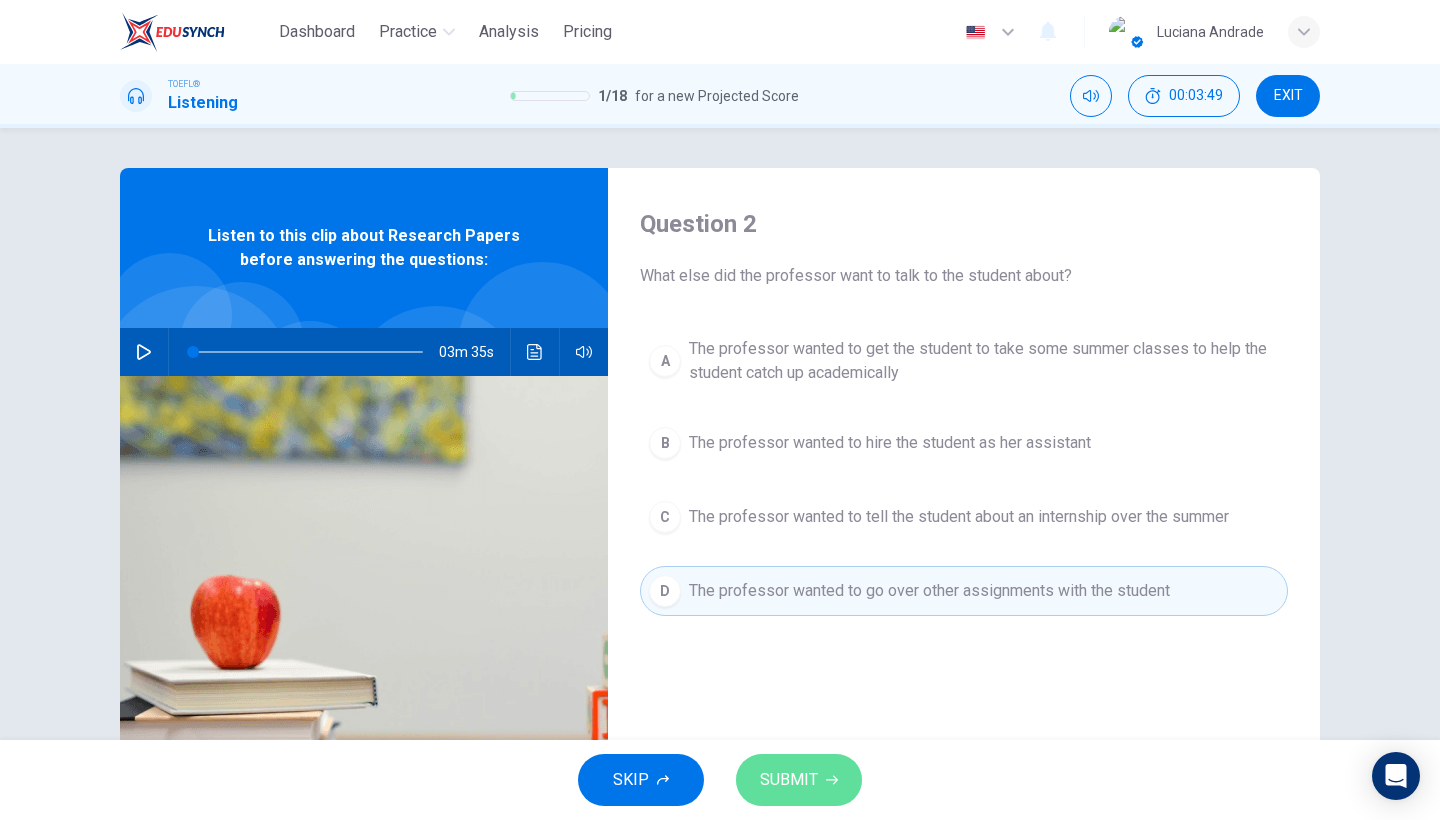 click on "SUBMIT" at bounding box center (799, 780) 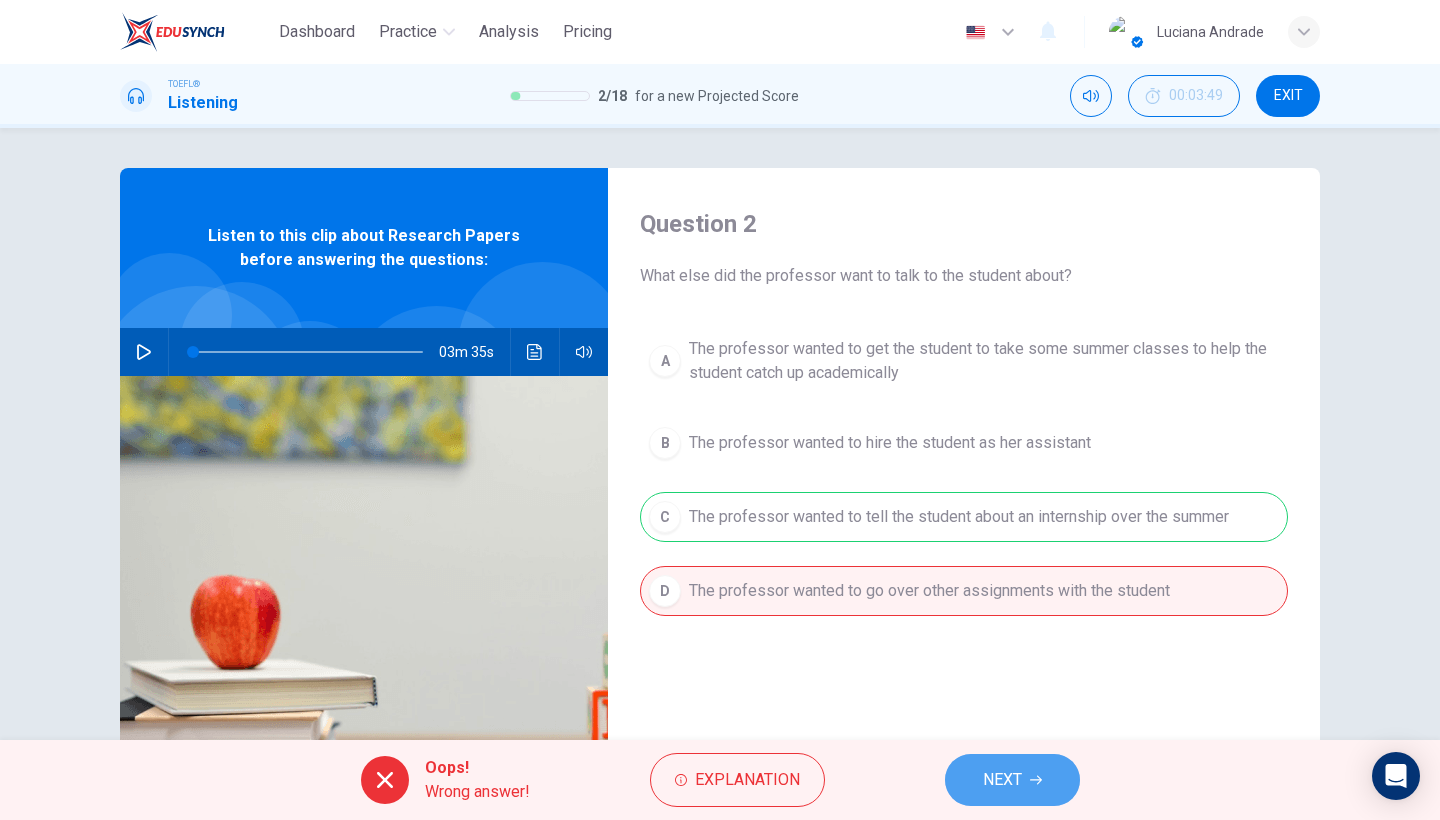 click on "NEXT" at bounding box center [1012, 780] 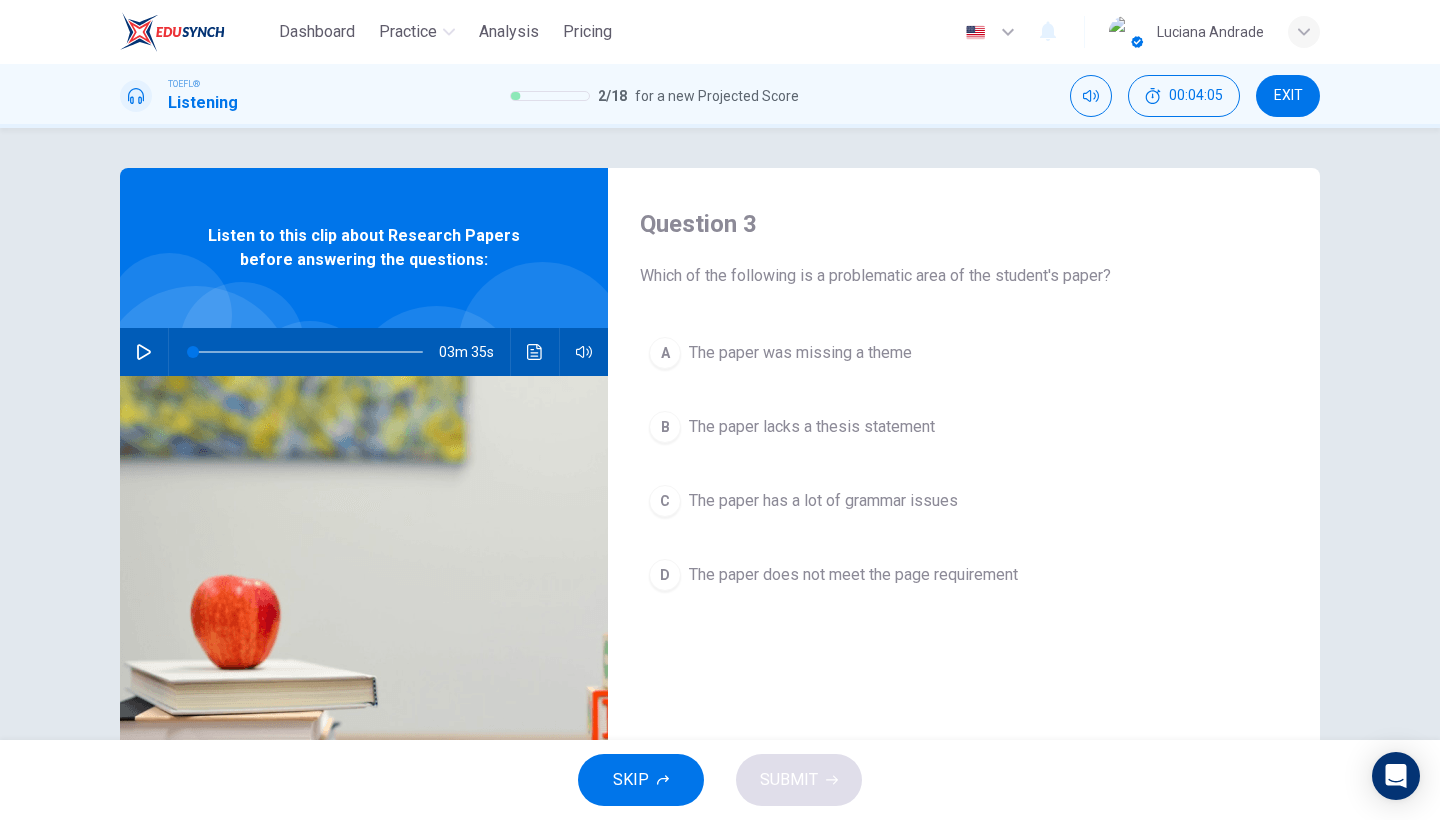 click on "The paper was missing a theme" at bounding box center (800, 353) 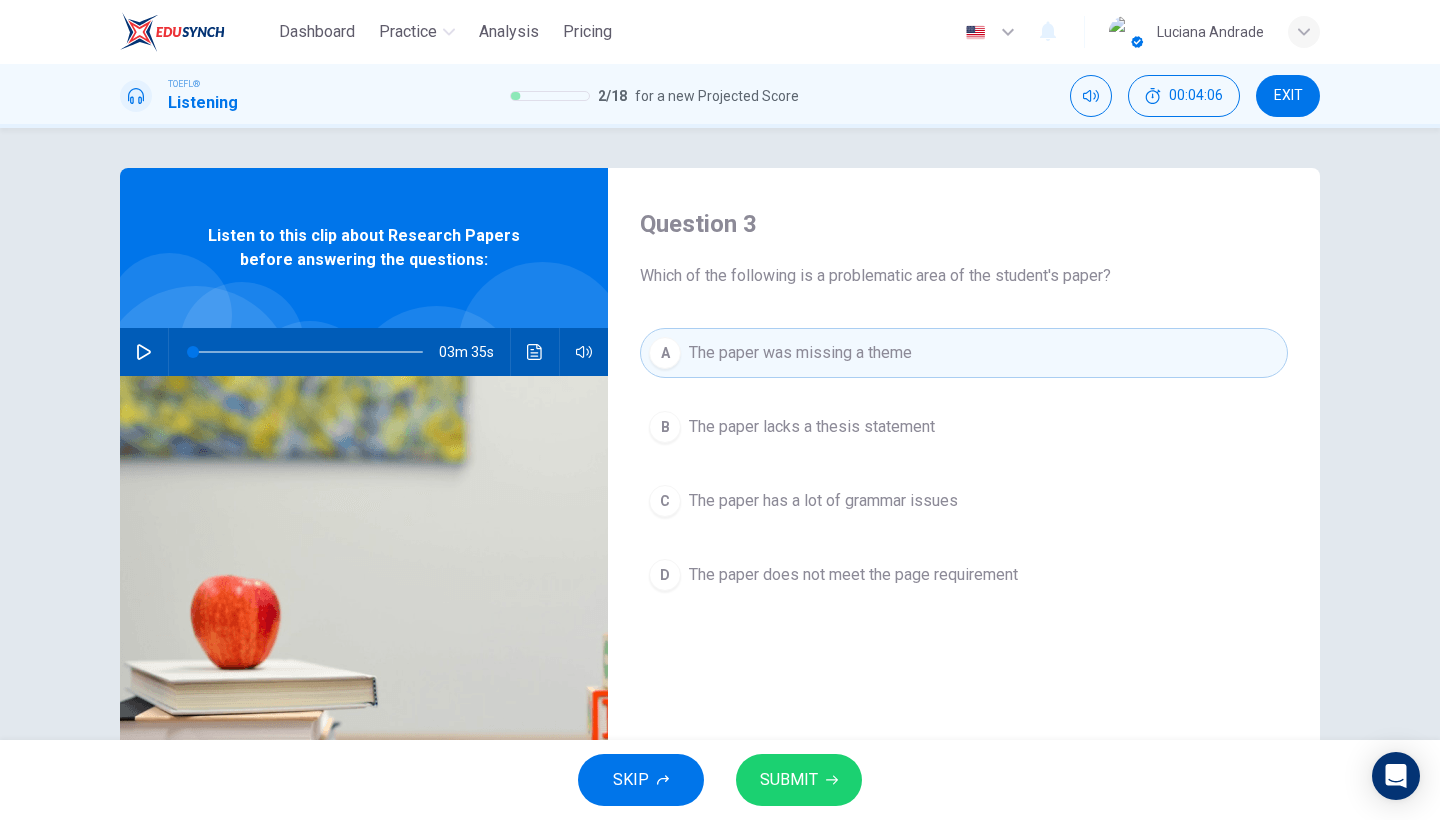 click on "SUBMIT" at bounding box center [799, 780] 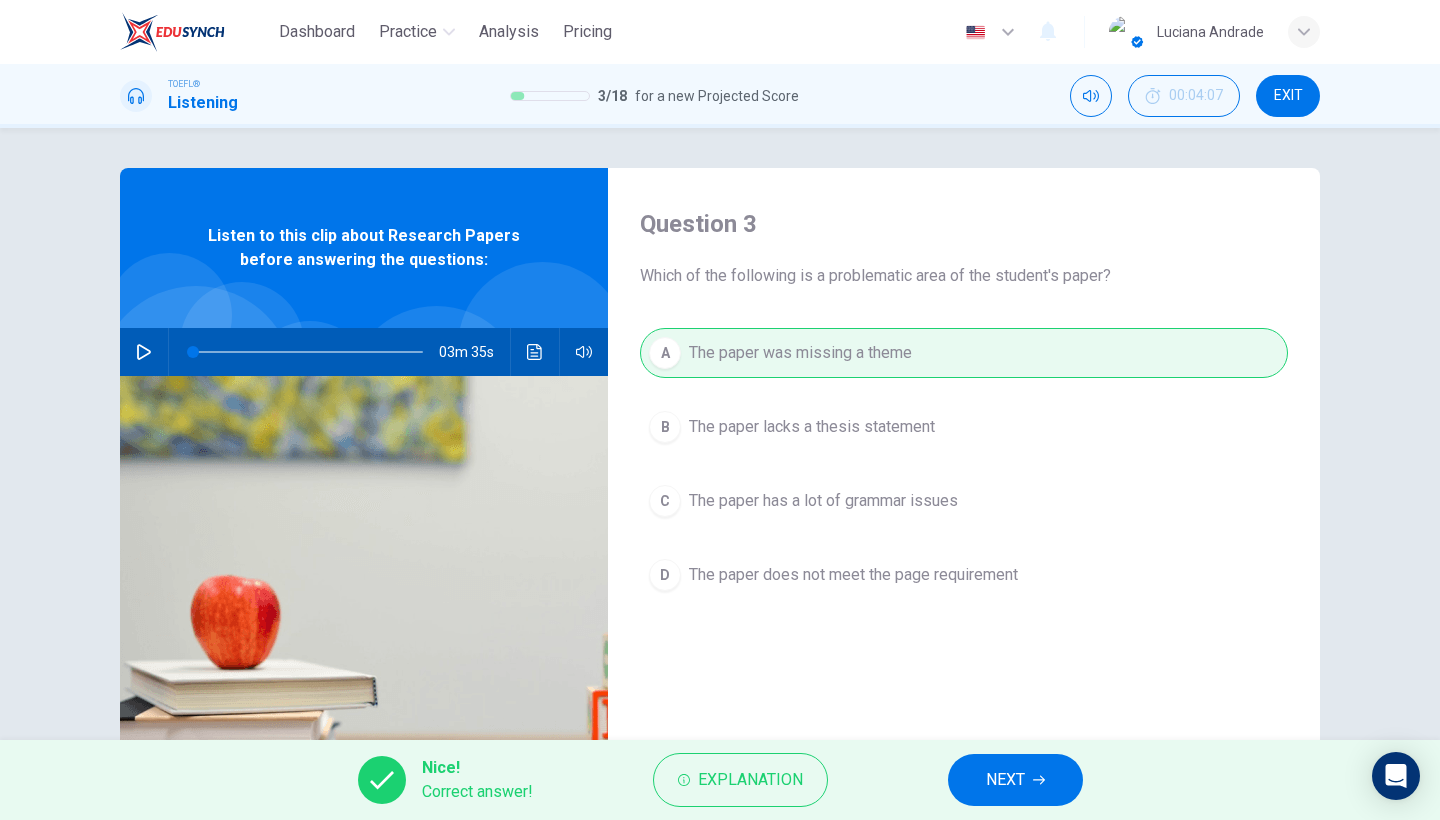 click on "NEXT" at bounding box center (1005, 780) 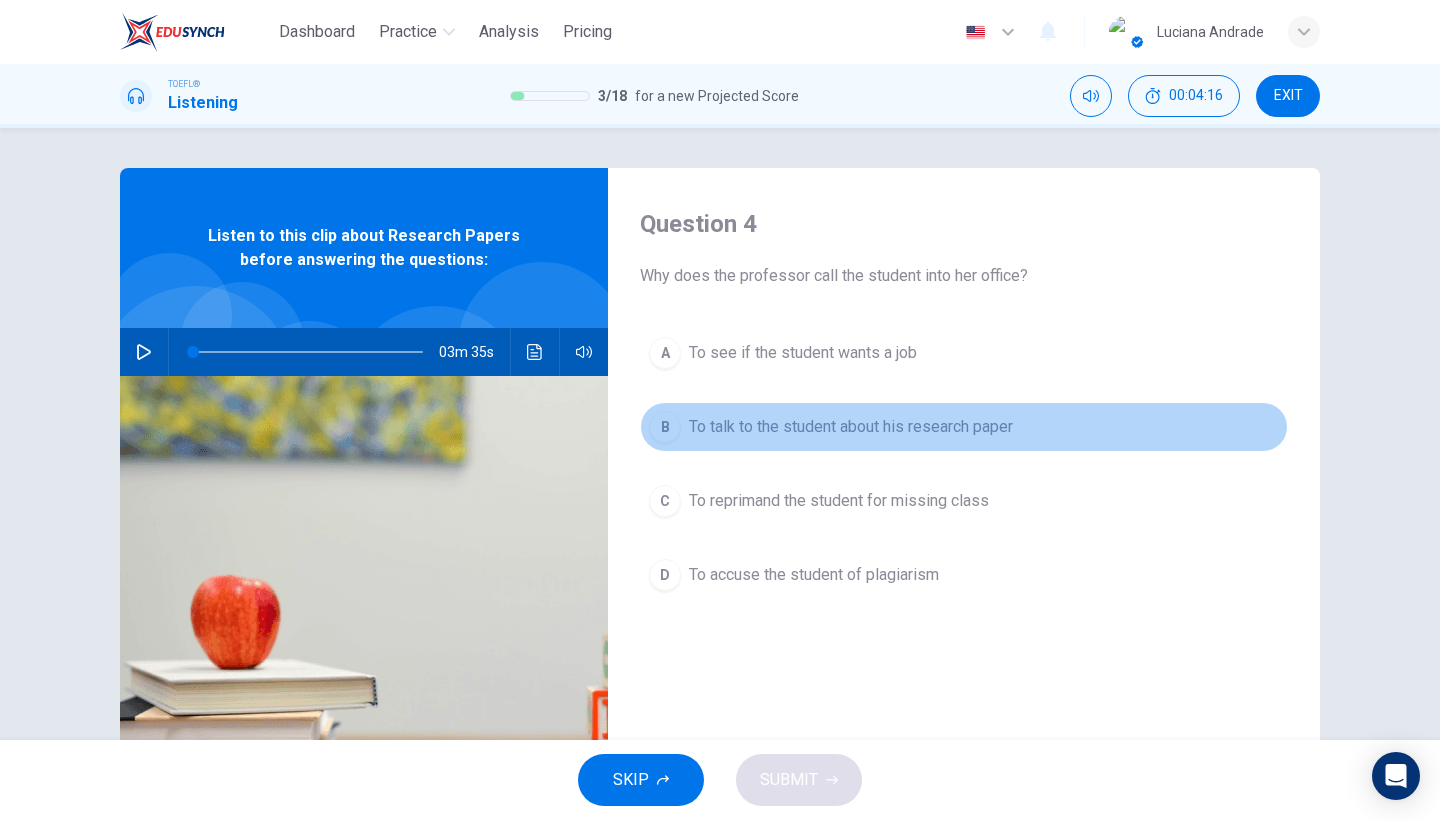 click on "To talk to the student about his research paper" at bounding box center (803, 353) 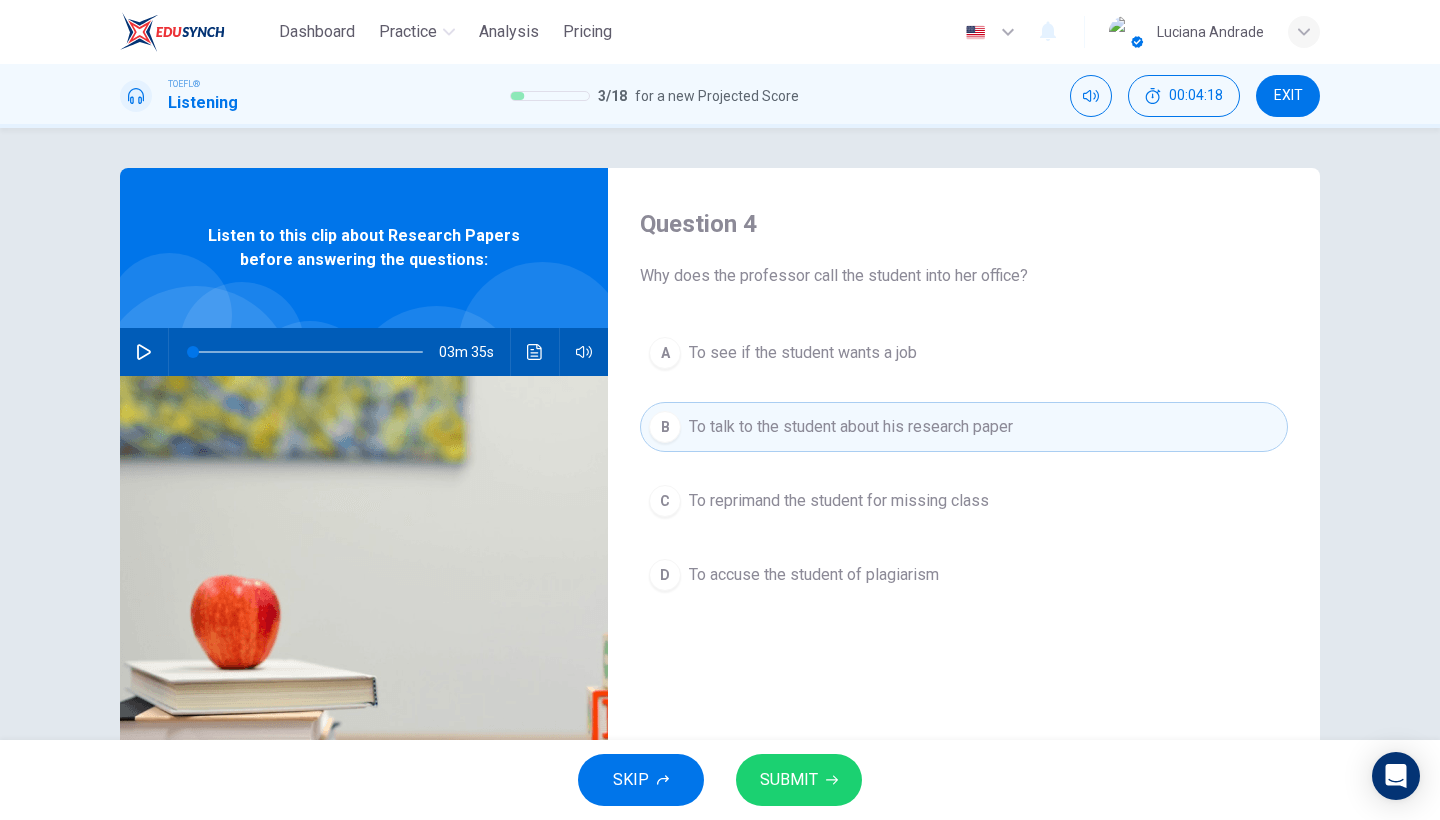 click at bounding box center [832, 780] 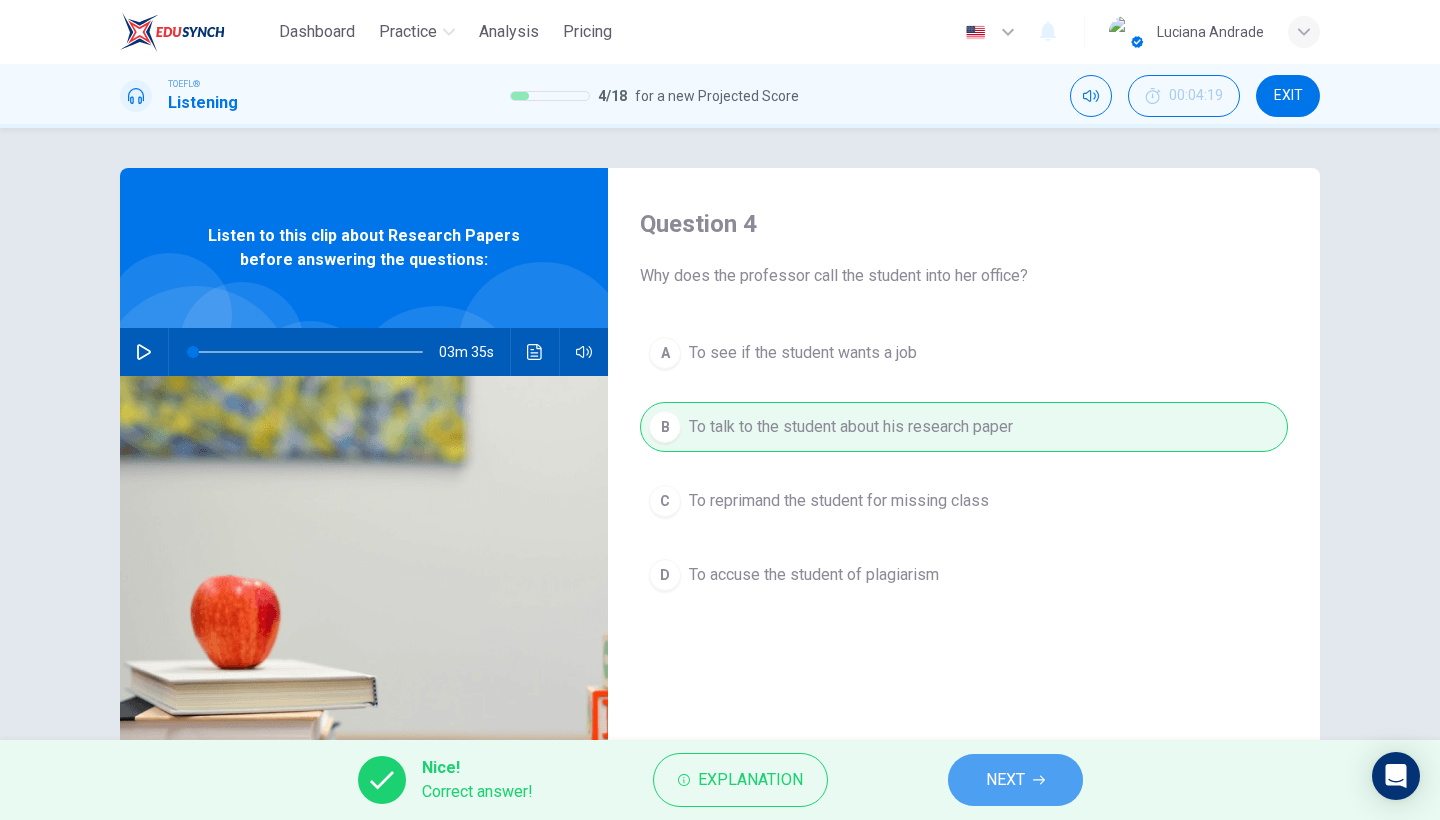 click on "NEXT" at bounding box center [1005, 780] 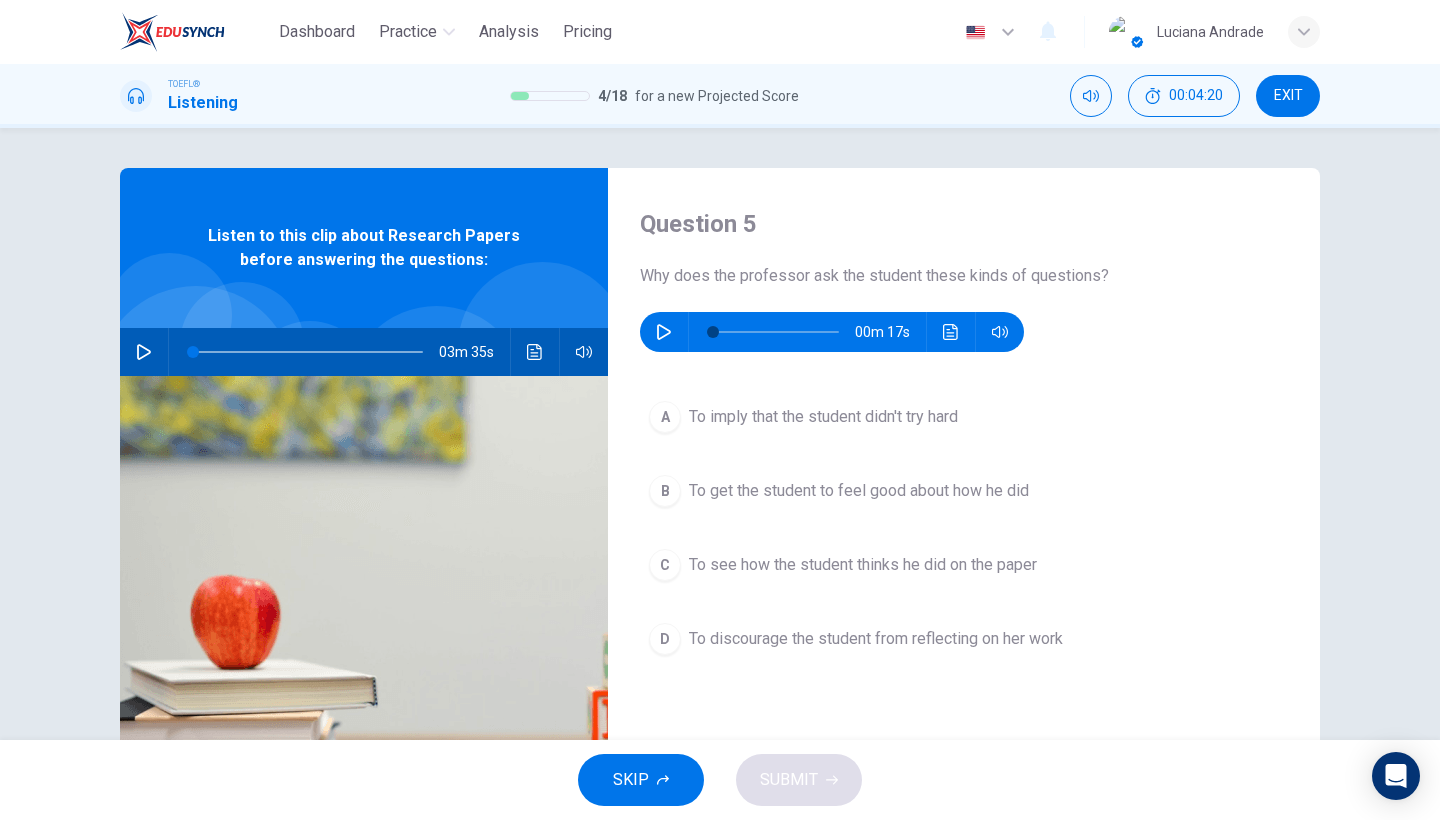 click at bounding box center (664, 332) 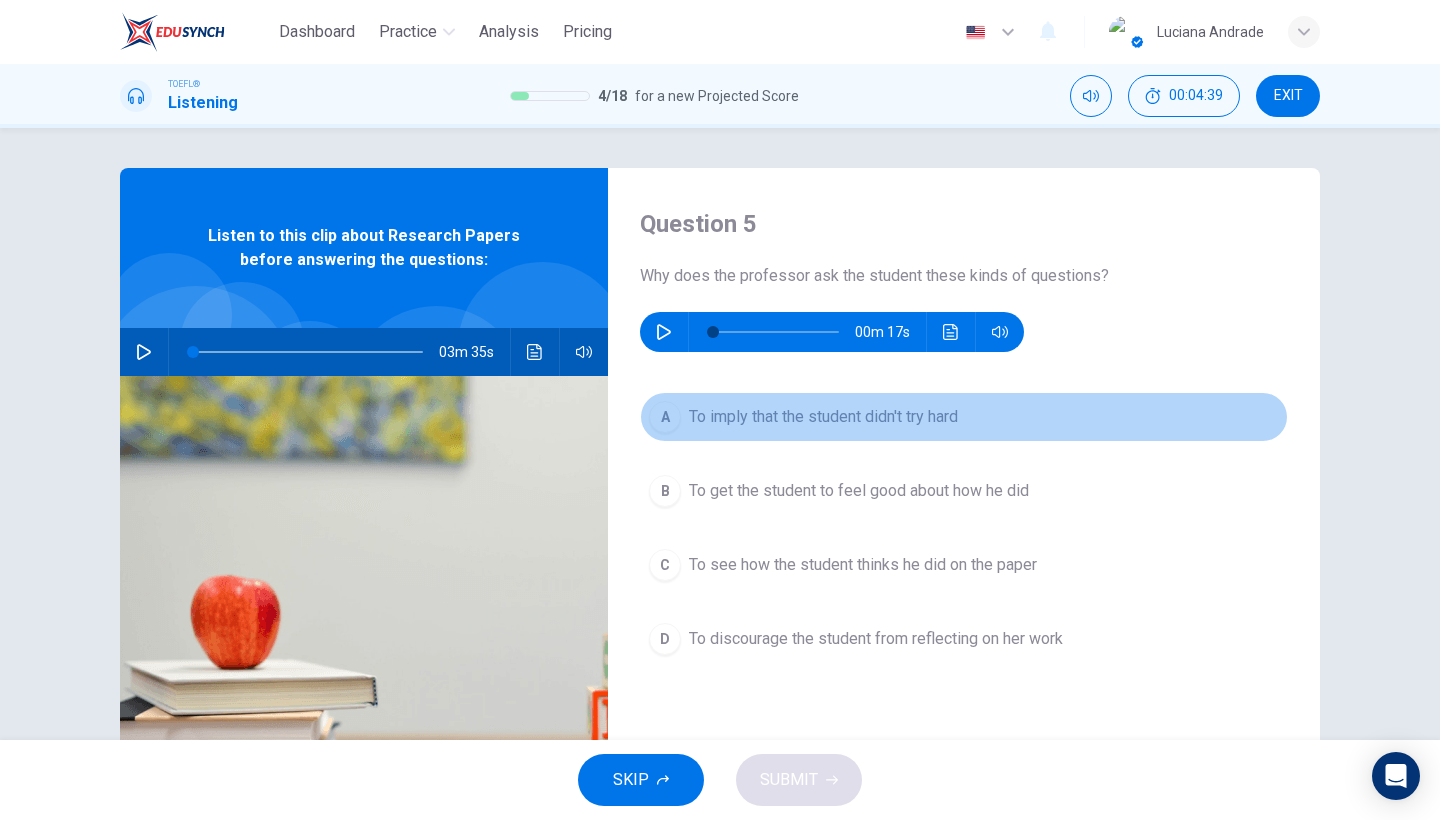 click on "To imply that the student didn't try hard" at bounding box center [823, 417] 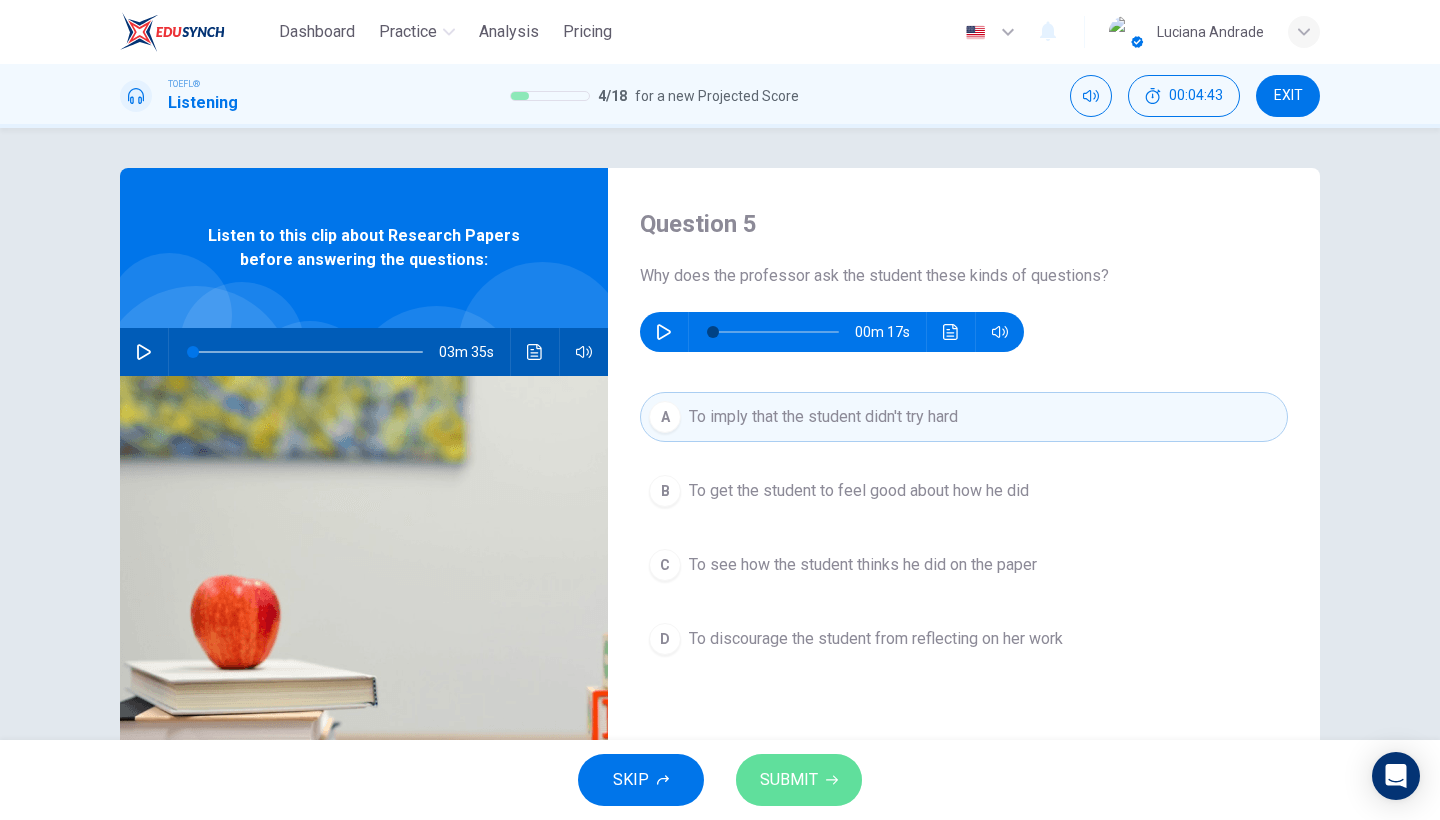 click on "SUBMIT" at bounding box center (789, 780) 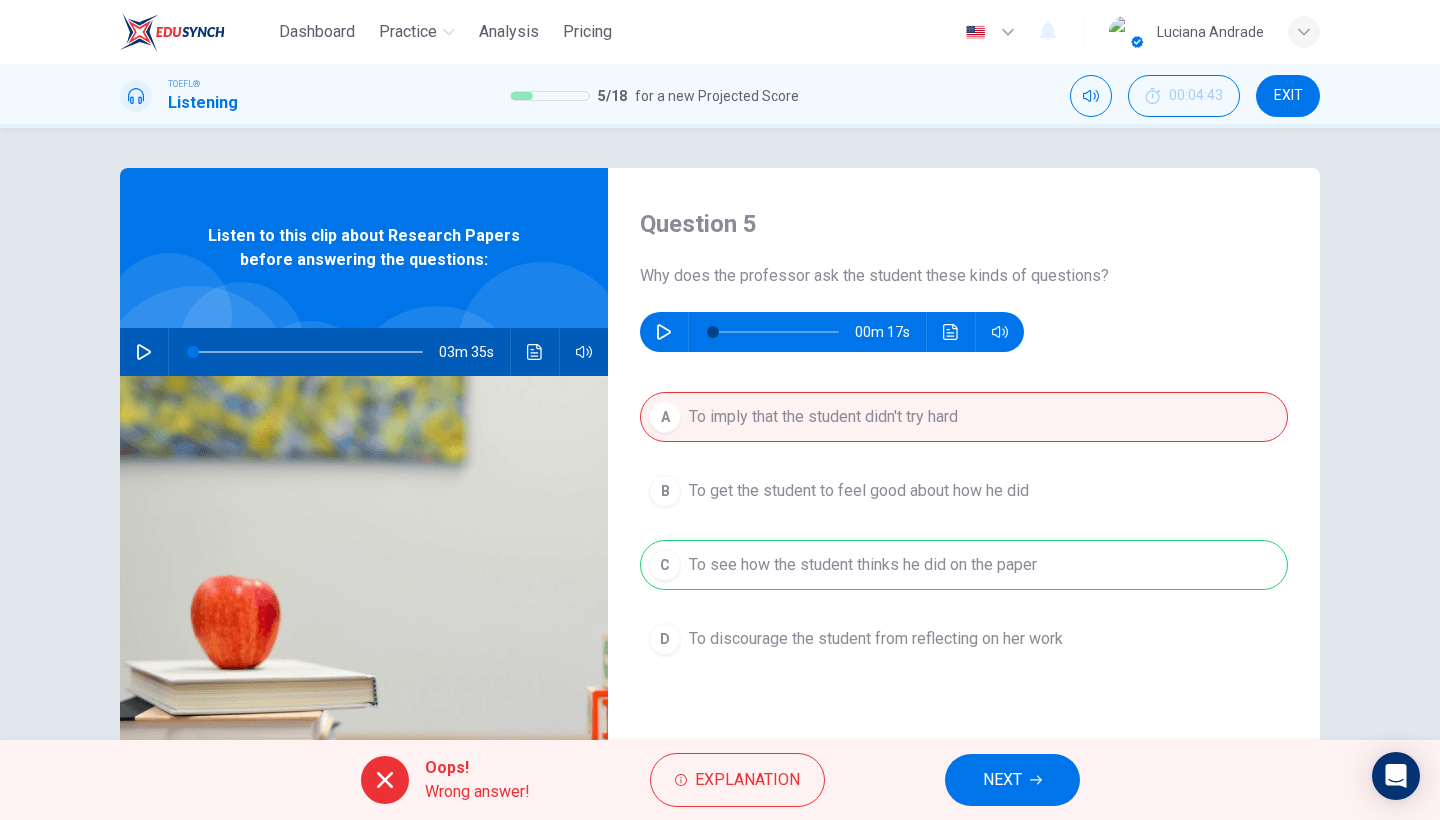 click on "NEXT" at bounding box center [1012, 780] 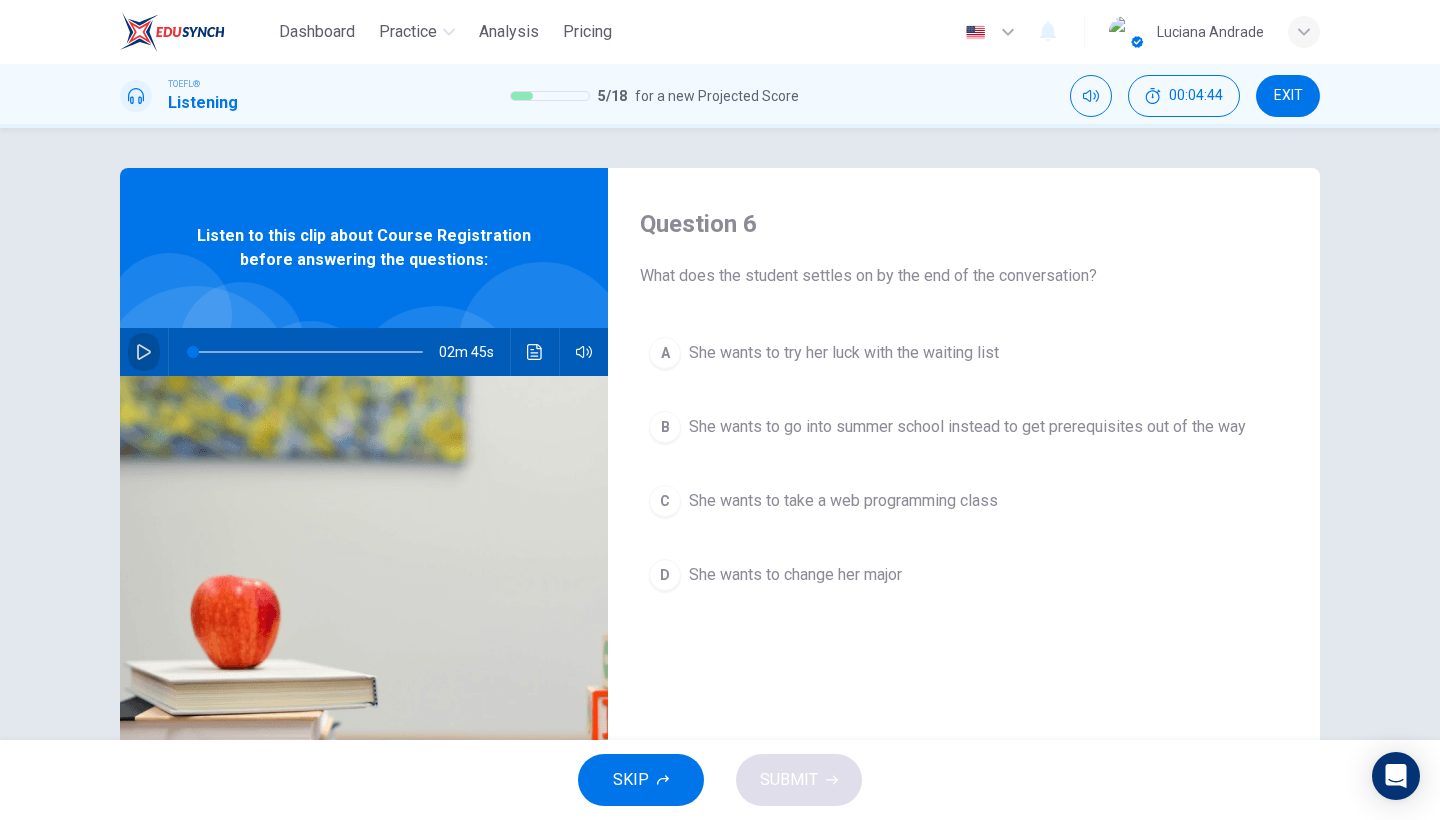 click at bounding box center (144, 352) 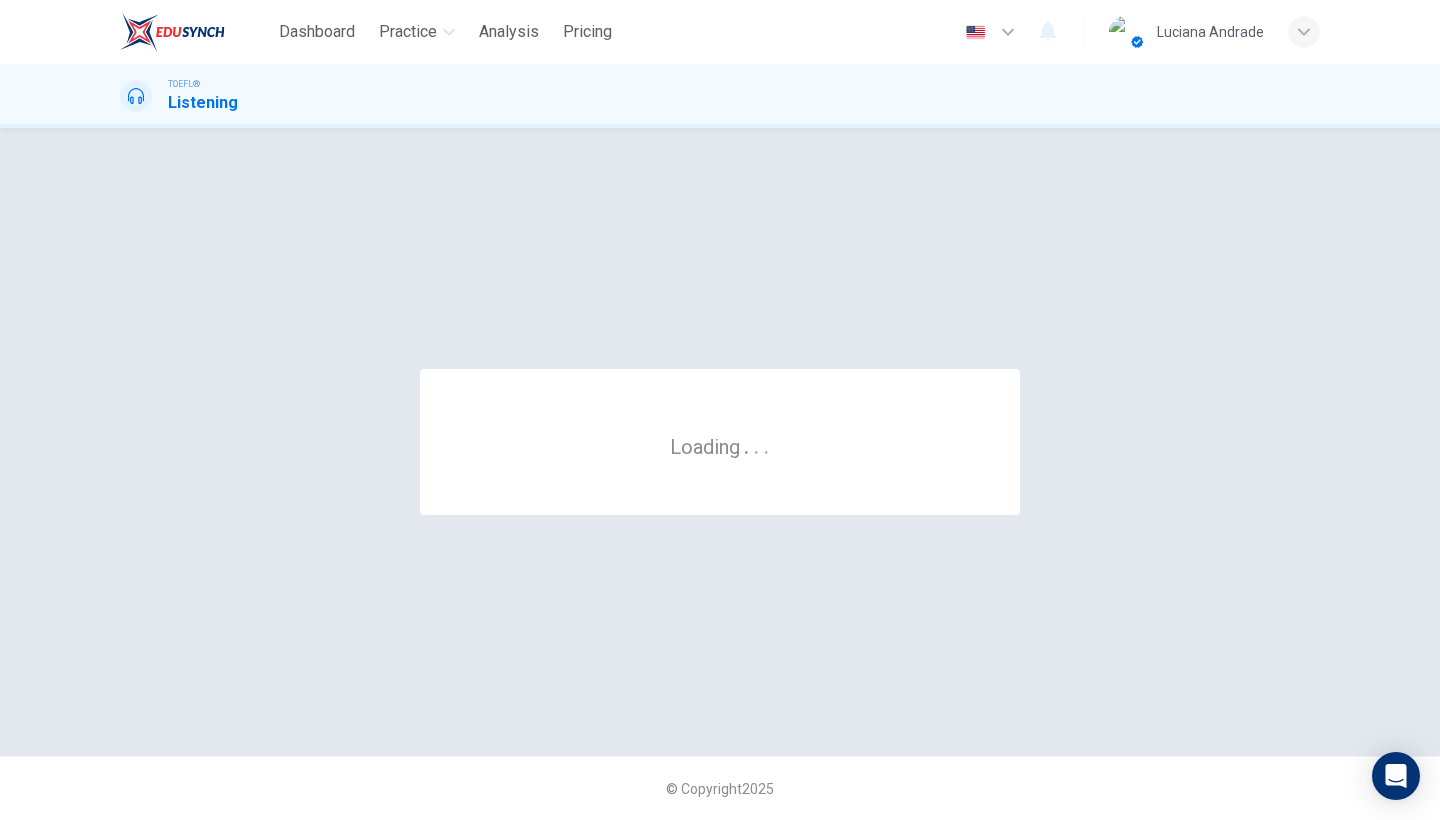 click on "Loading . . ." at bounding box center [720, 442] 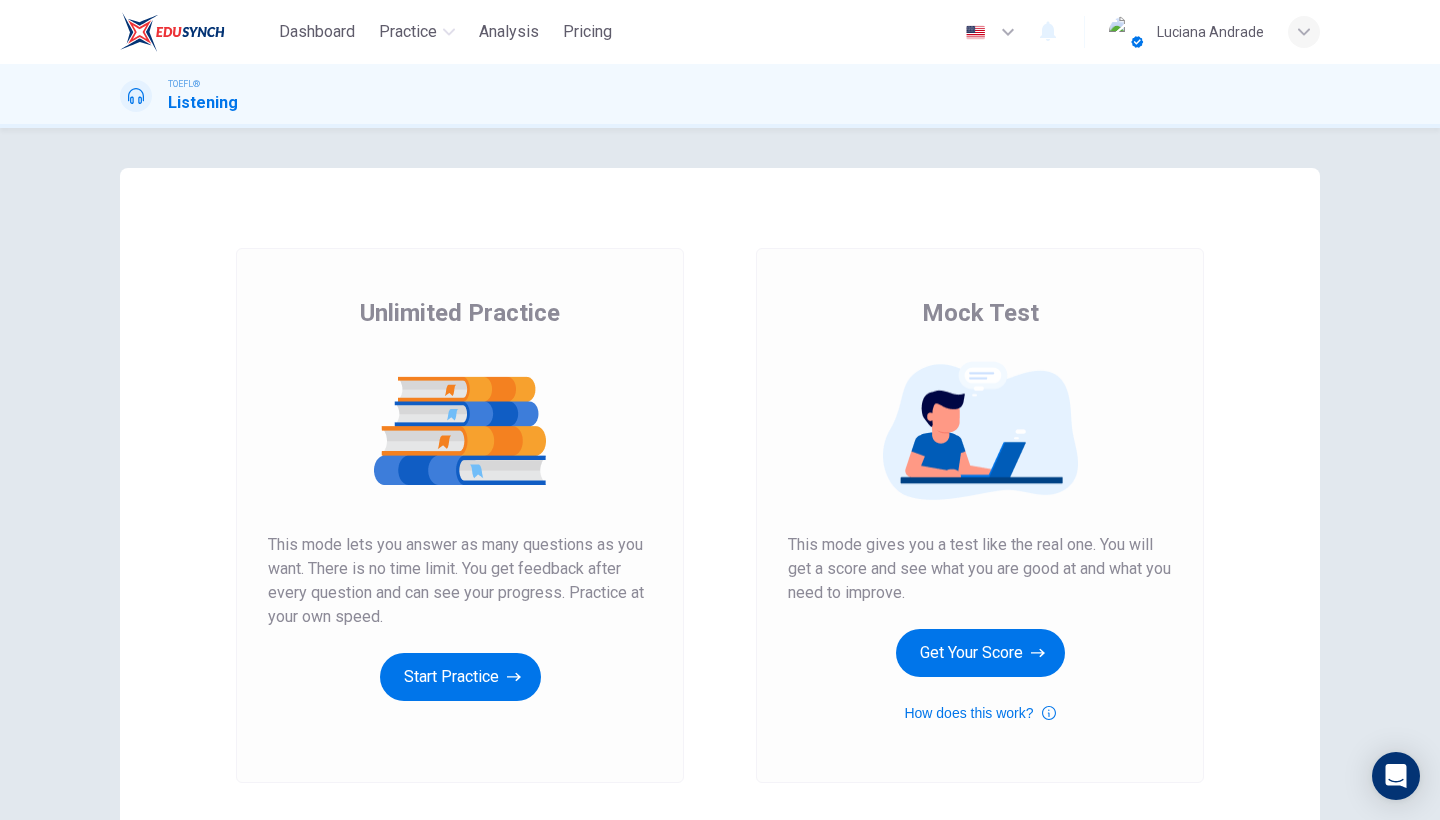 scroll, scrollTop: 0, scrollLeft: 0, axis: both 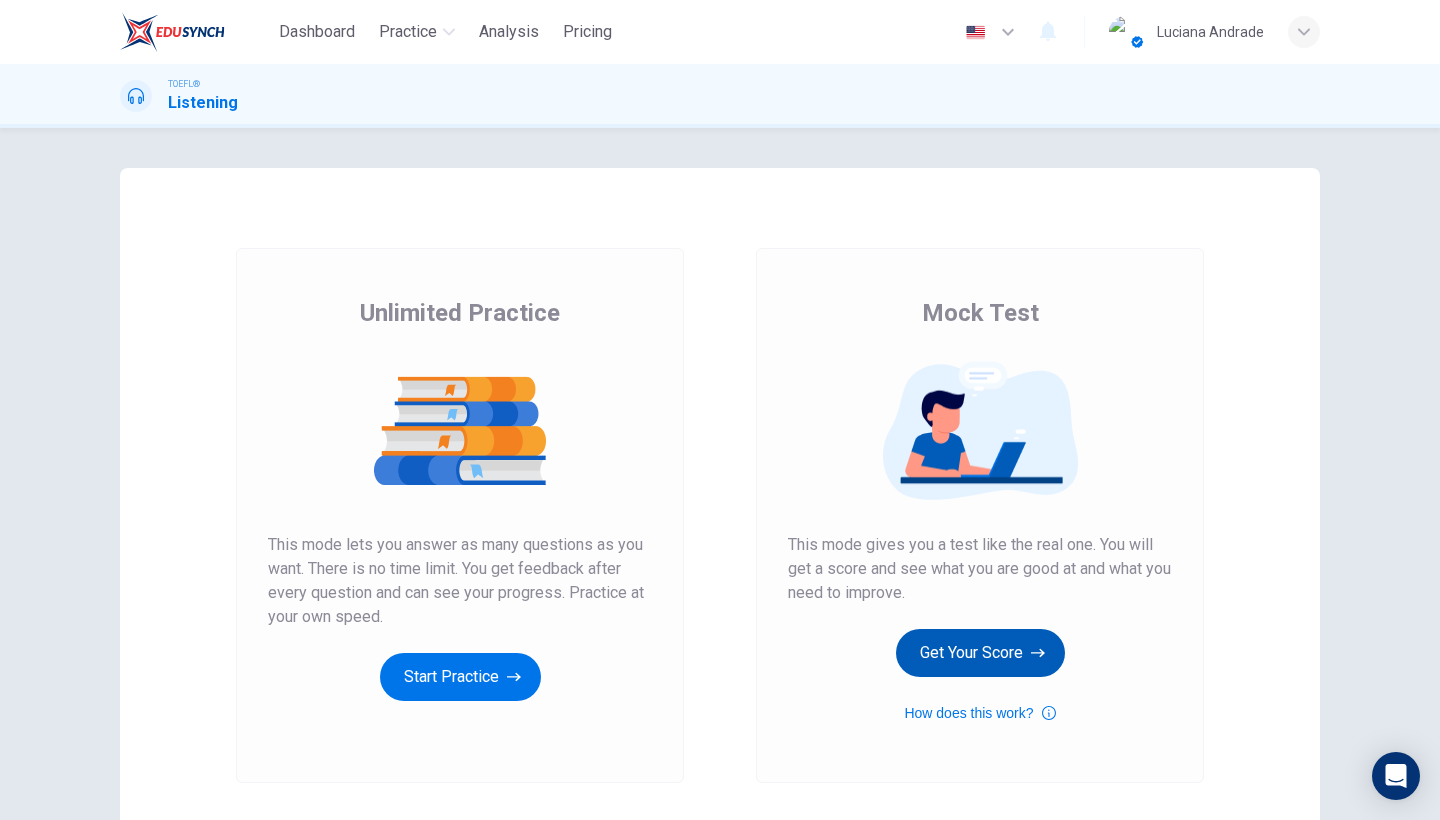 click on "Get Your Score" at bounding box center (460, 677) 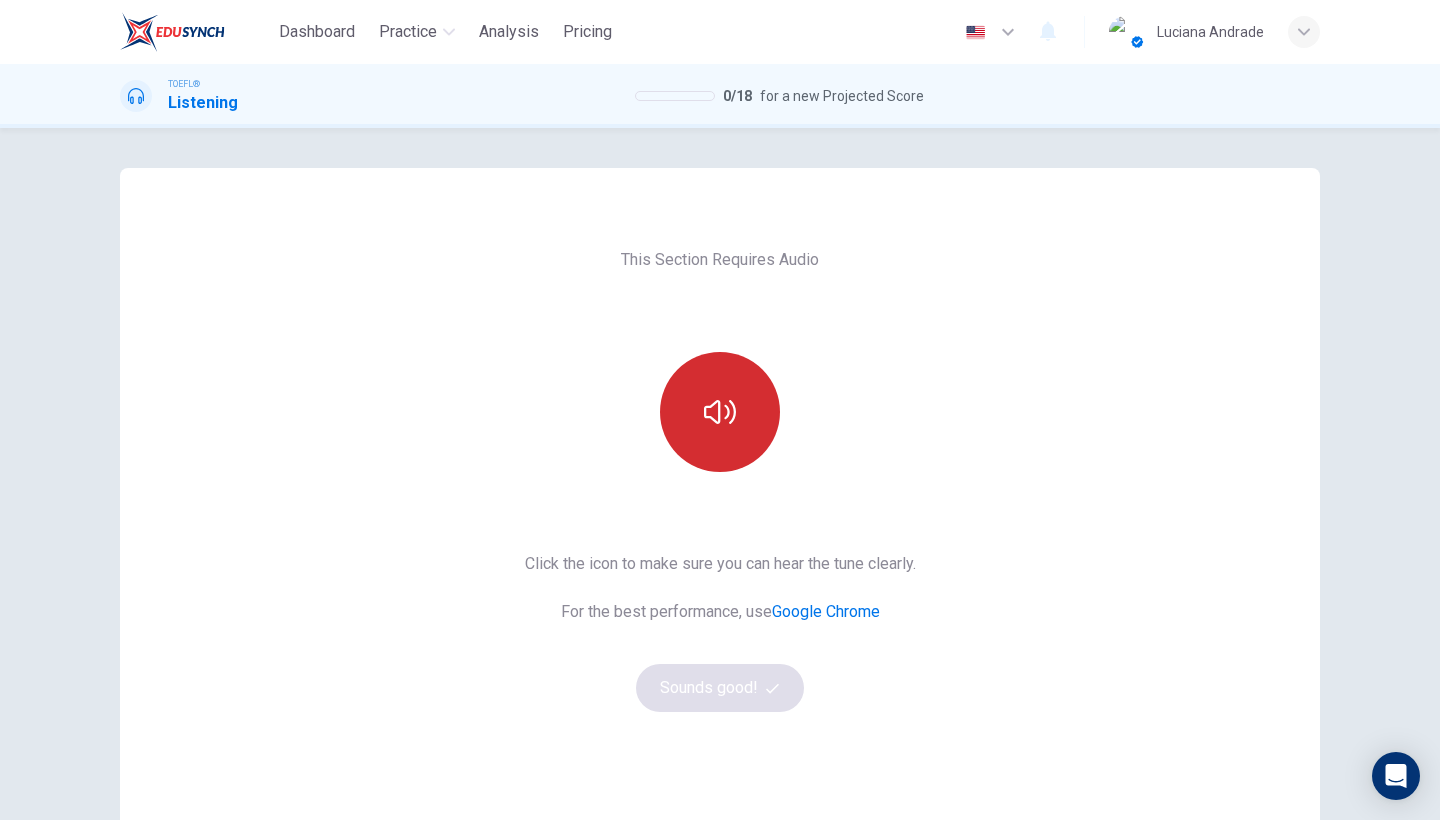 click at bounding box center [720, 412] 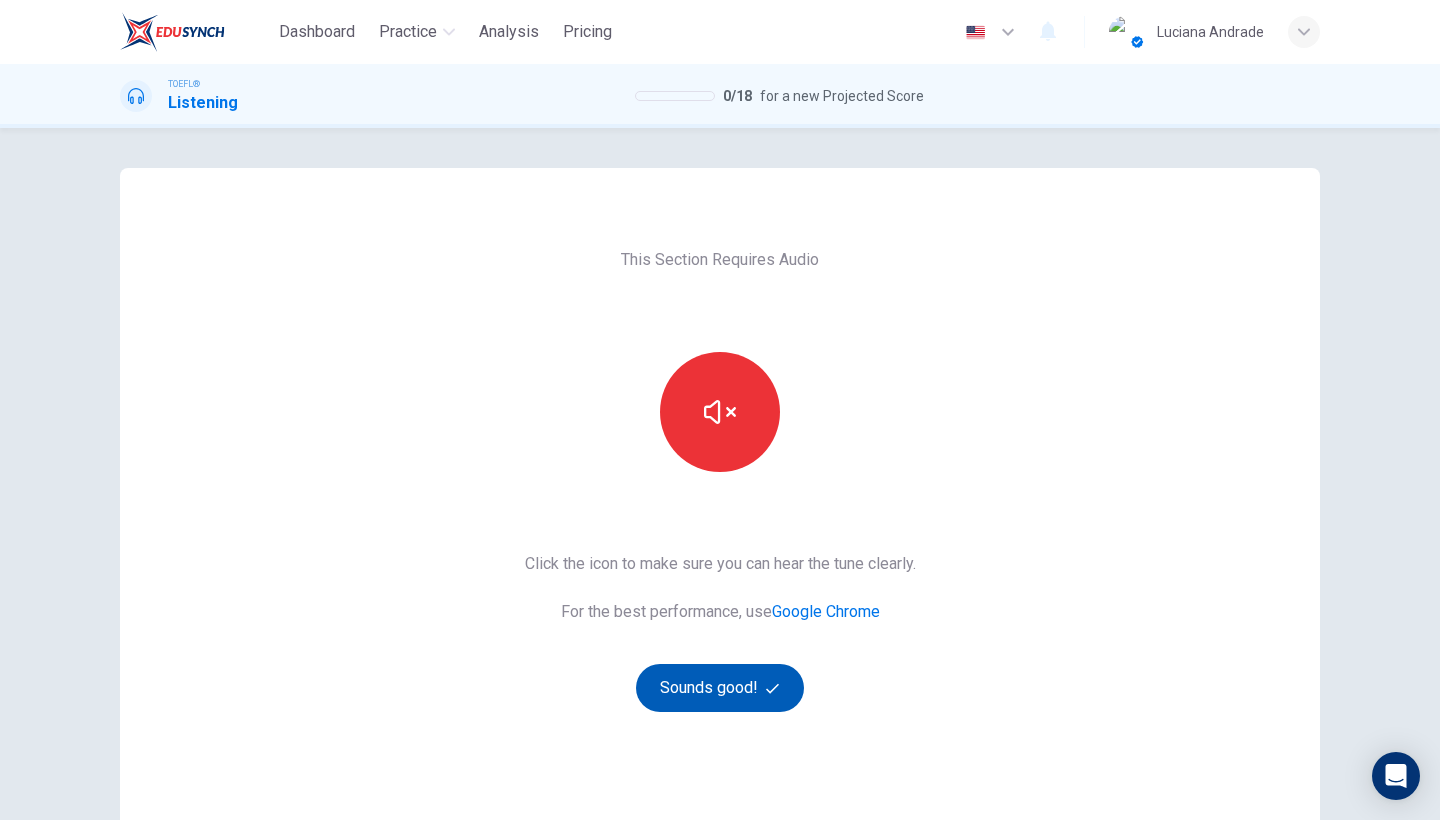 click on "Sounds good!" at bounding box center [720, 688] 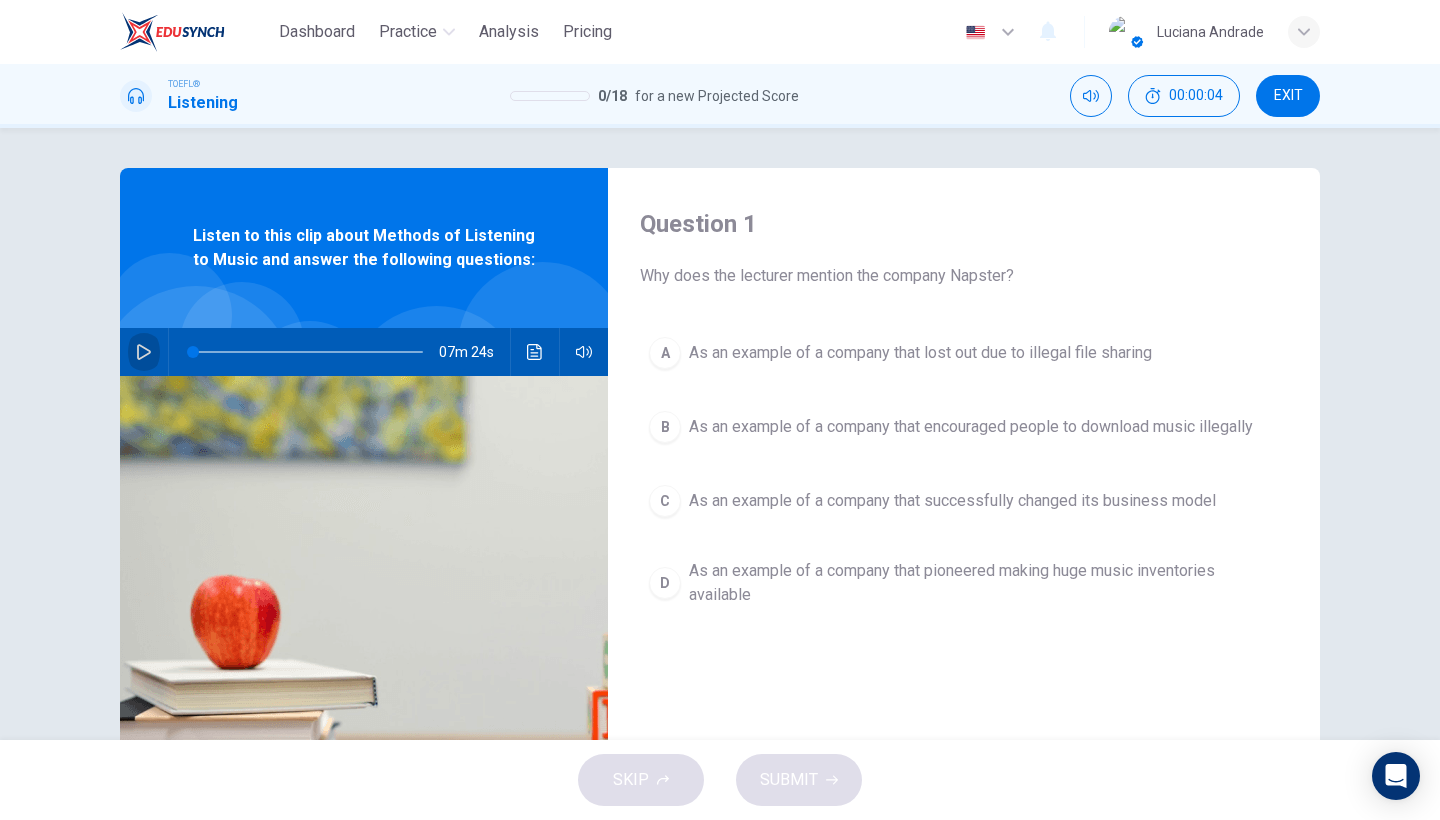 click at bounding box center [144, 352] 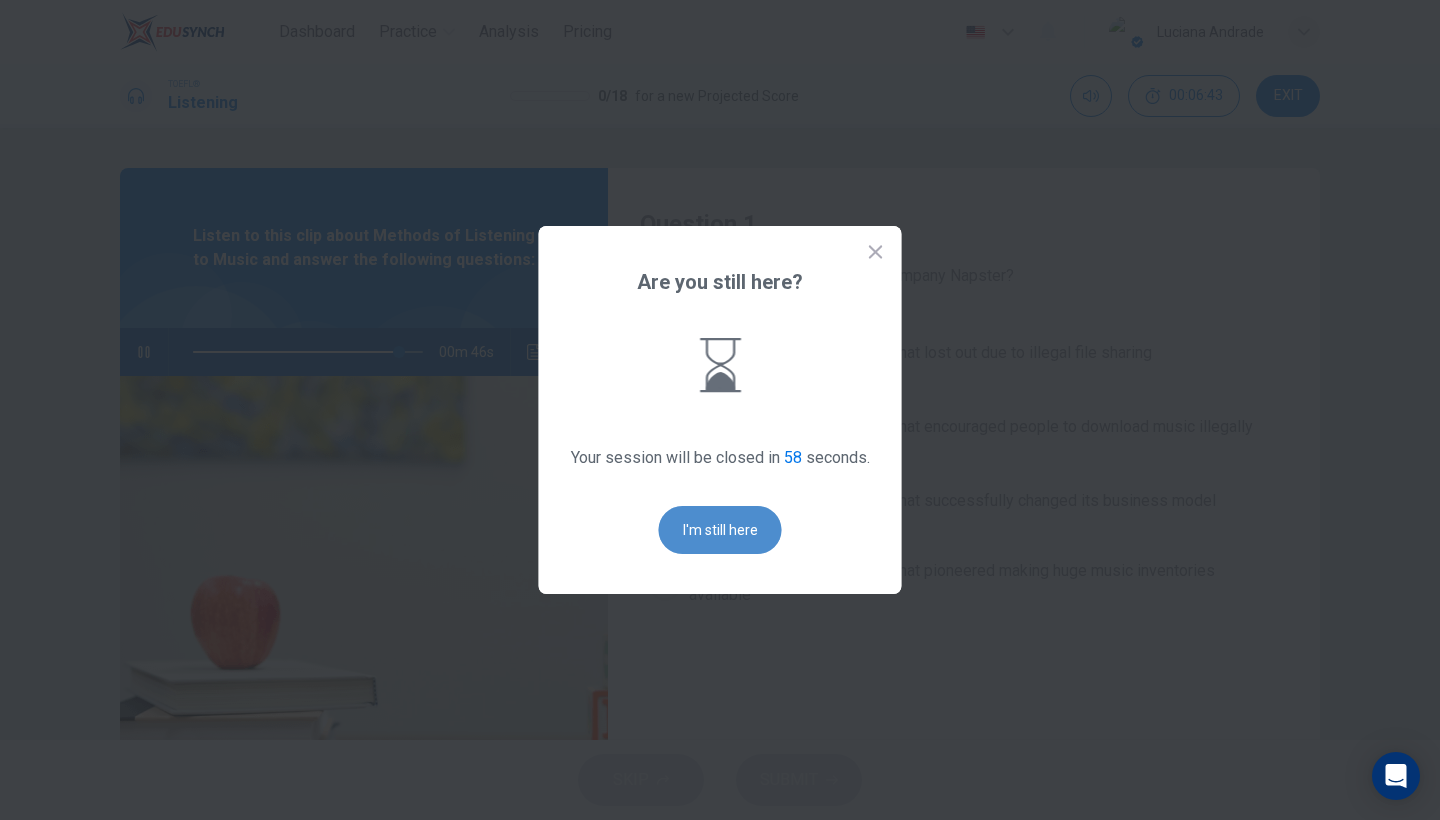 click on "I'm still here" at bounding box center [720, 530] 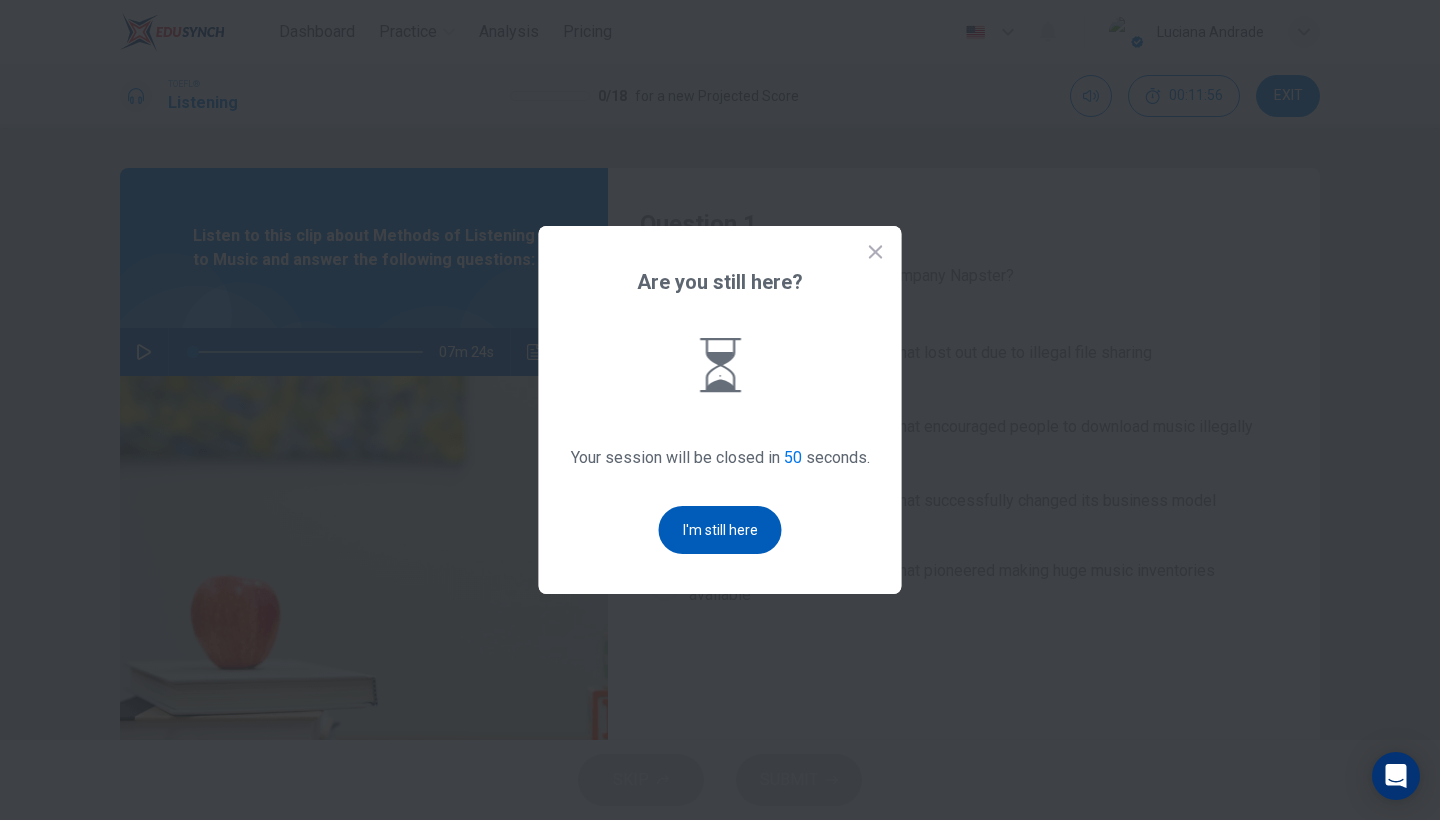 click on "I'm still here" at bounding box center [720, 530] 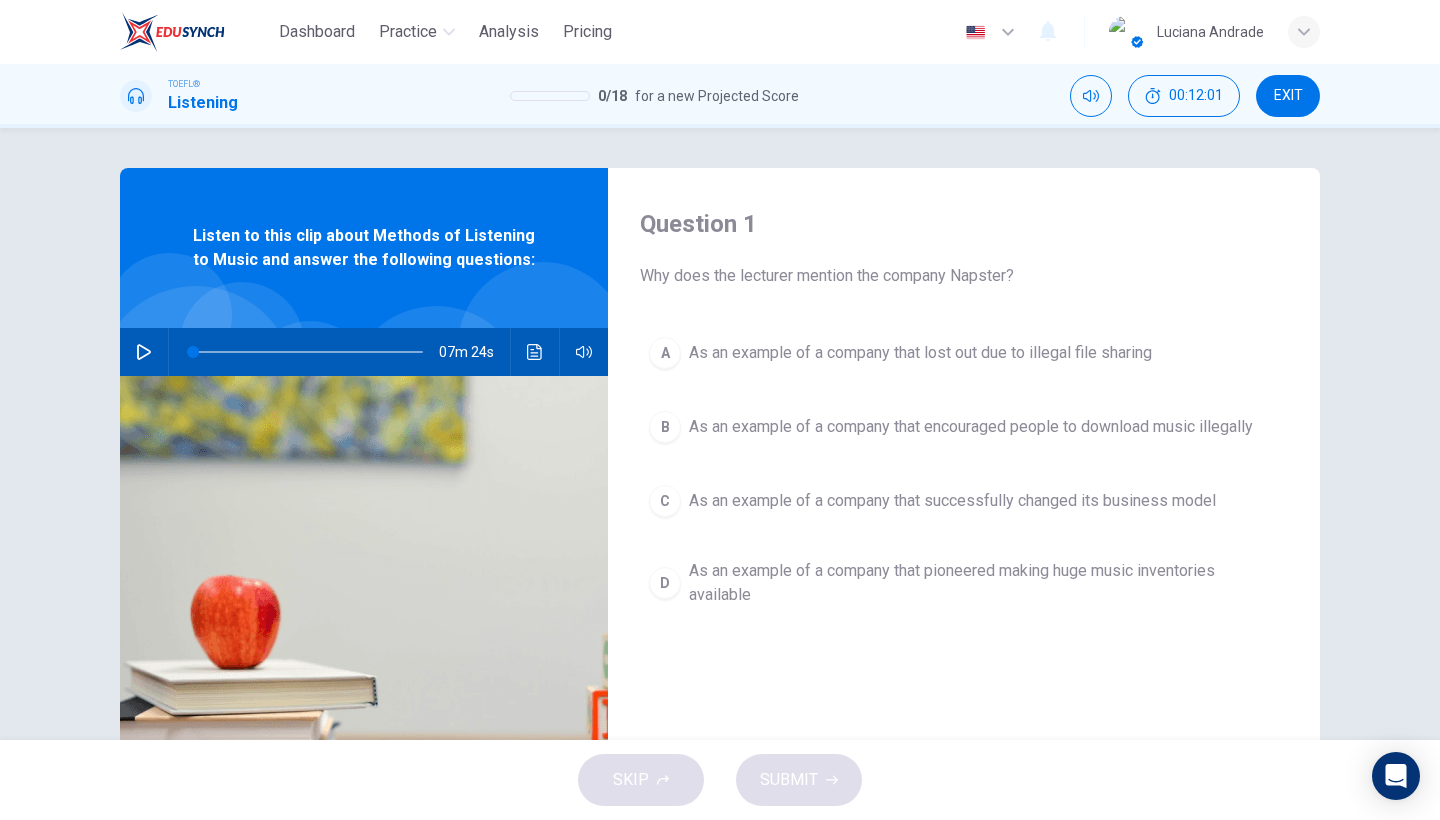 click on "As an example of a company that encouraged people to download music illegally" at bounding box center (920, 353) 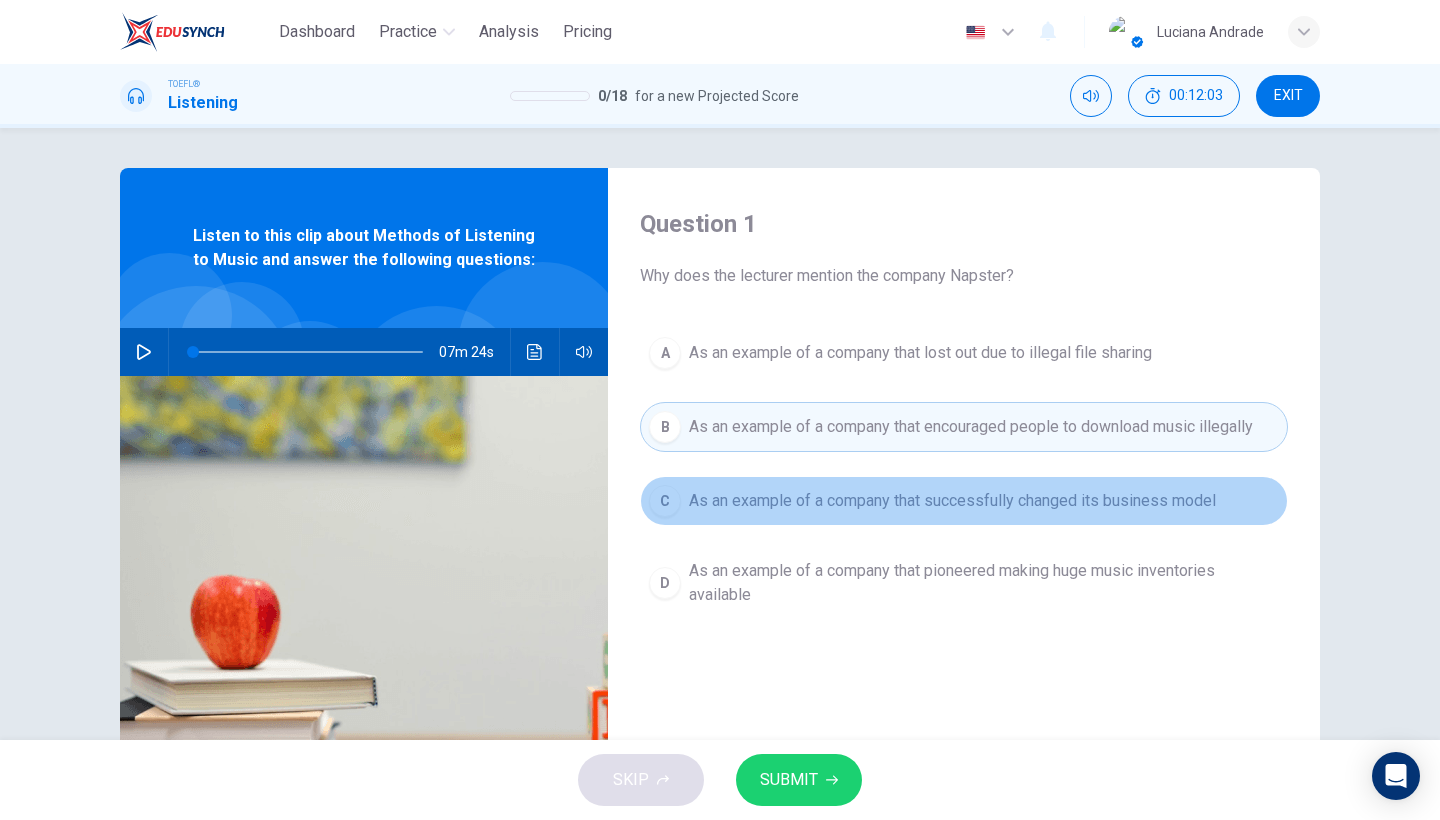 click on "As an example of a company that successfully changed its business model" at bounding box center [920, 353] 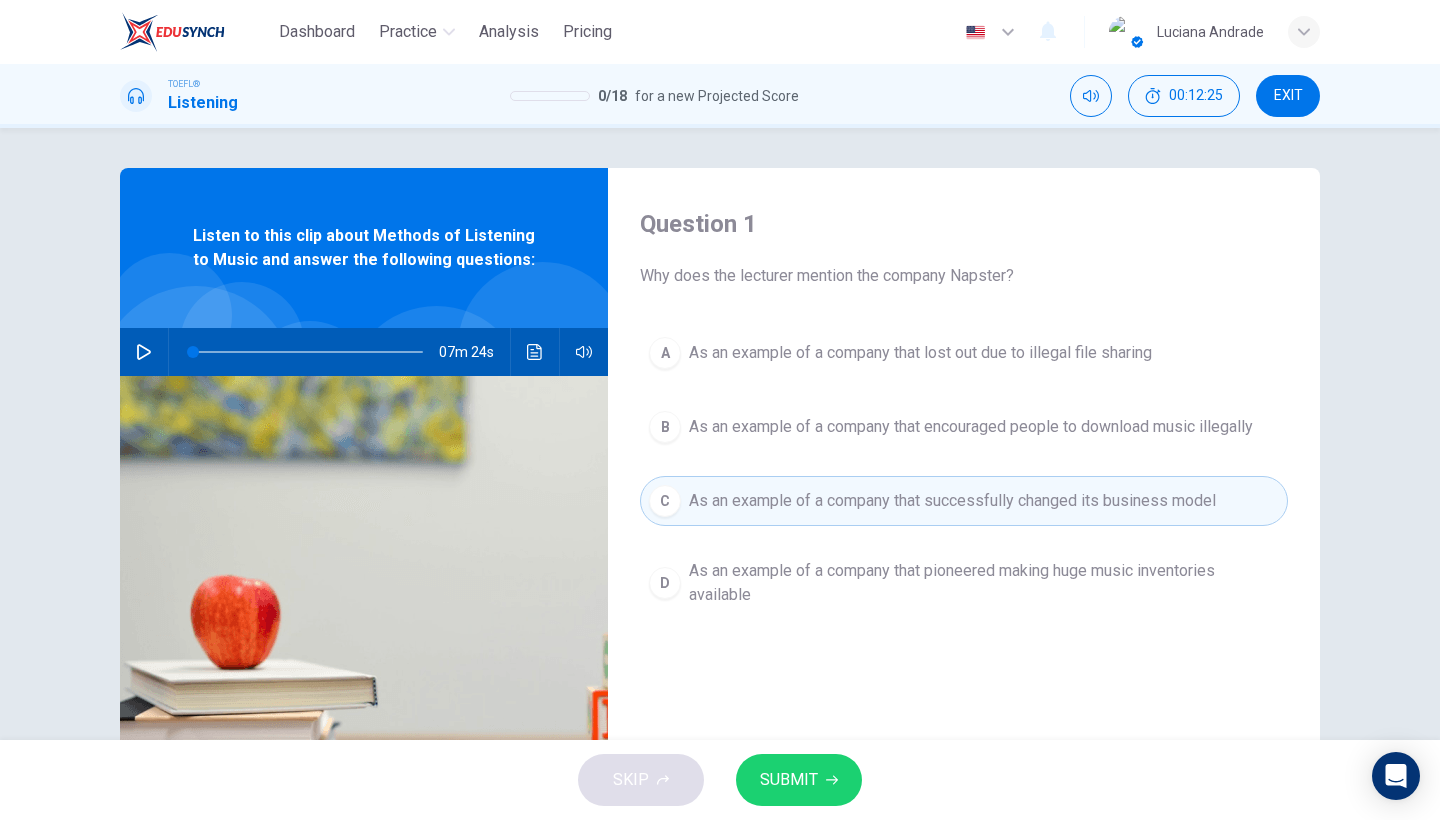 click on "SUBMIT" at bounding box center [799, 780] 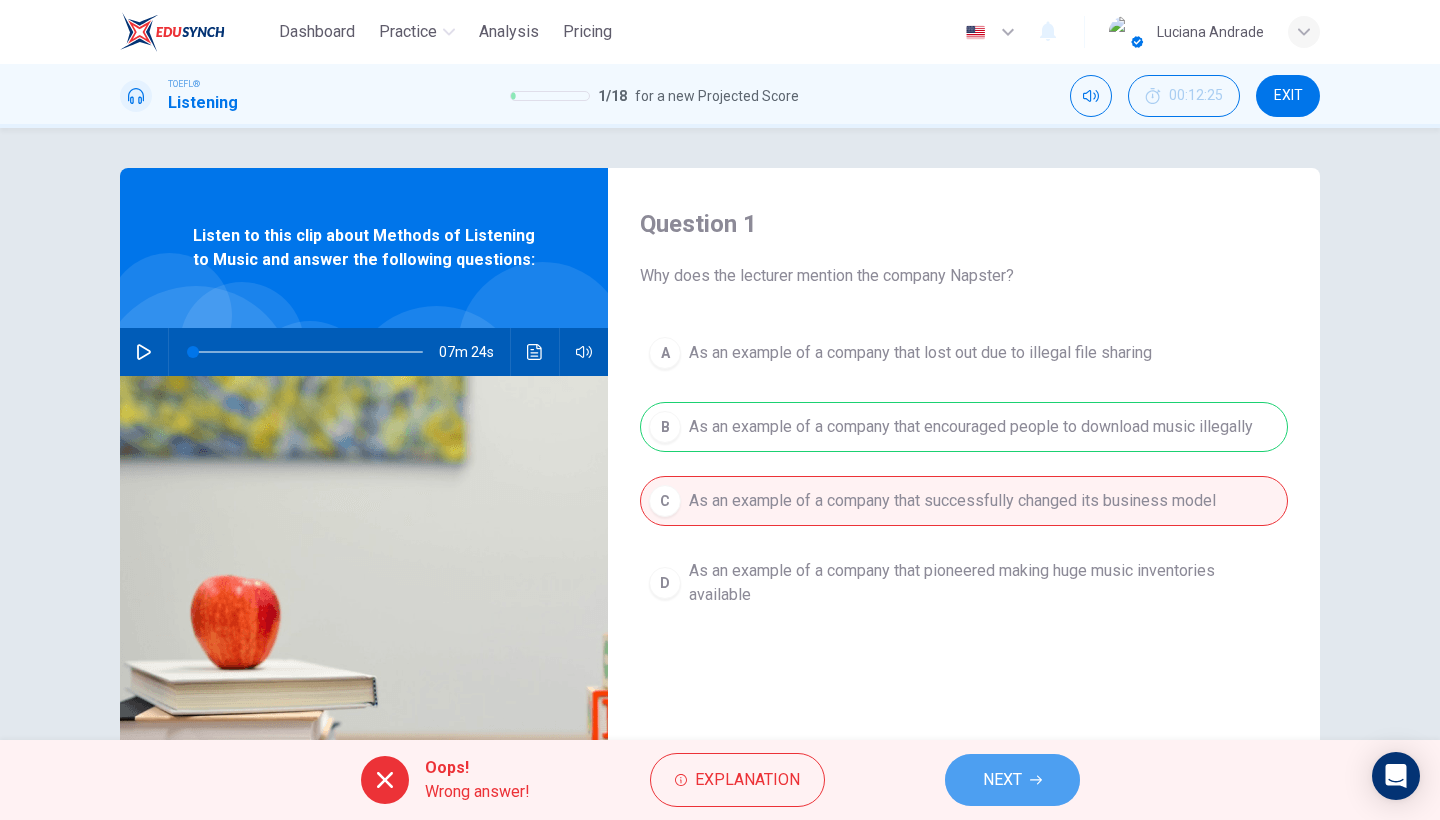 click on "NEXT" at bounding box center (1012, 780) 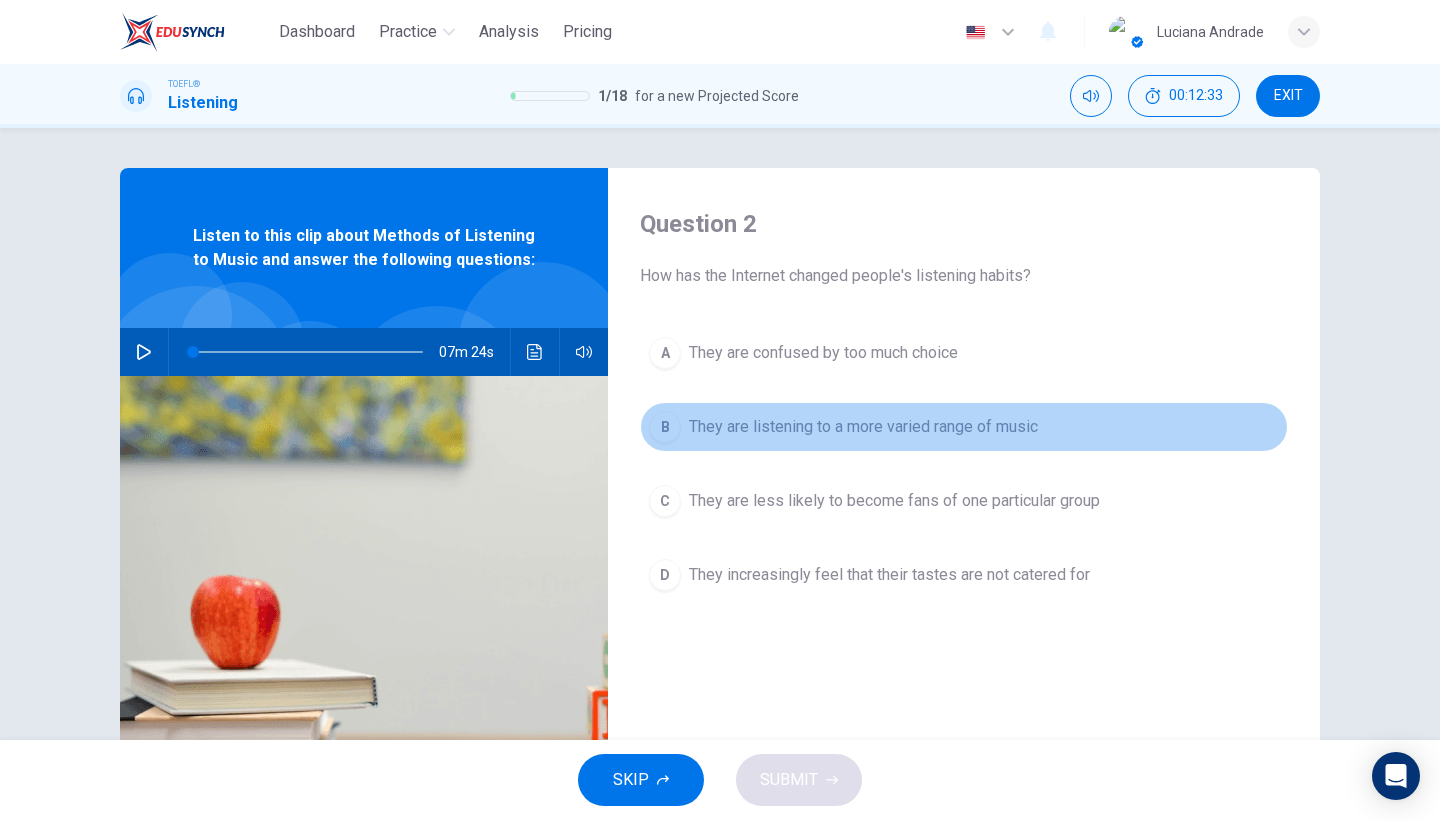 click on "They are listening to a more varied range of music" at bounding box center [823, 353] 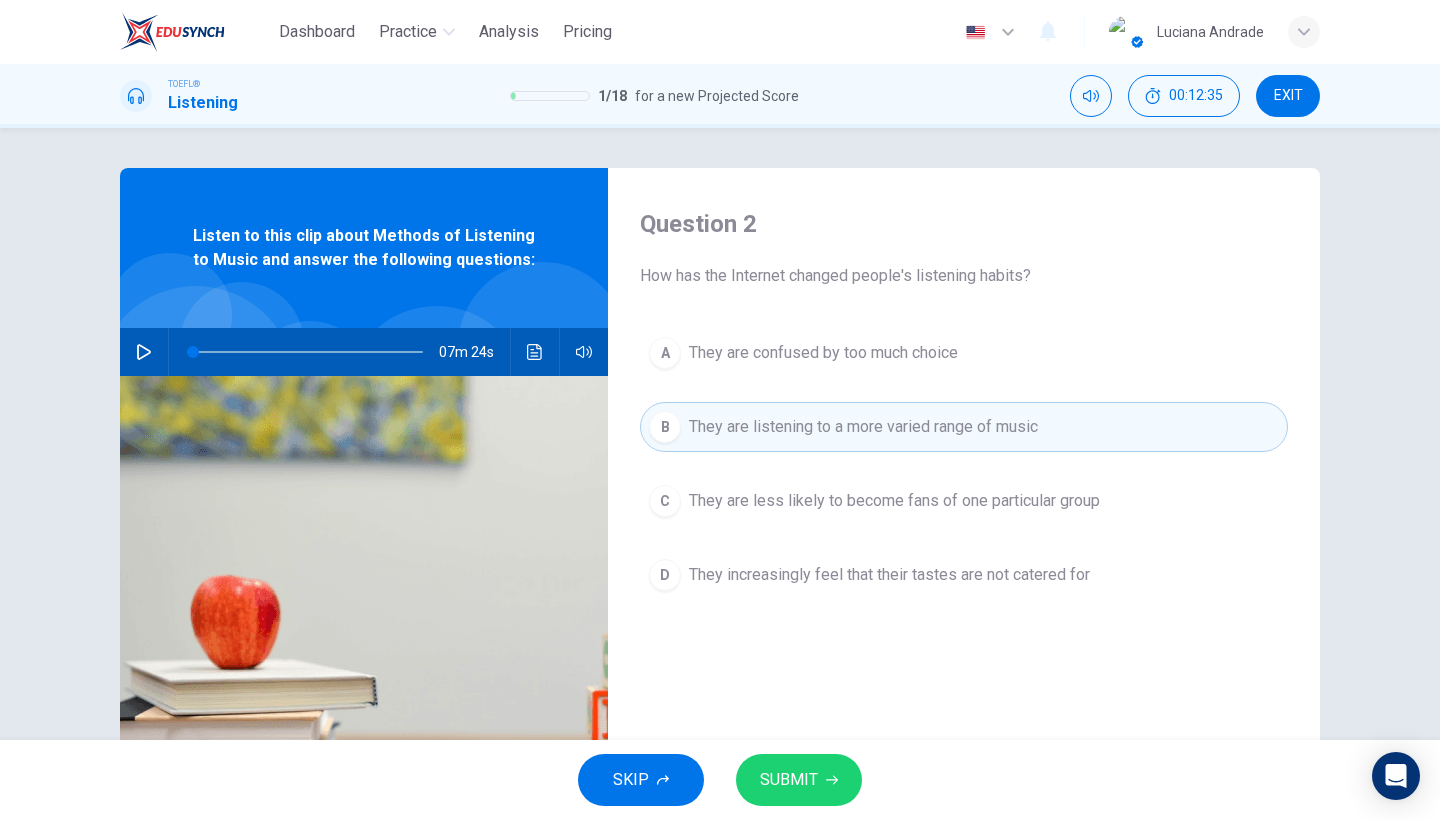 click on "SUBMIT" at bounding box center (799, 780) 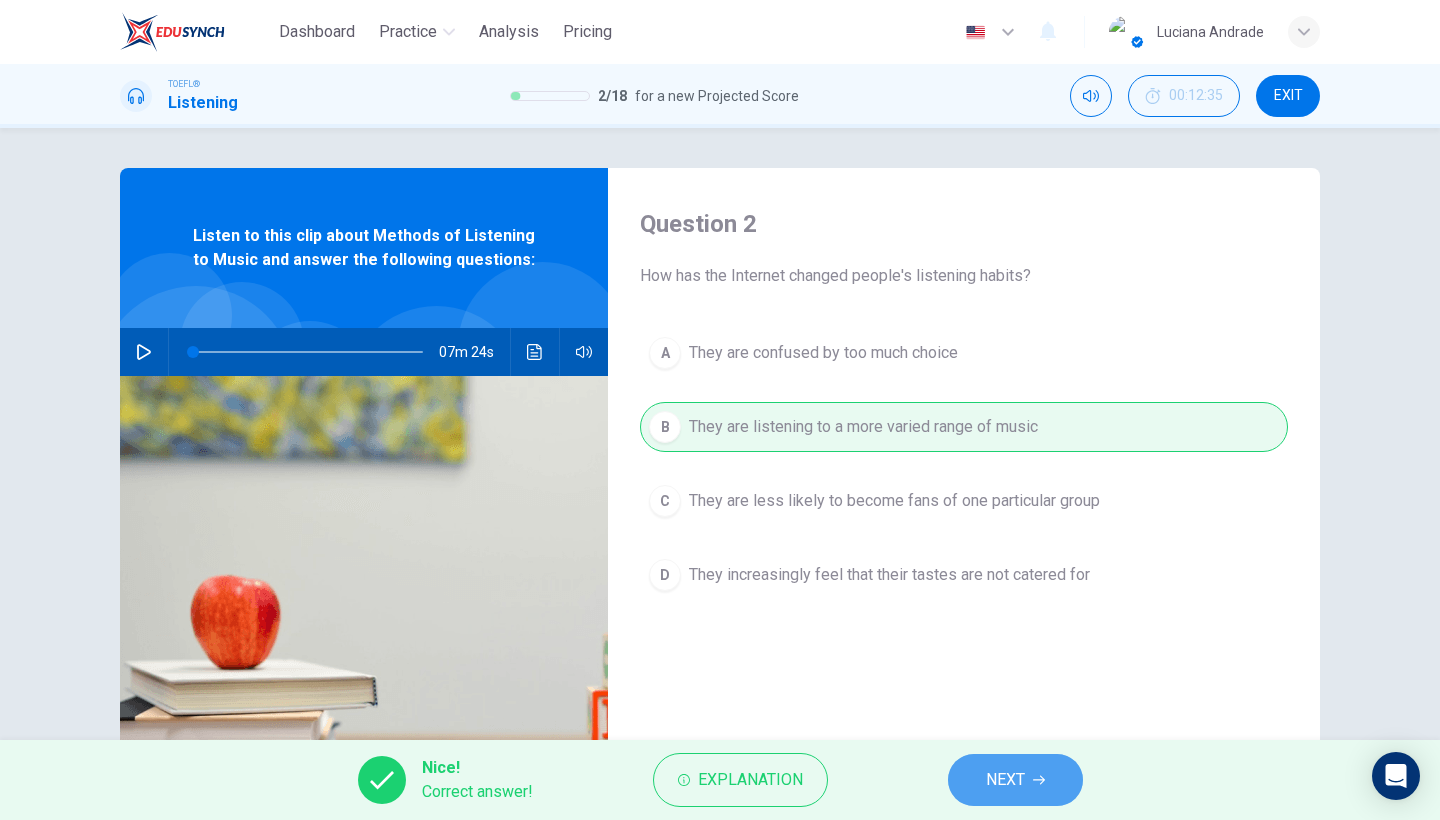 click on "NEXT" at bounding box center [1005, 780] 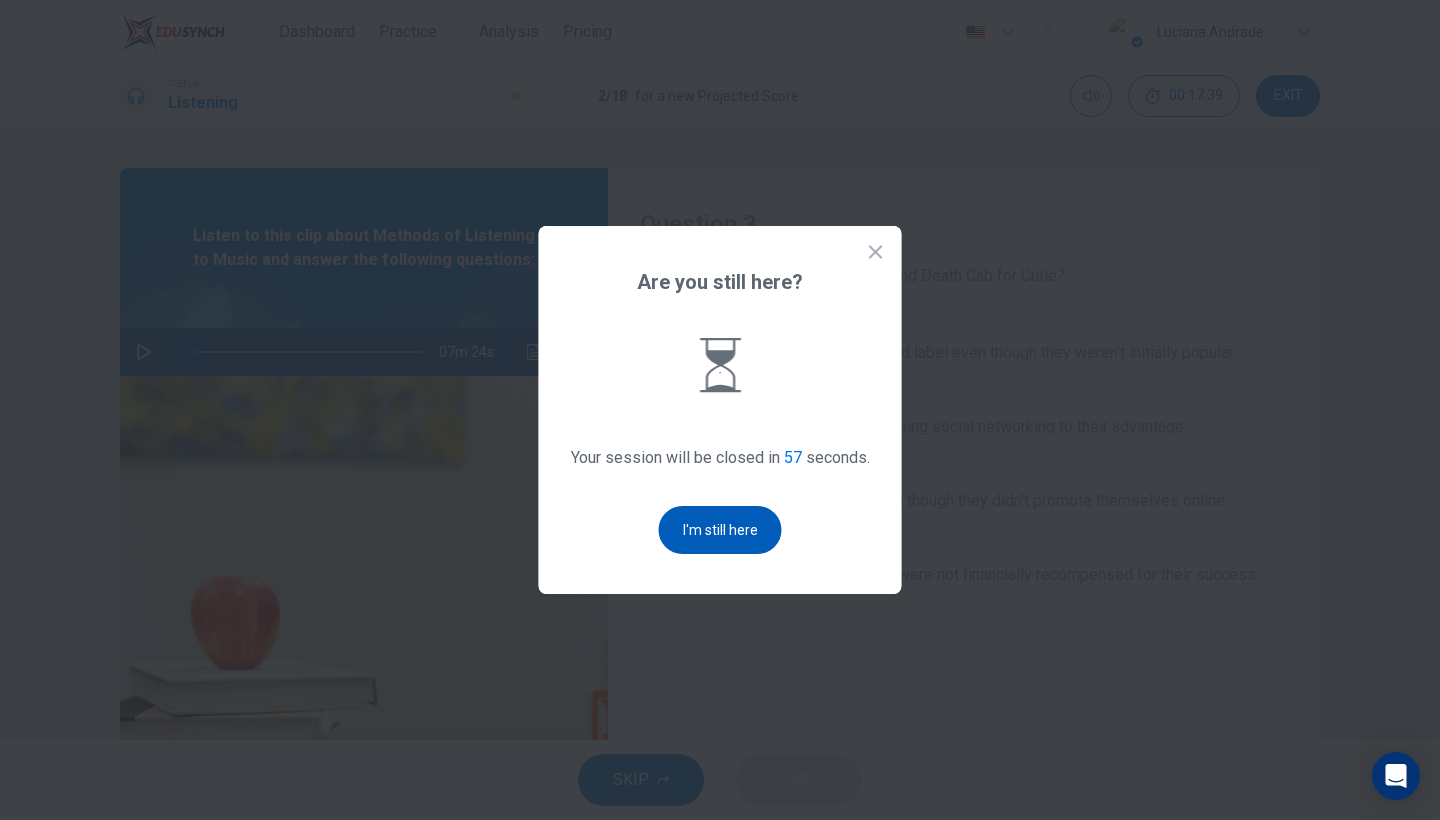 click on "I'm still here" at bounding box center (720, 530) 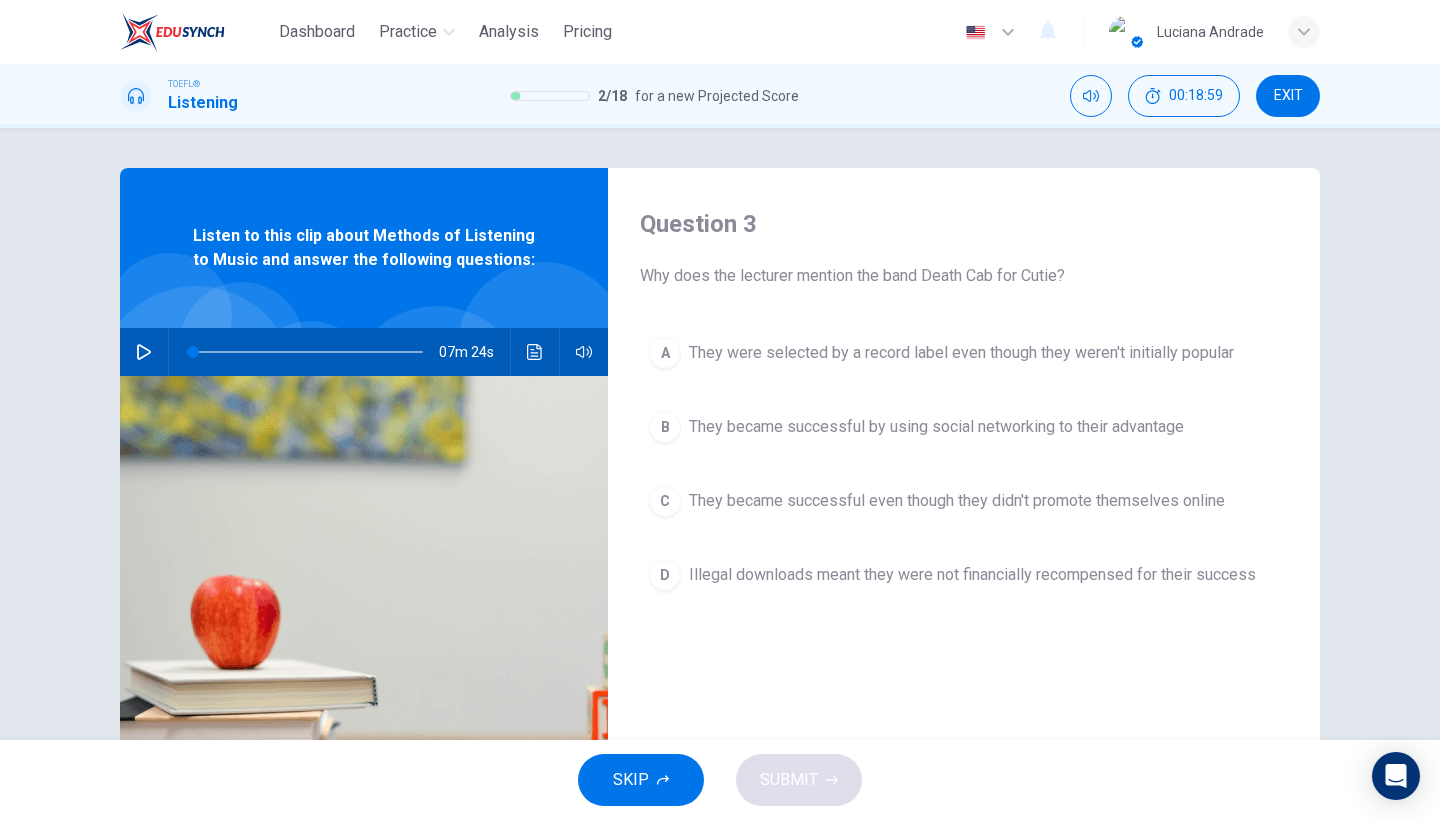 click on "EXIT" at bounding box center (1288, 96) 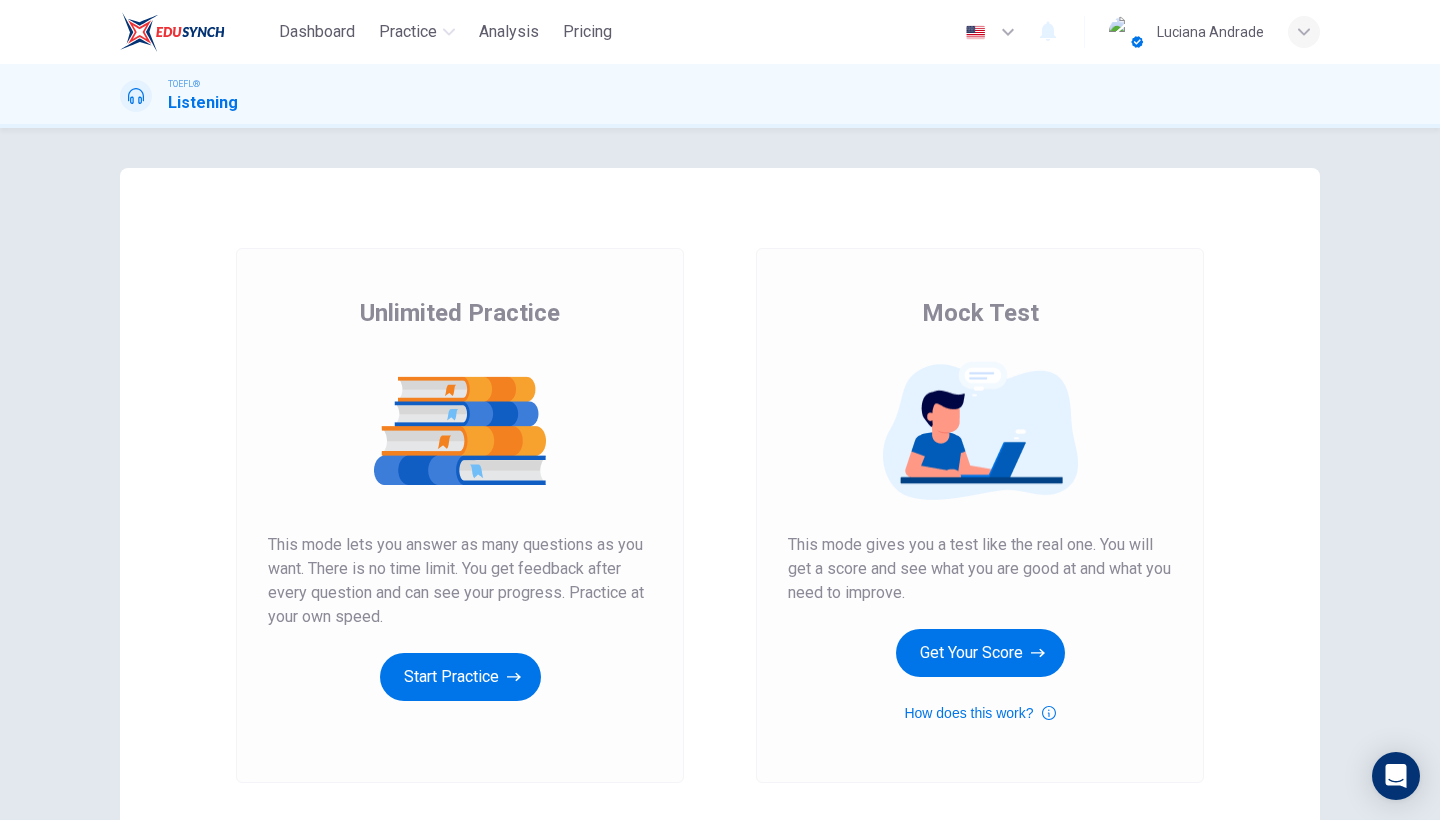 scroll, scrollTop: 0, scrollLeft: 0, axis: both 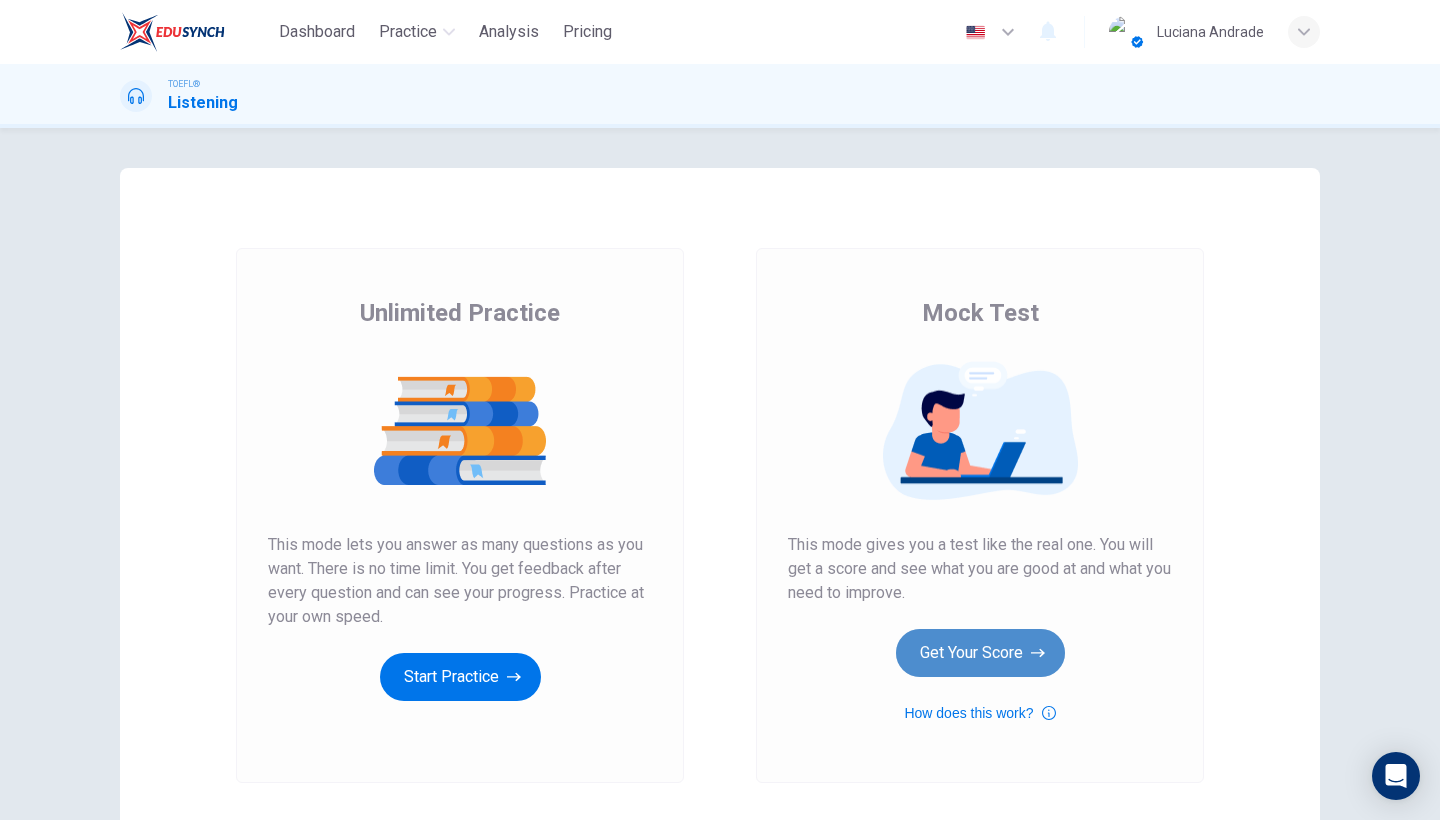 click on "Get Your Score" at bounding box center (460, 677) 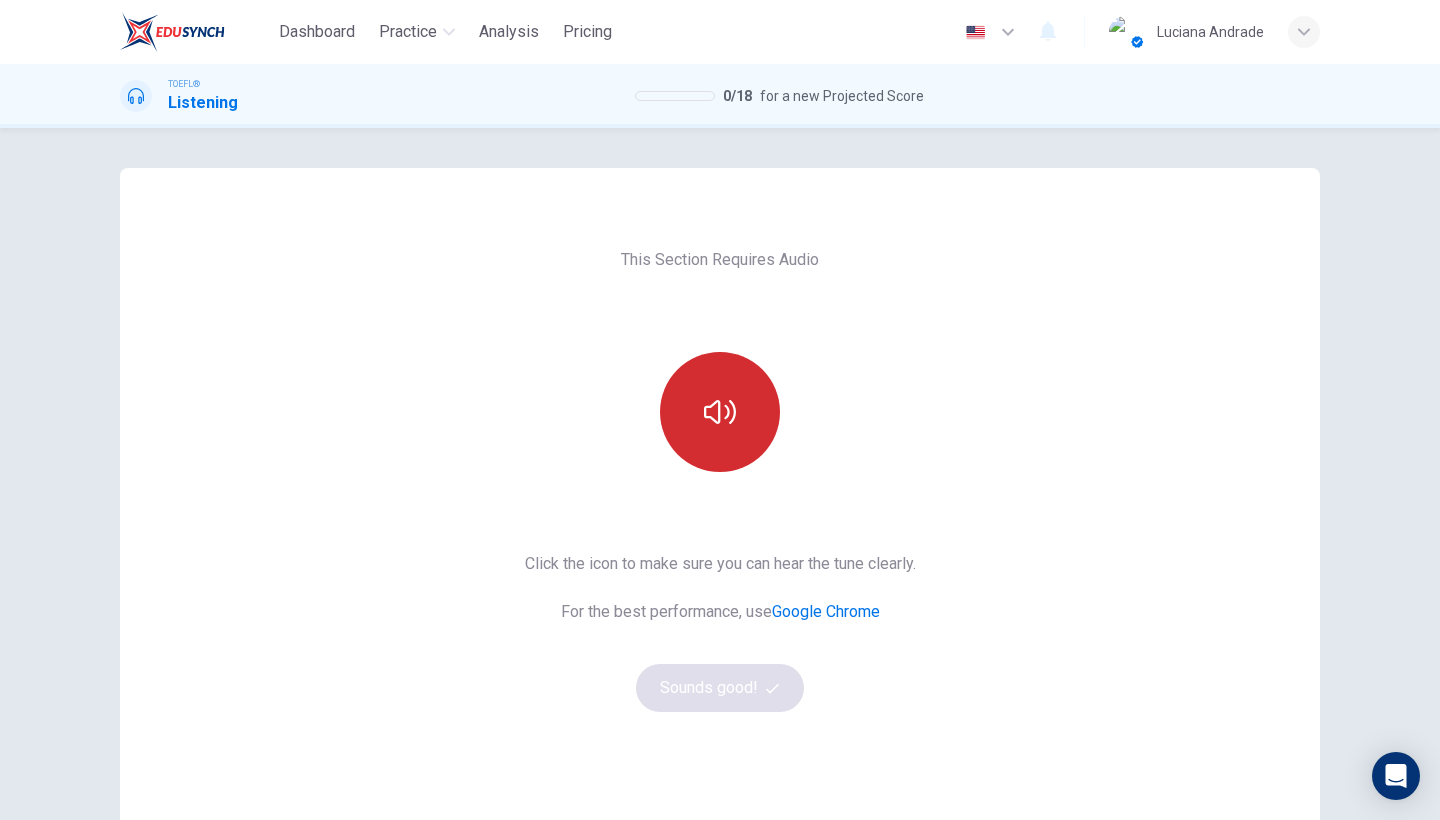 click at bounding box center [720, 412] 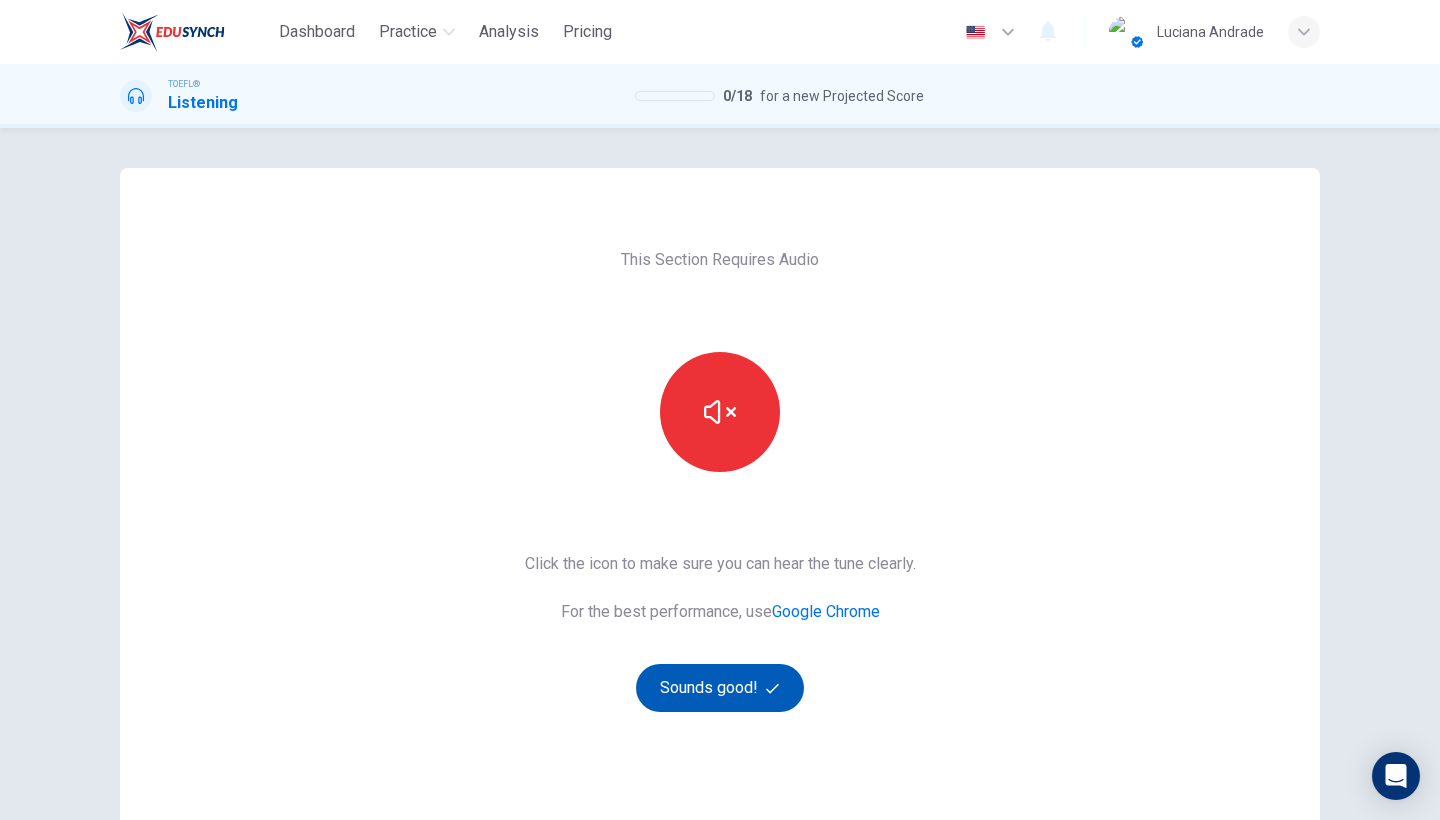 click on "Sounds good!" at bounding box center [720, 688] 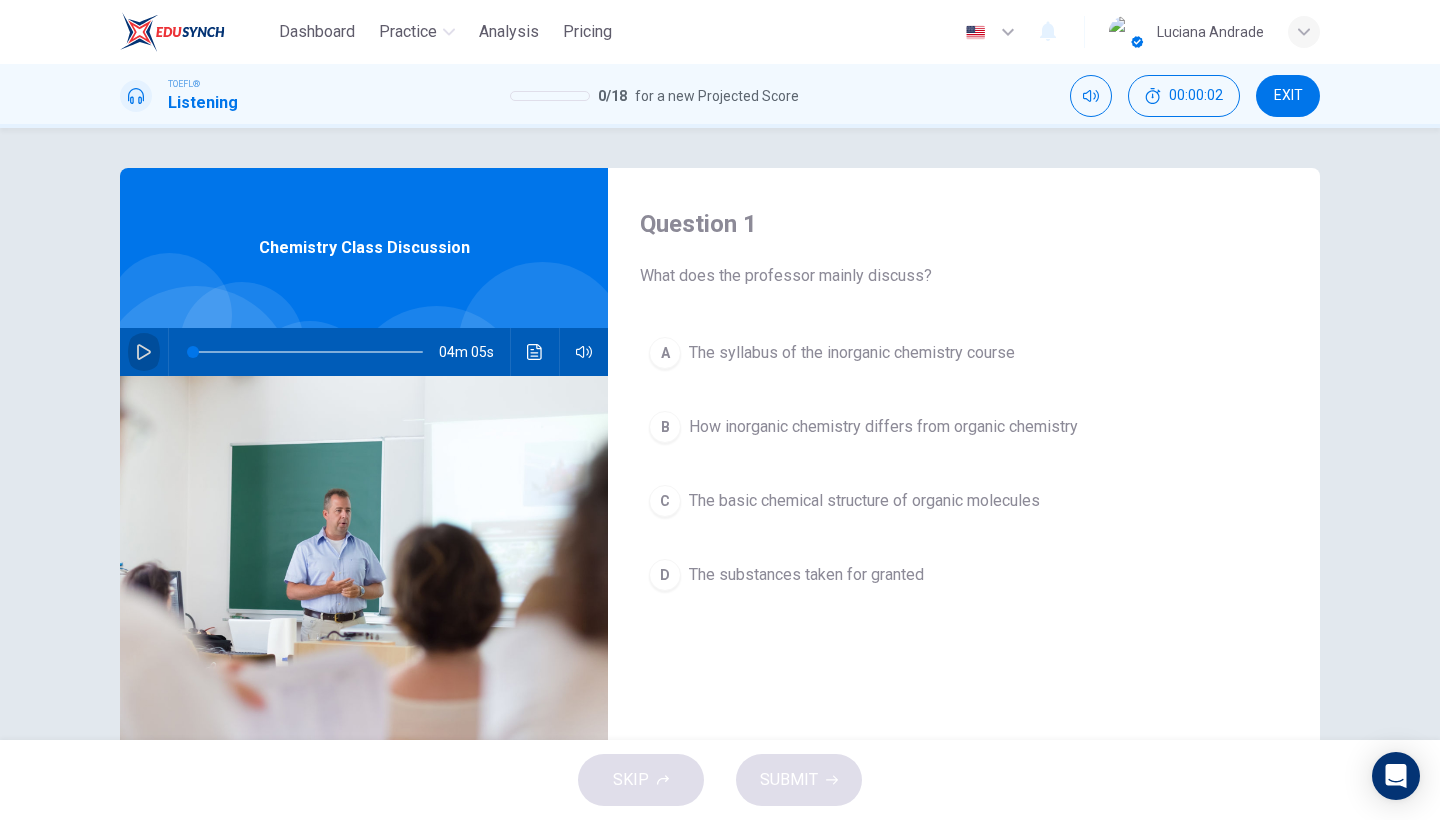 click at bounding box center [144, 352] 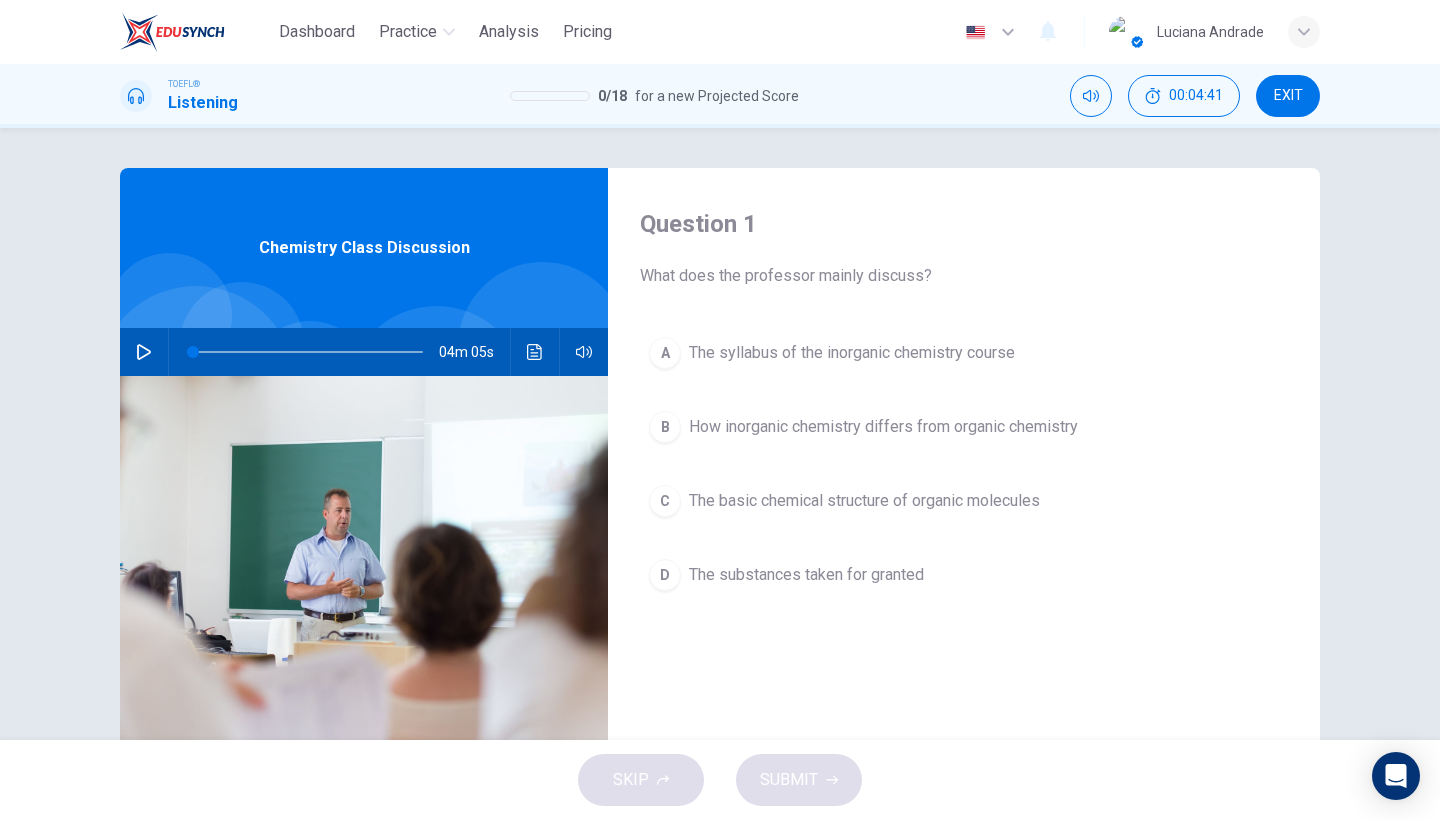 click on "How inorganic chemistry differs from organic chemistry" at bounding box center (852, 353) 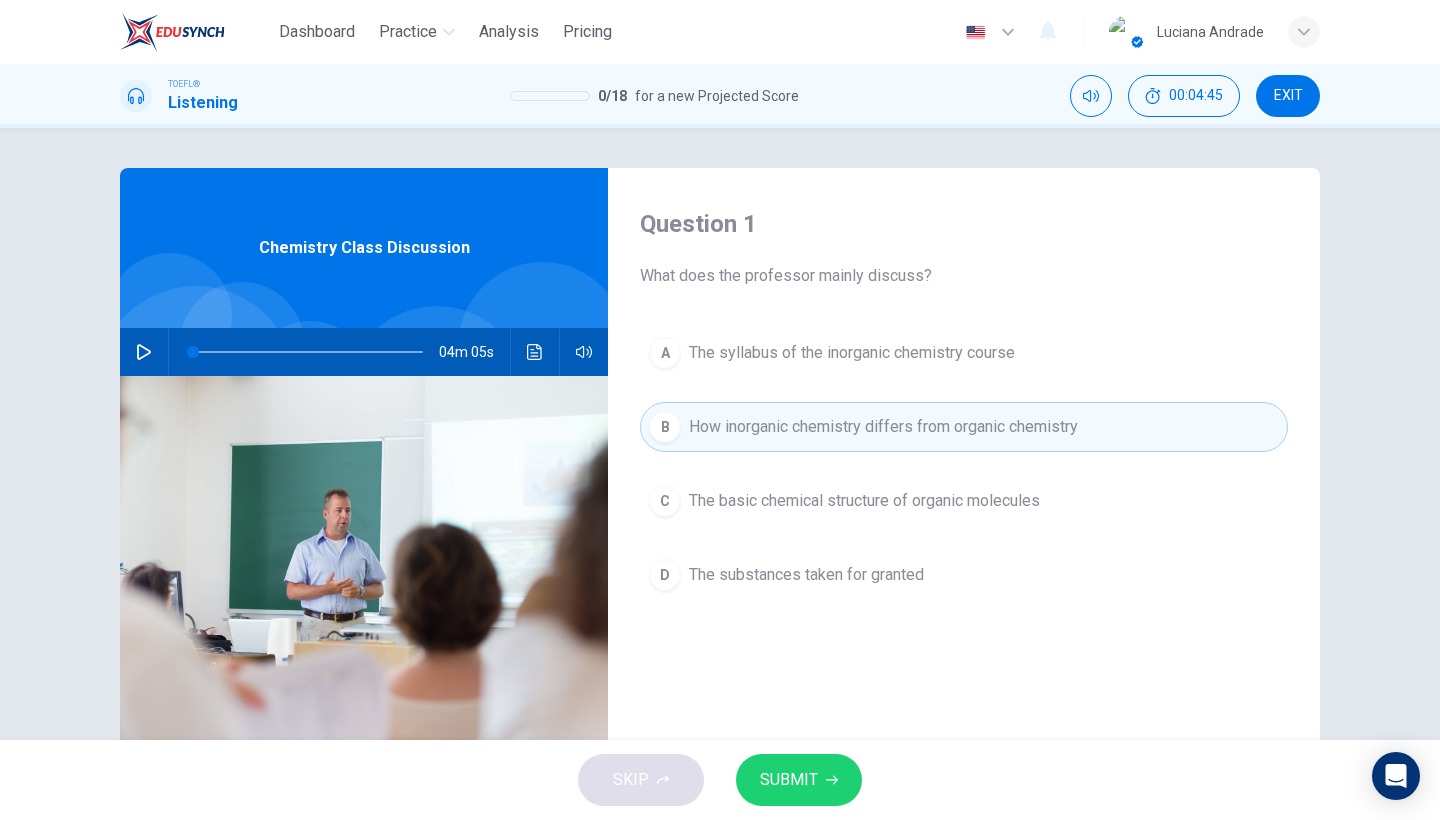 click on "The basic chemical structure of organic molecules" at bounding box center (852, 353) 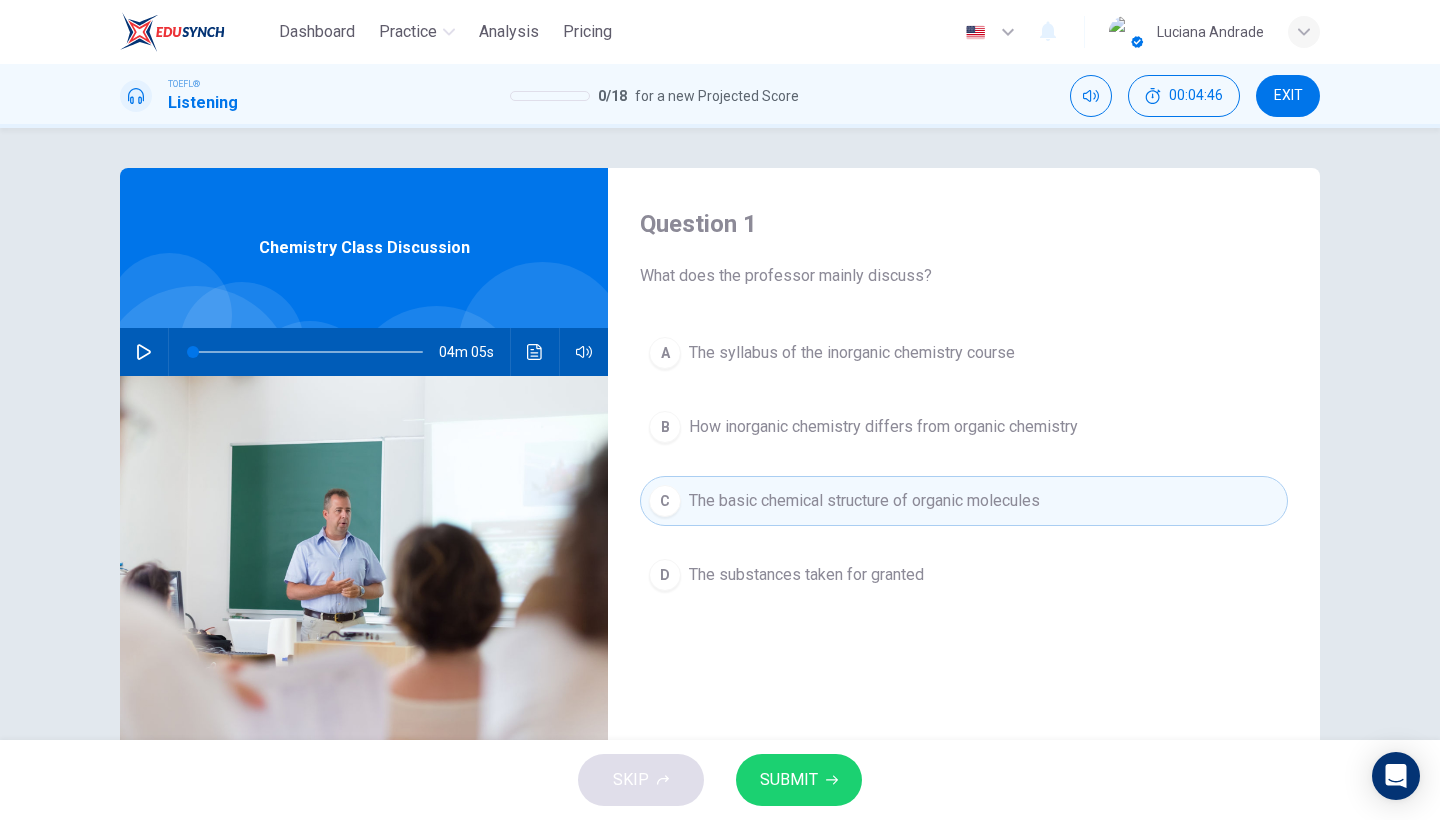 click on "How inorganic chemistry differs from organic chemistry" at bounding box center [852, 353] 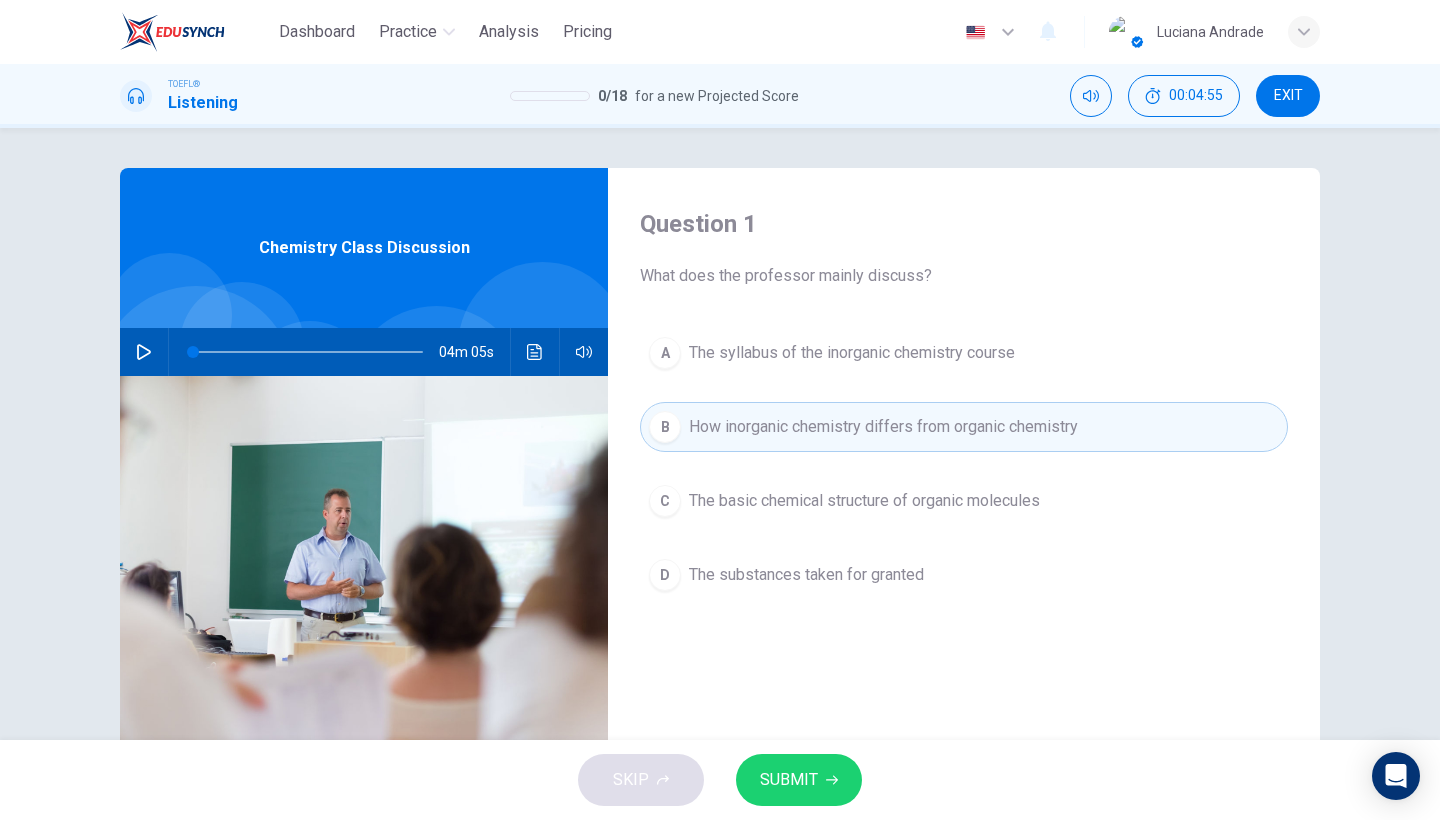 click on "The basic chemical structure of organic molecules" at bounding box center [852, 353] 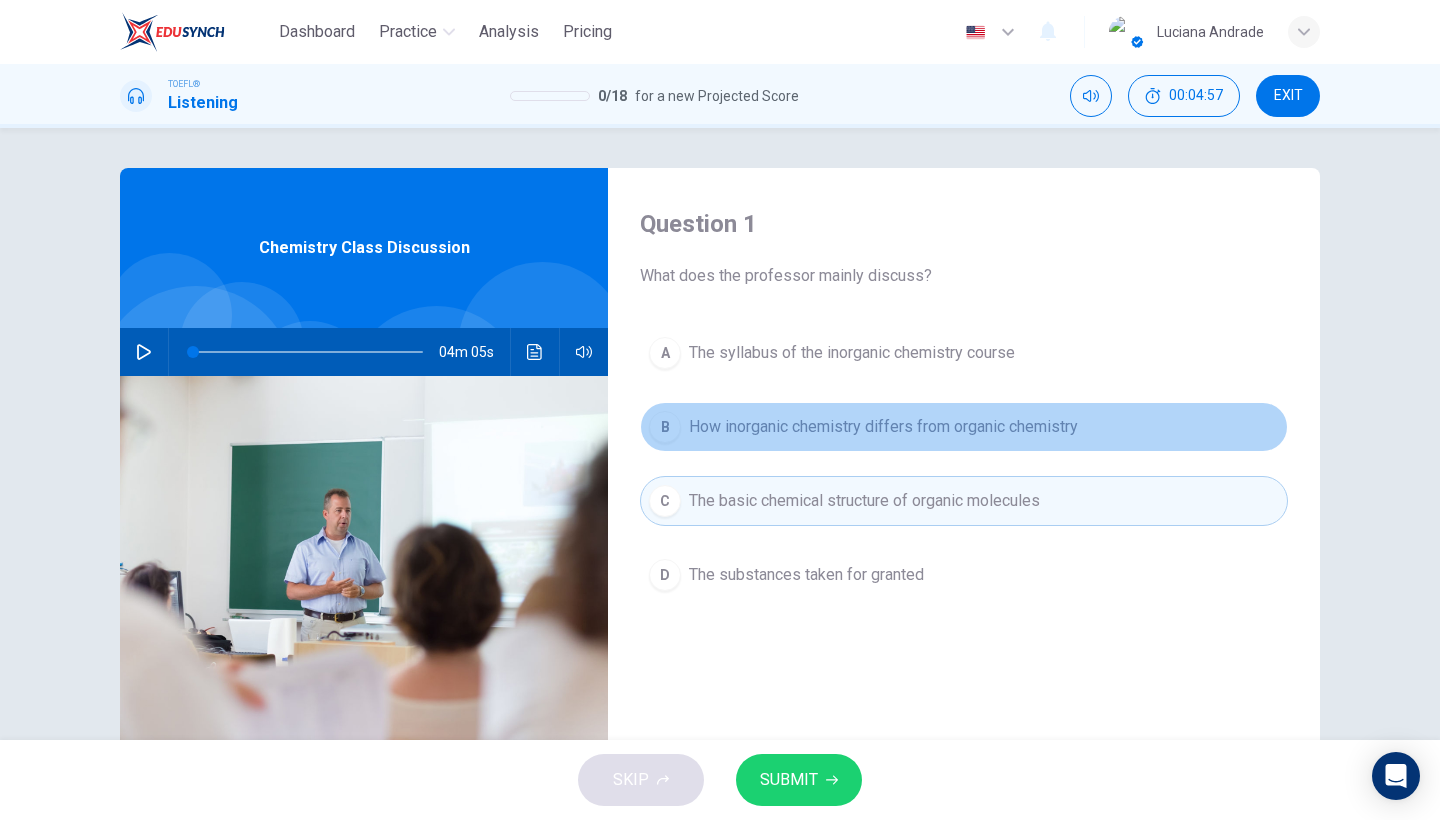 click on "How inorganic chemistry differs from organic chemistry" at bounding box center (852, 353) 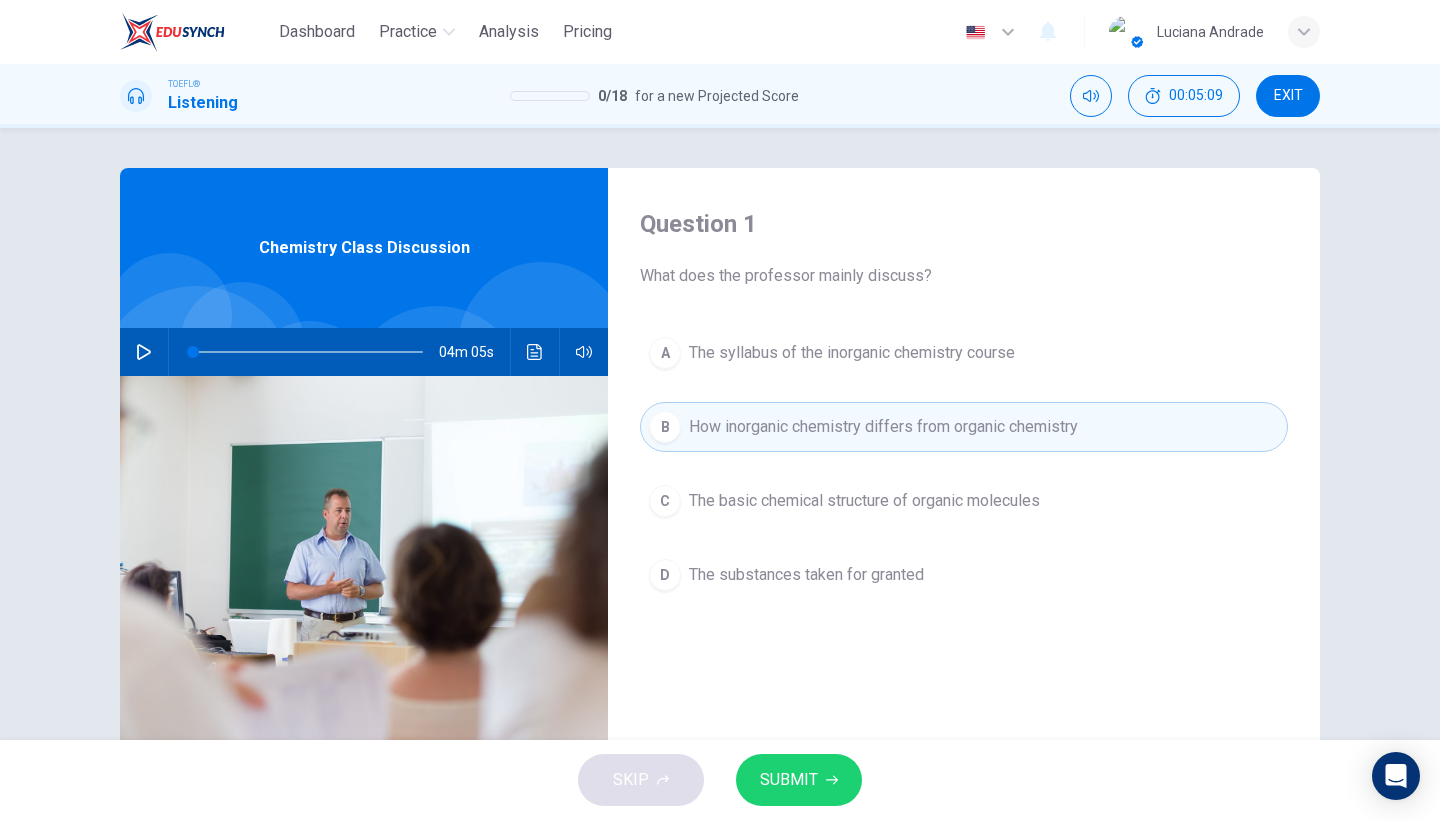 click on "C The basic chemical structure of organic molecules" at bounding box center (964, 501) 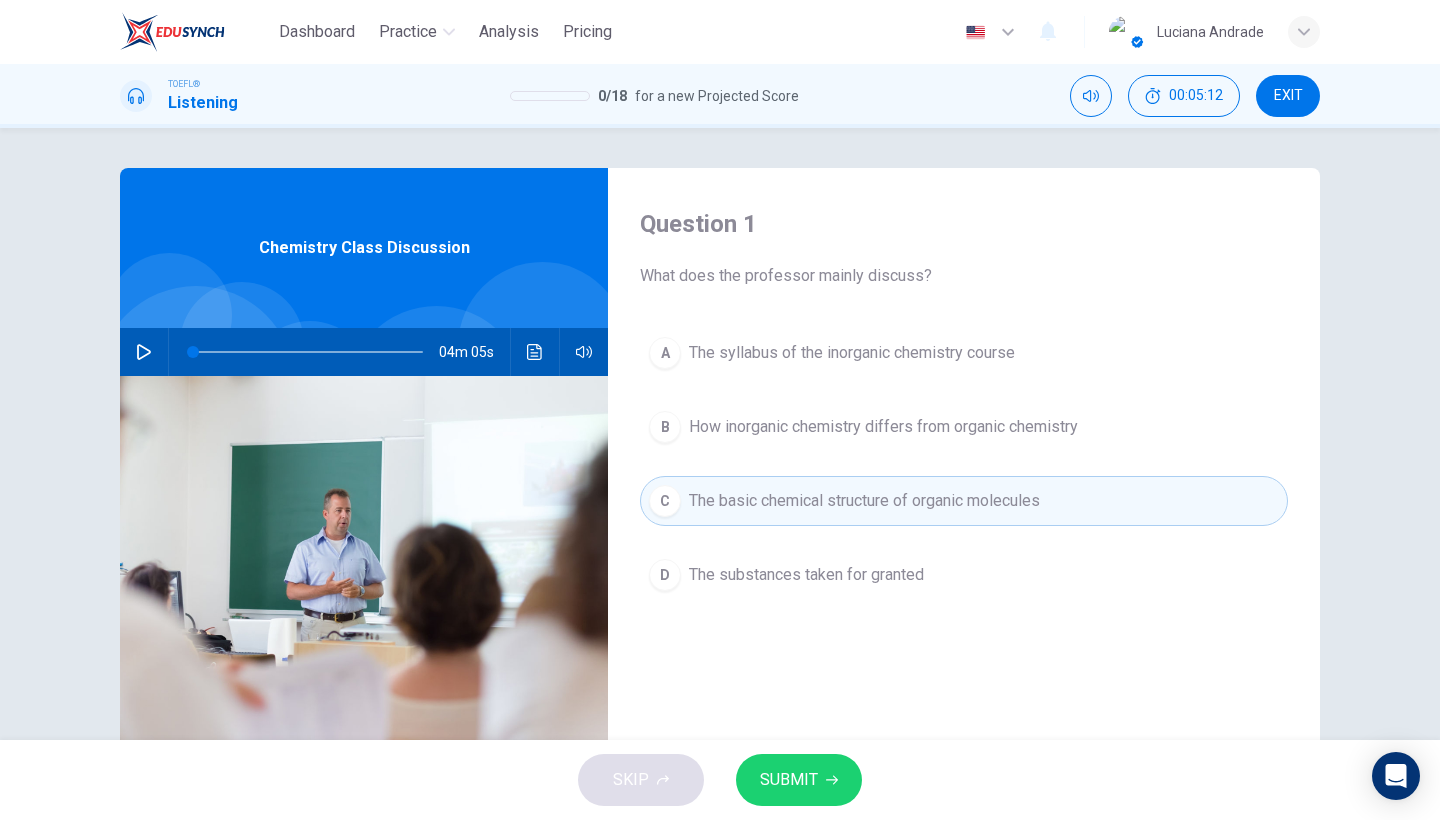 click on "SUBMIT" at bounding box center (789, 780) 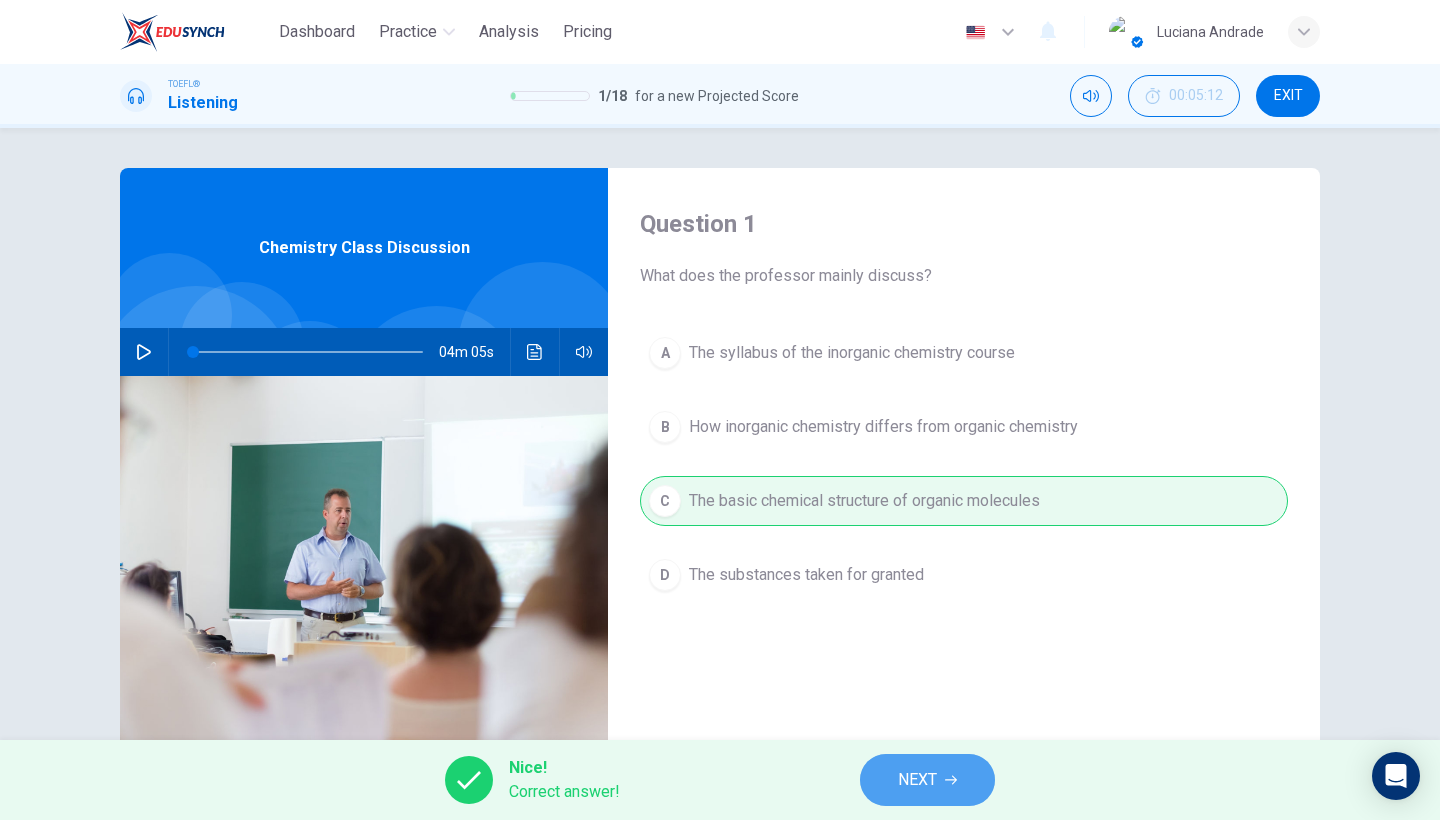 click on "NEXT" at bounding box center (917, 780) 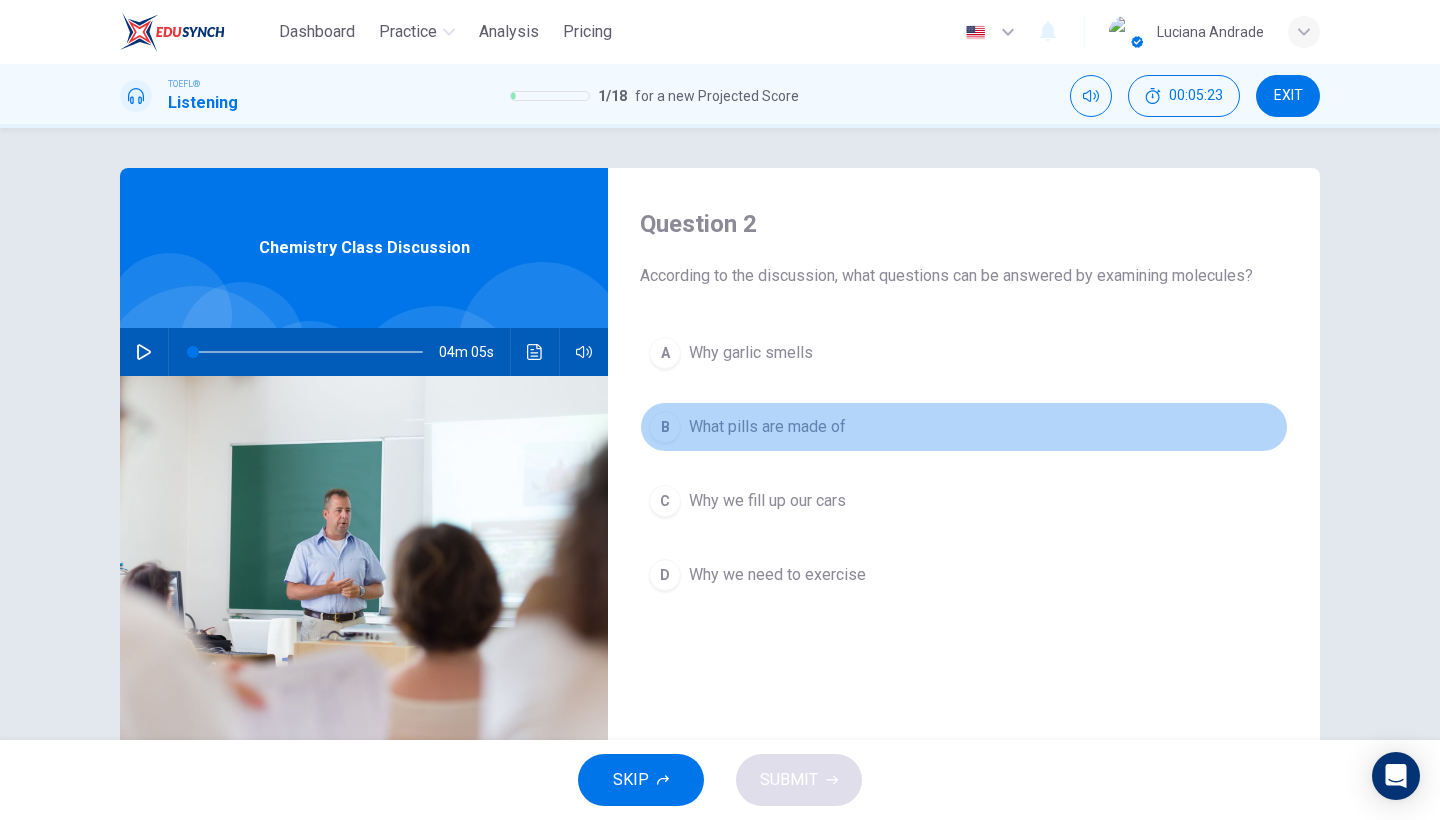 click on "What pills are made of" at bounding box center (751, 353) 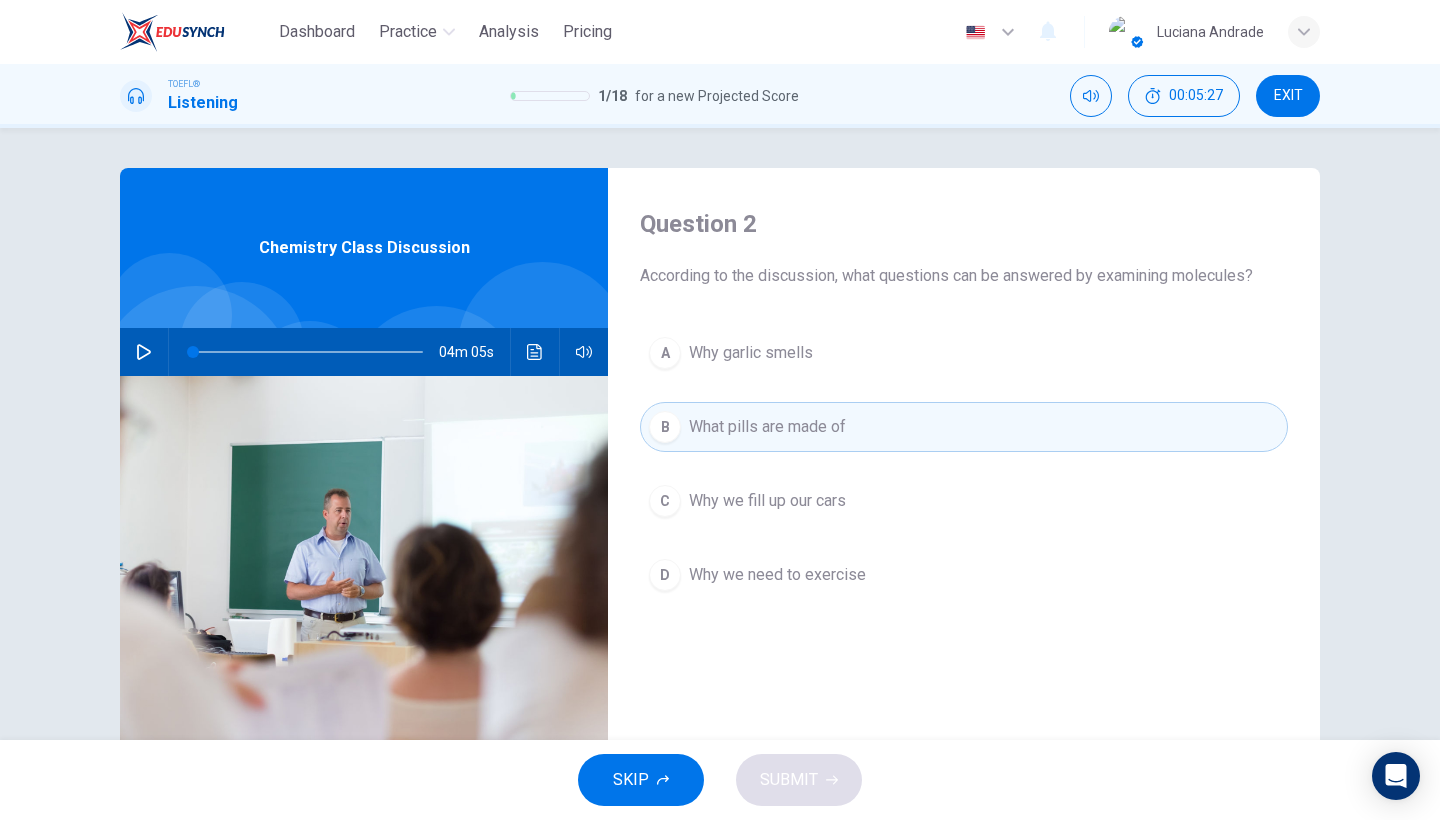 click on "A Why garlic smells" at bounding box center (964, 353) 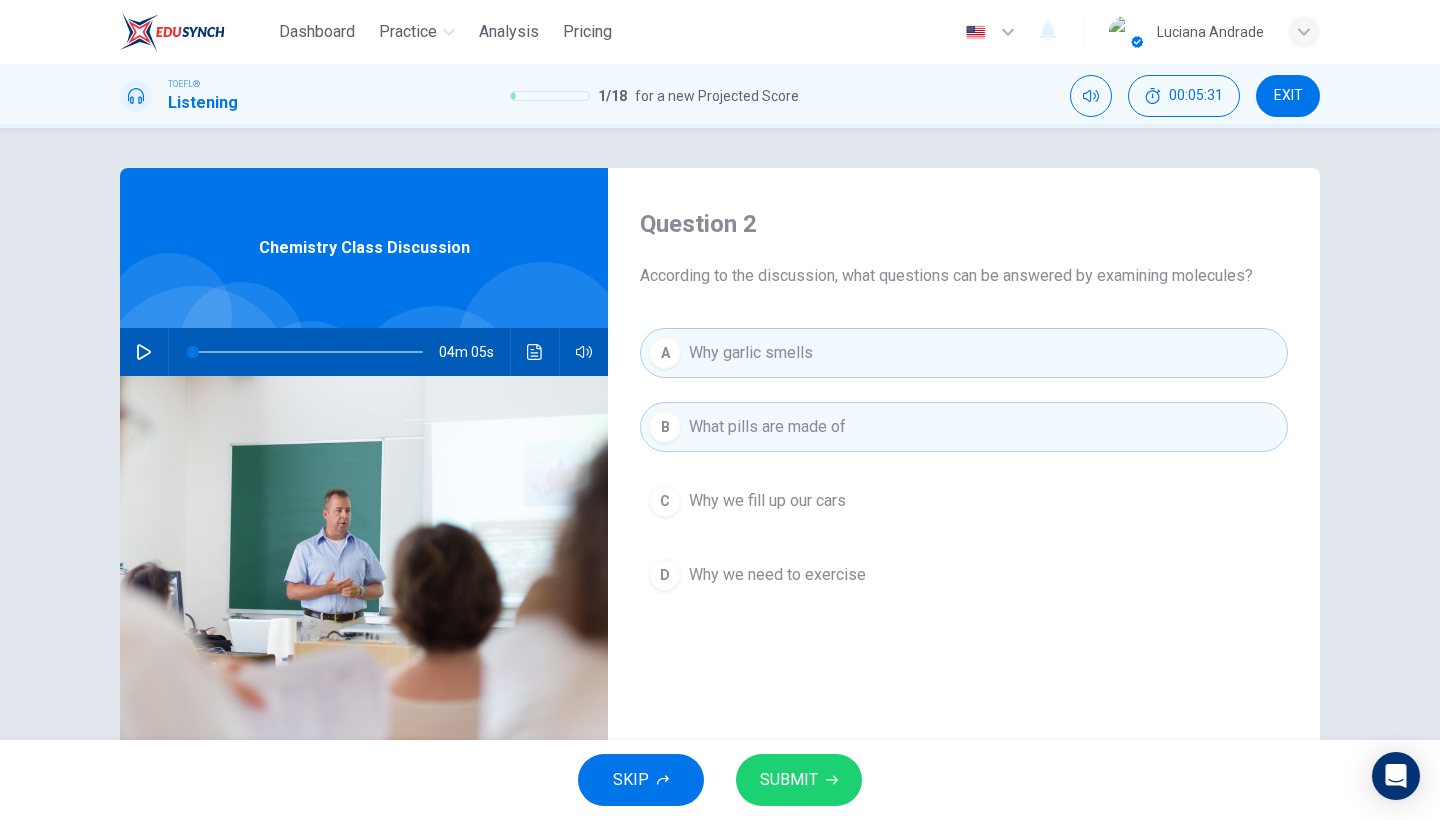 click on "SUBMIT" at bounding box center (789, 780) 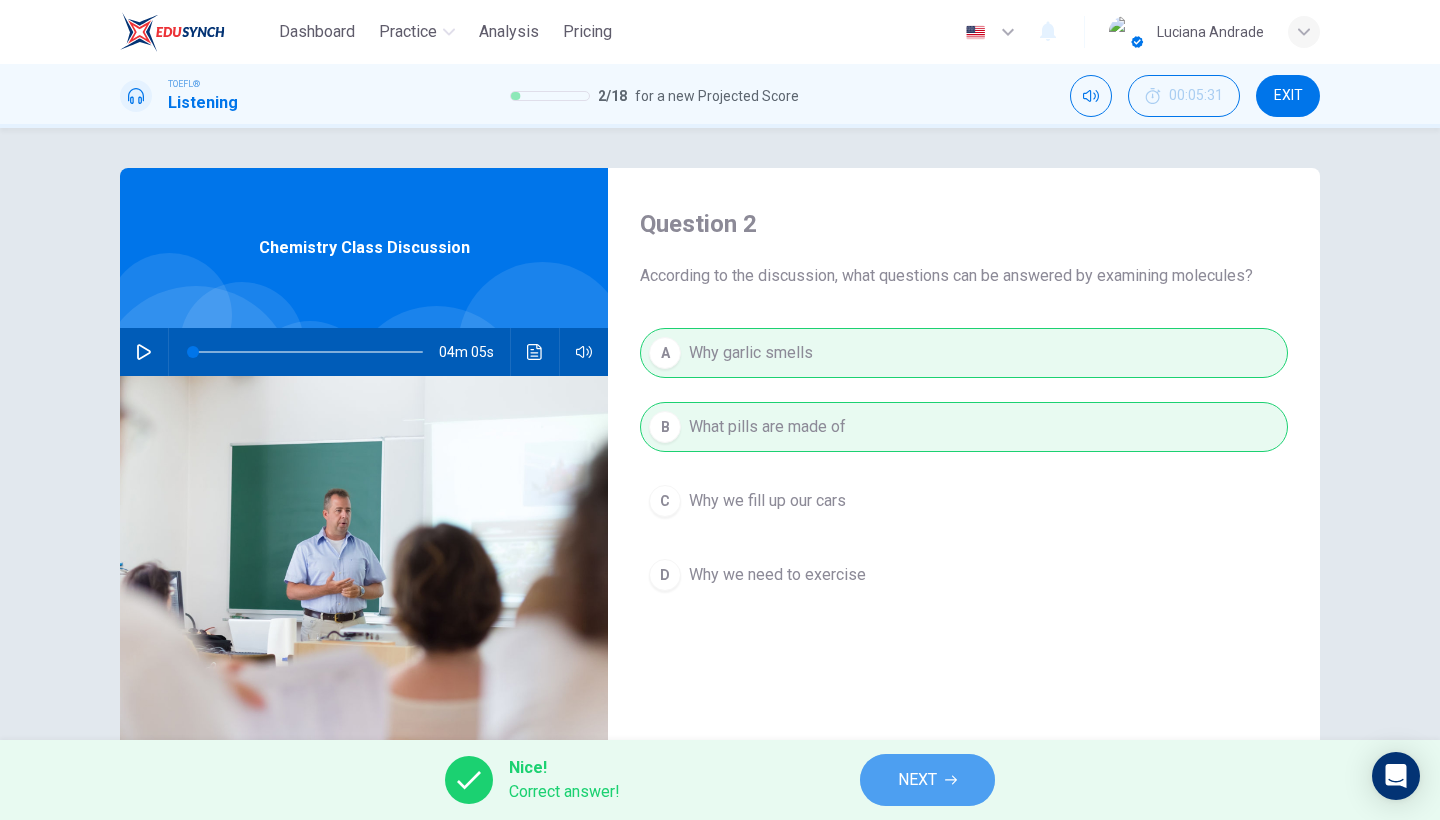 click on "NEXT" at bounding box center [917, 780] 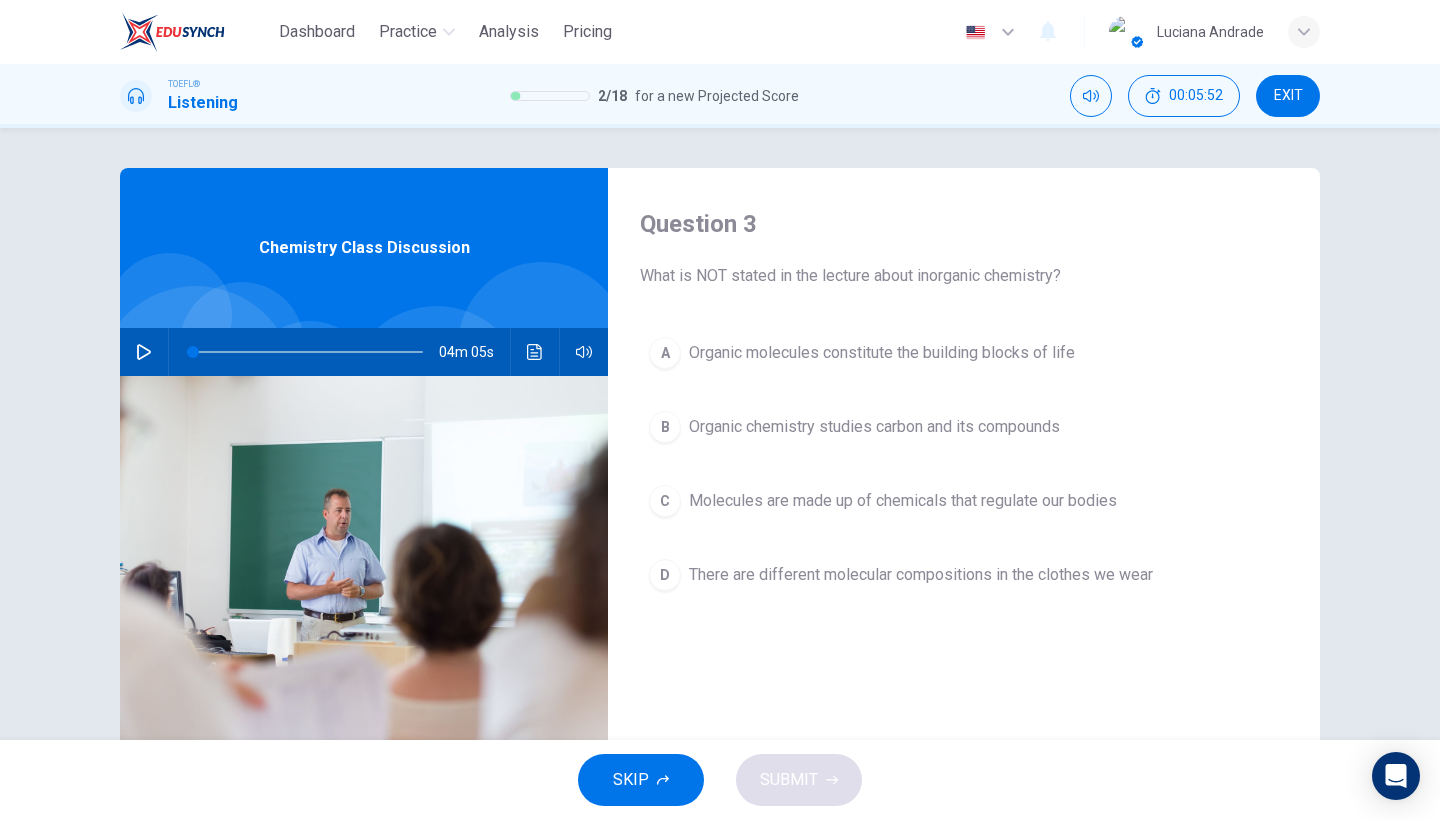 click on "There are different molecular compositions in the clothes we wear" at bounding box center (882, 353) 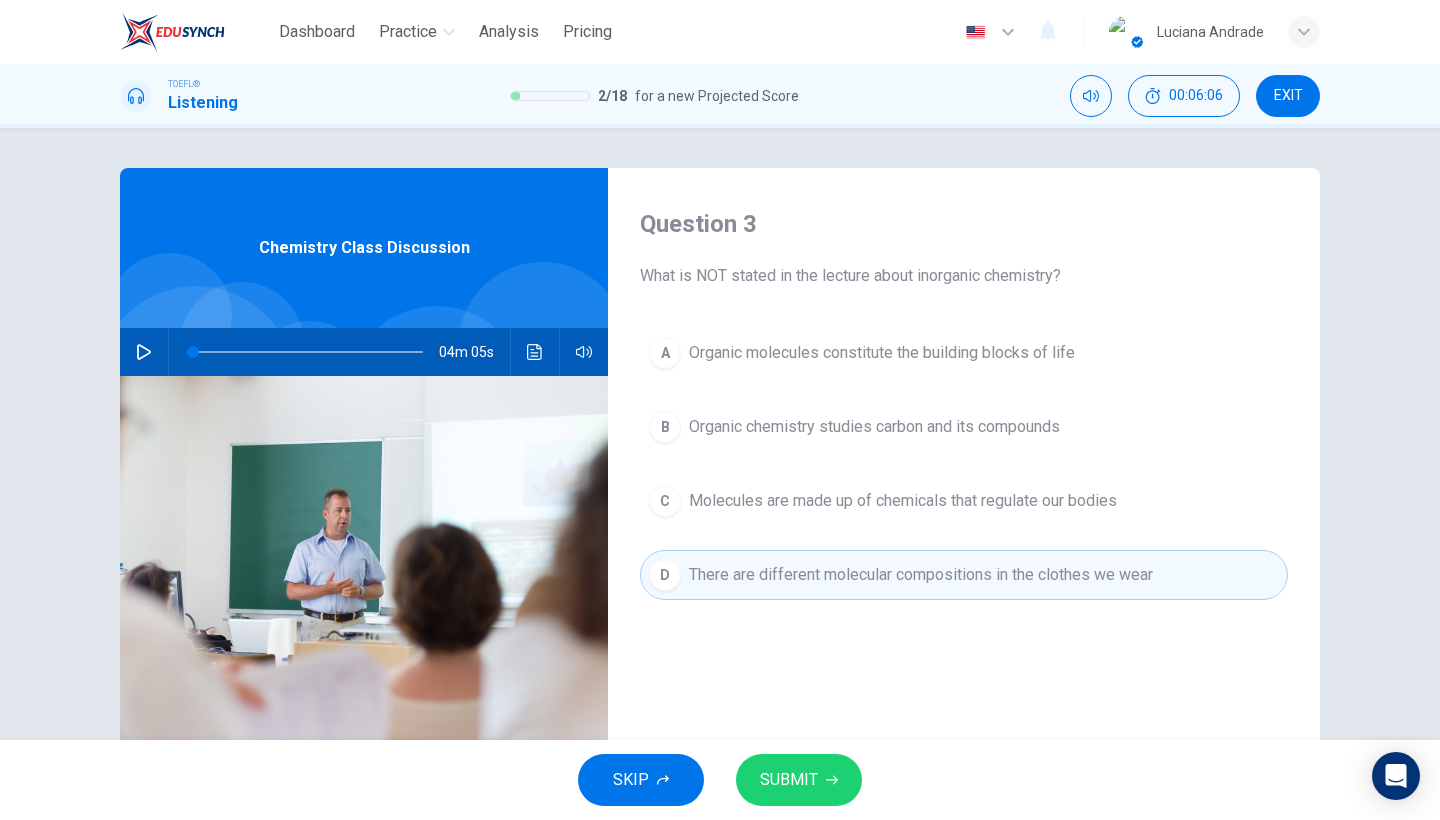 click on "Molecules are made up of chemicals that regulate our bodies" at bounding box center (882, 353) 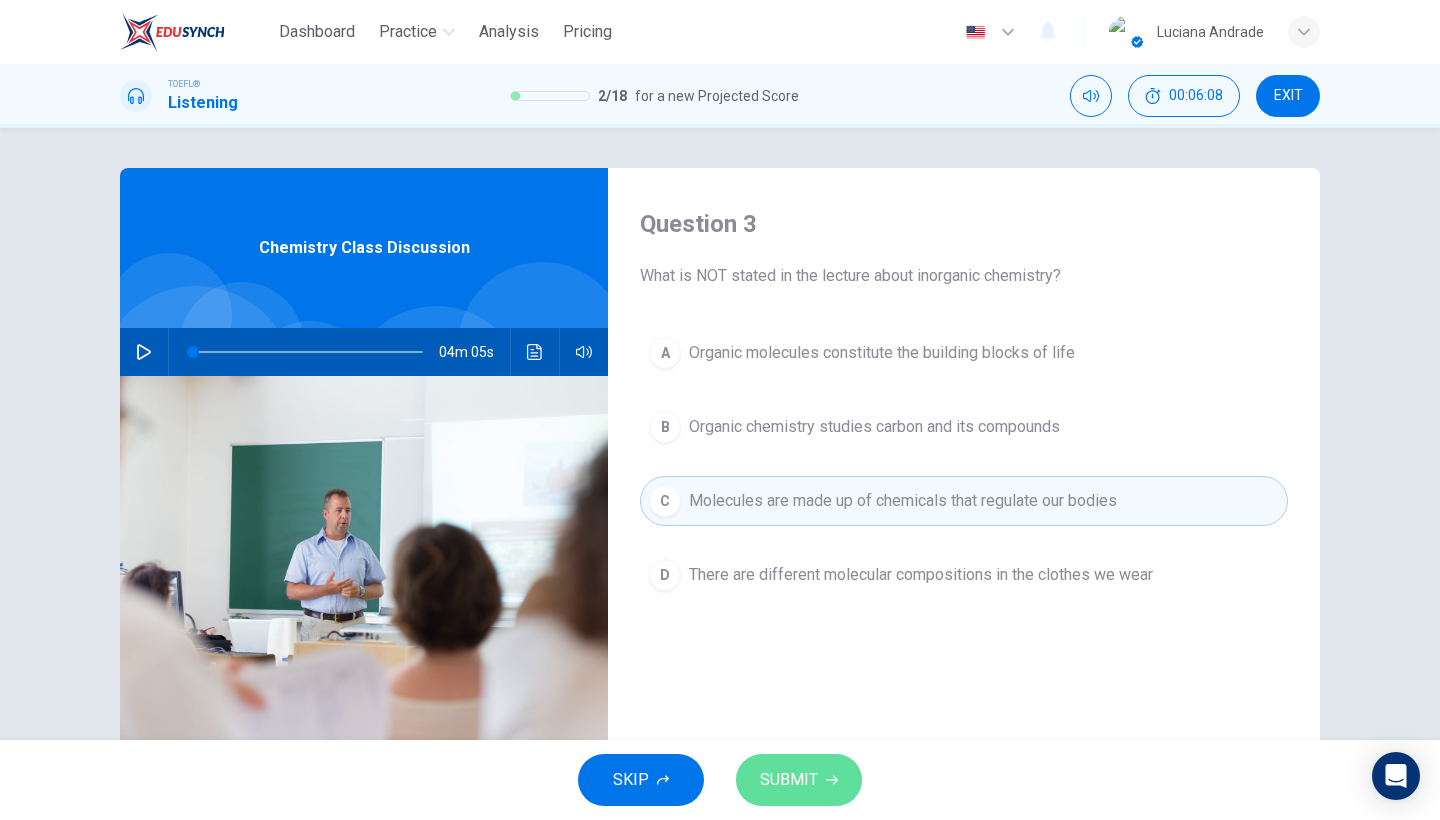 click on "SUBMIT" at bounding box center [789, 780] 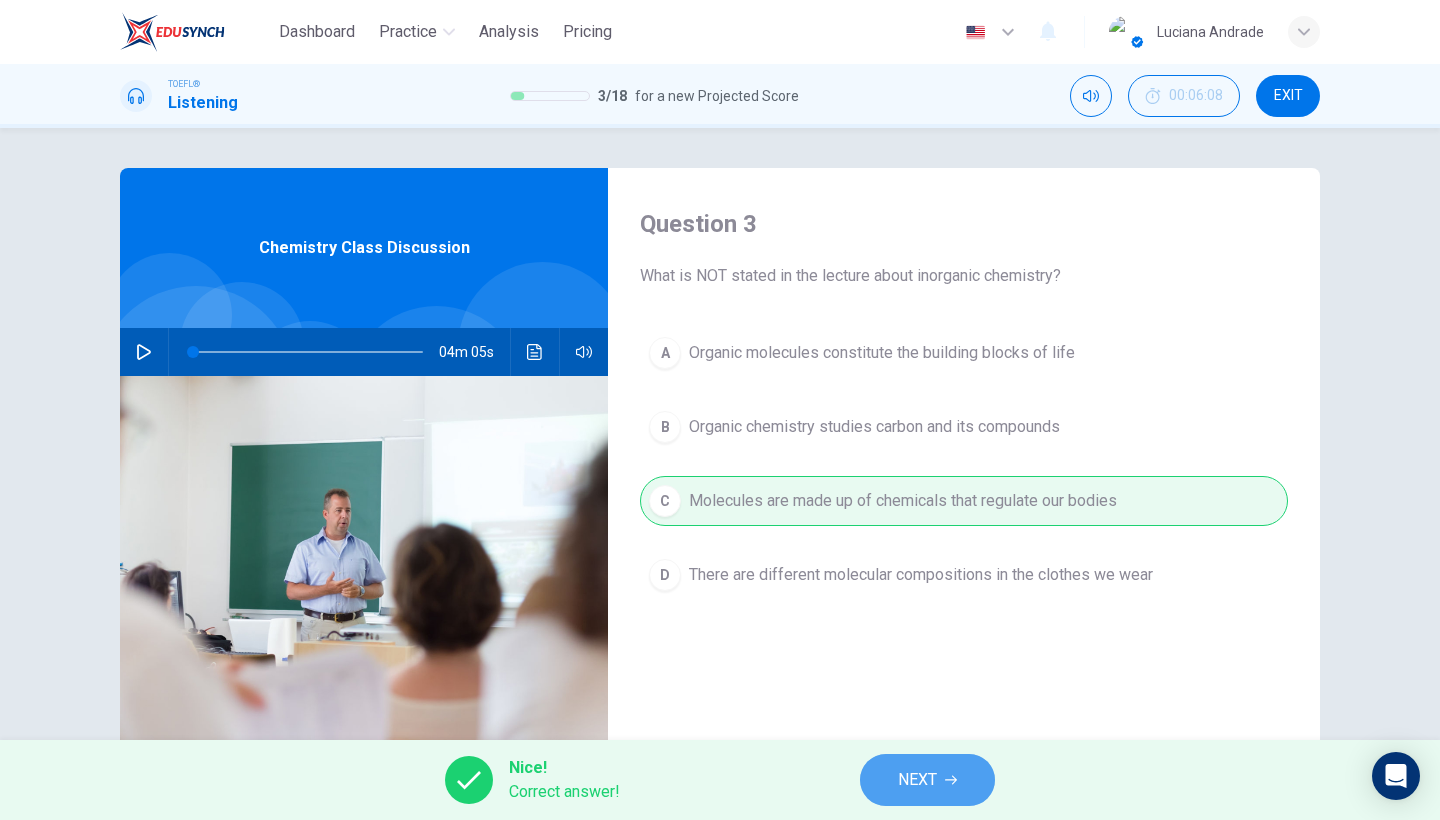 click on "NEXT" at bounding box center [917, 780] 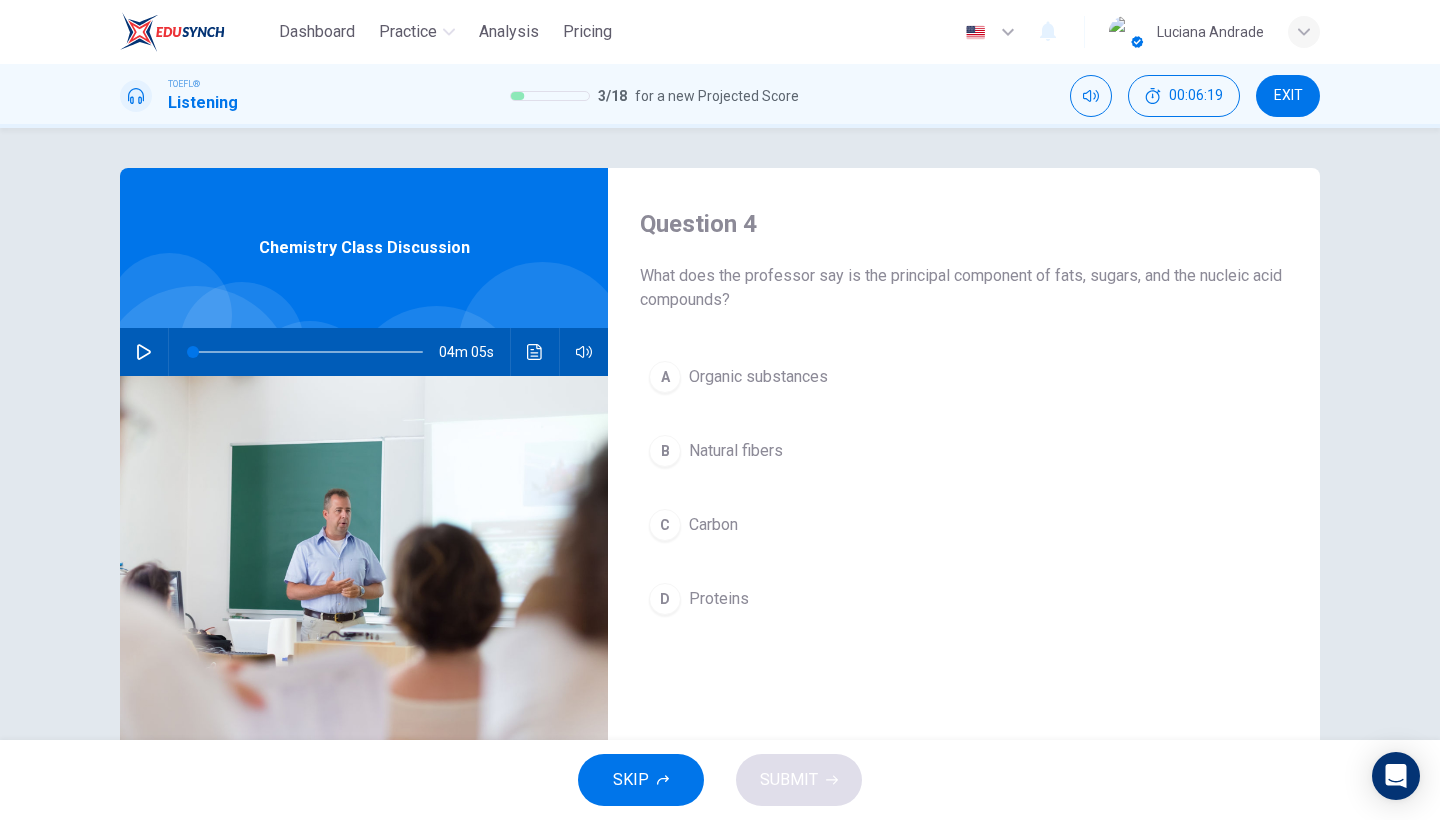 click on "A Organic substances B Natural fibers C Carbon D Proteins" at bounding box center (964, 508) 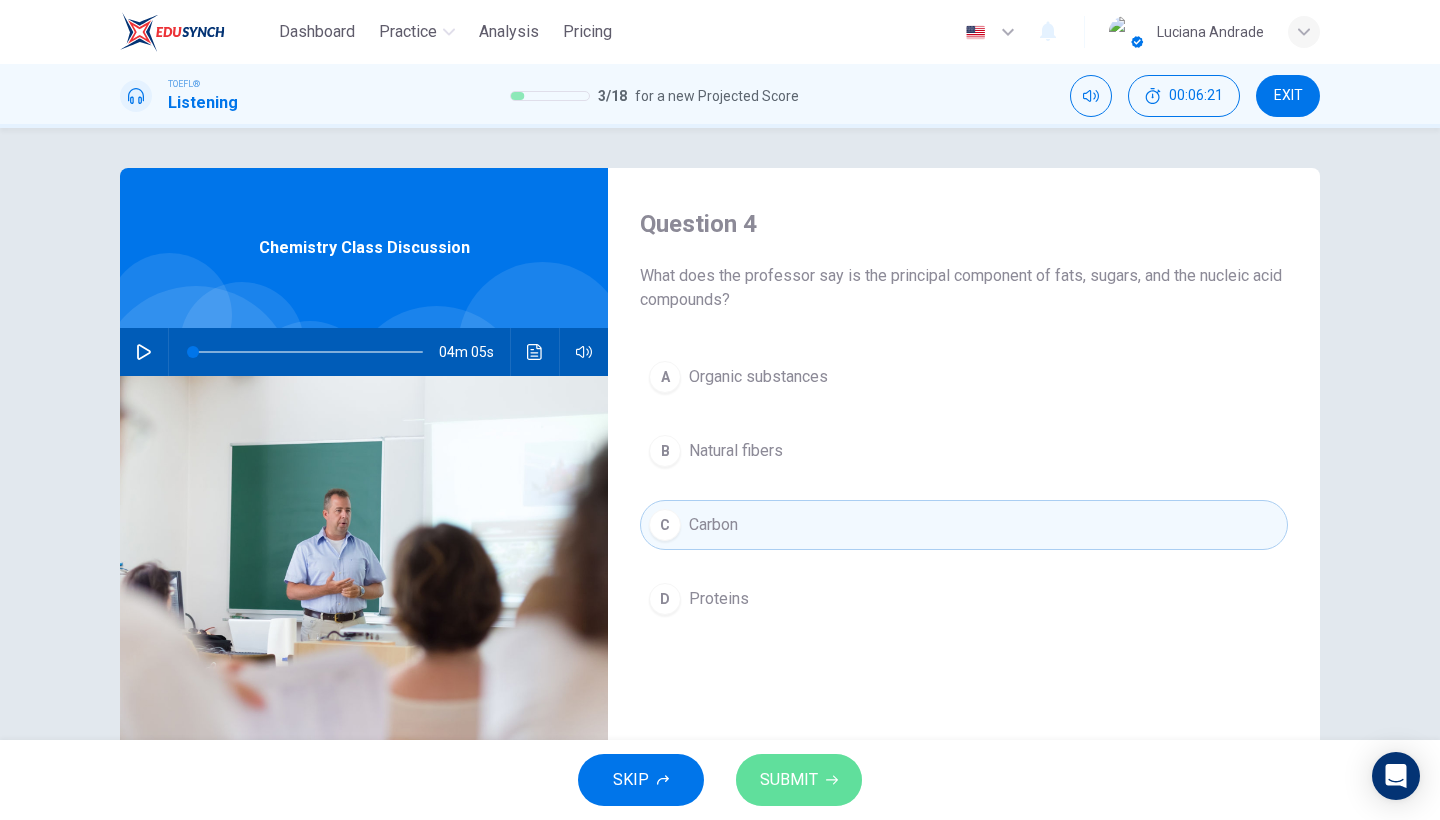 click on "SUBMIT" at bounding box center [789, 780] 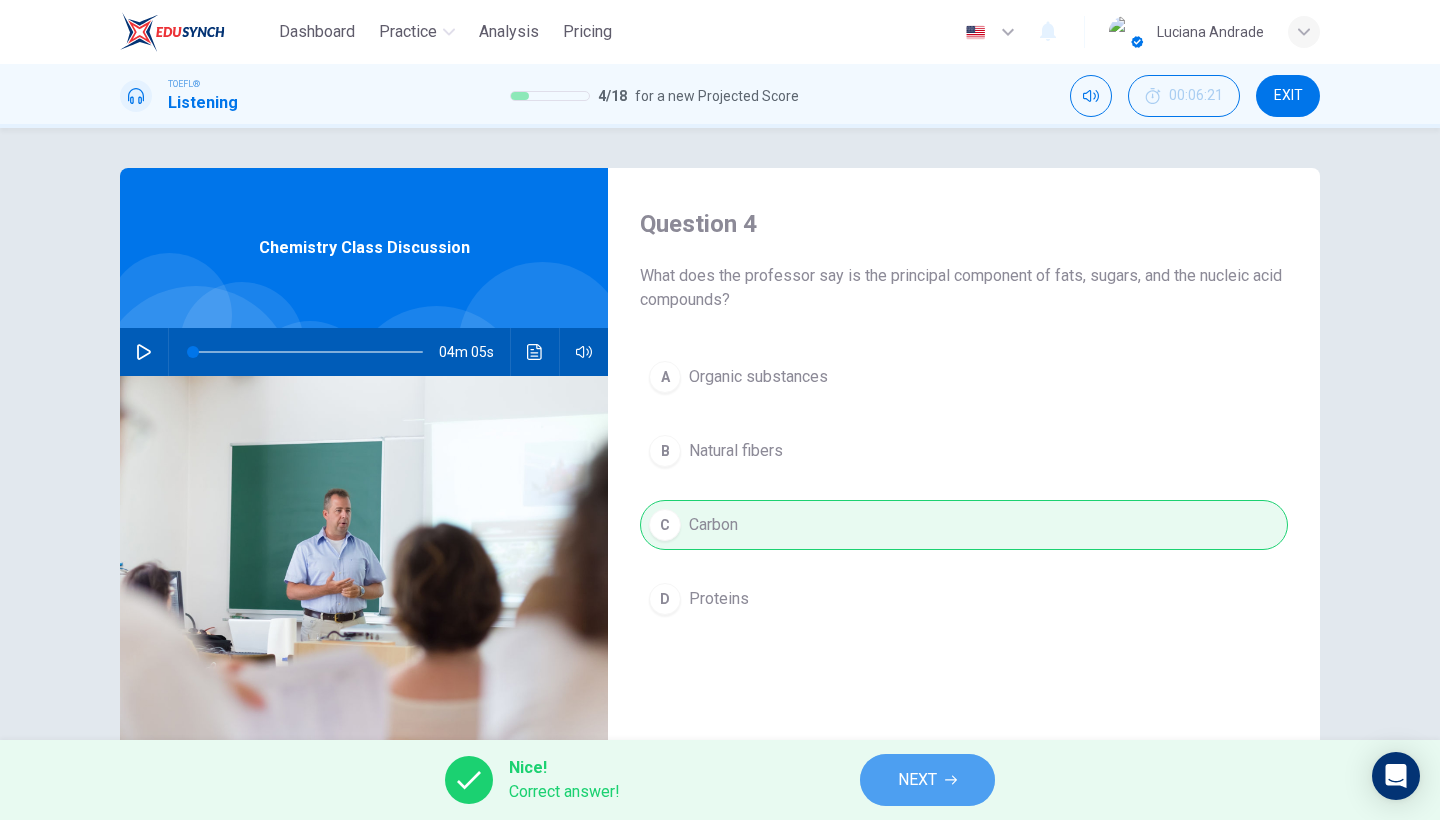 click on "NEXT" at bounding box center [927, 780] 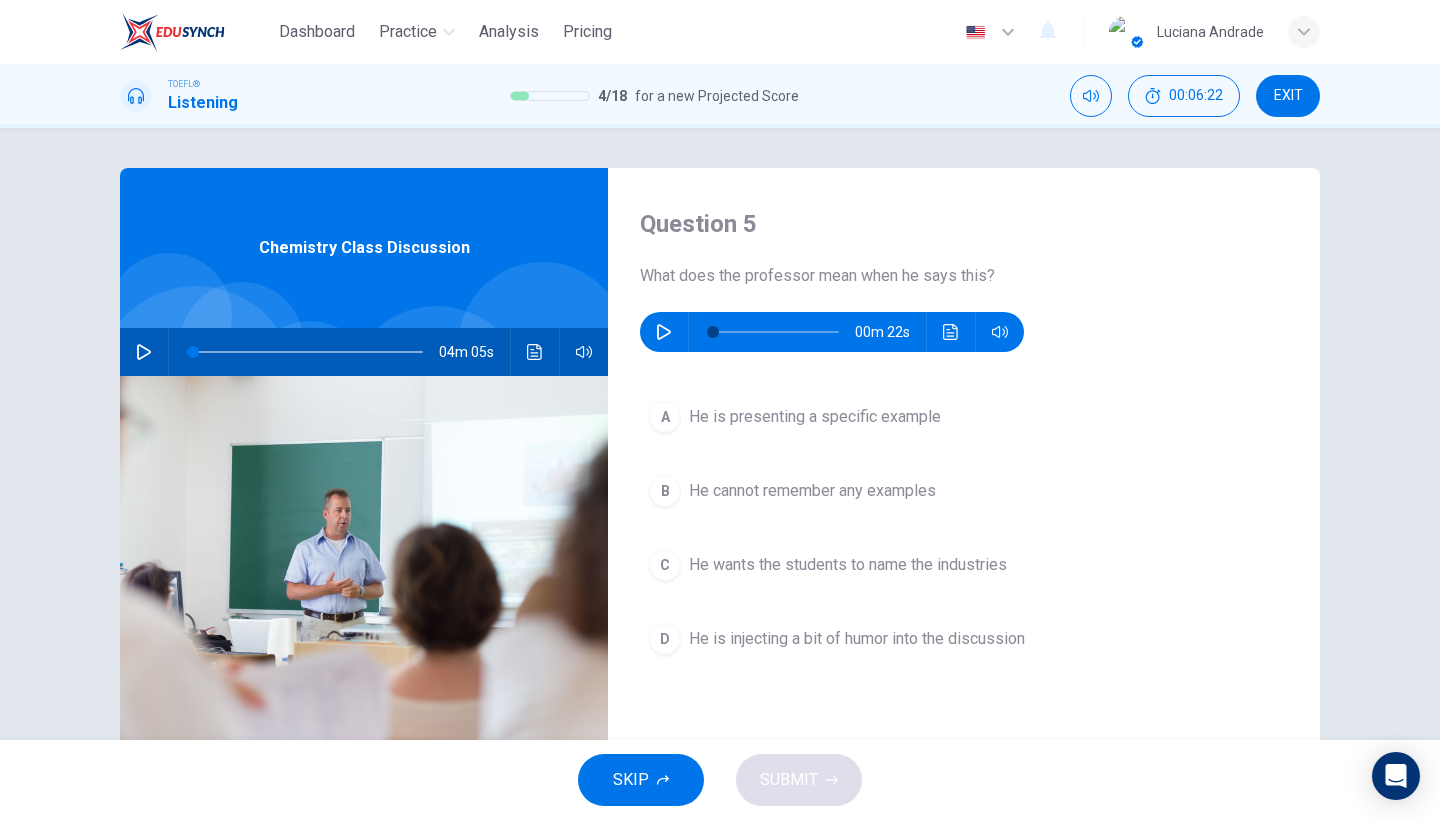 click at bounding box center (664, 332) 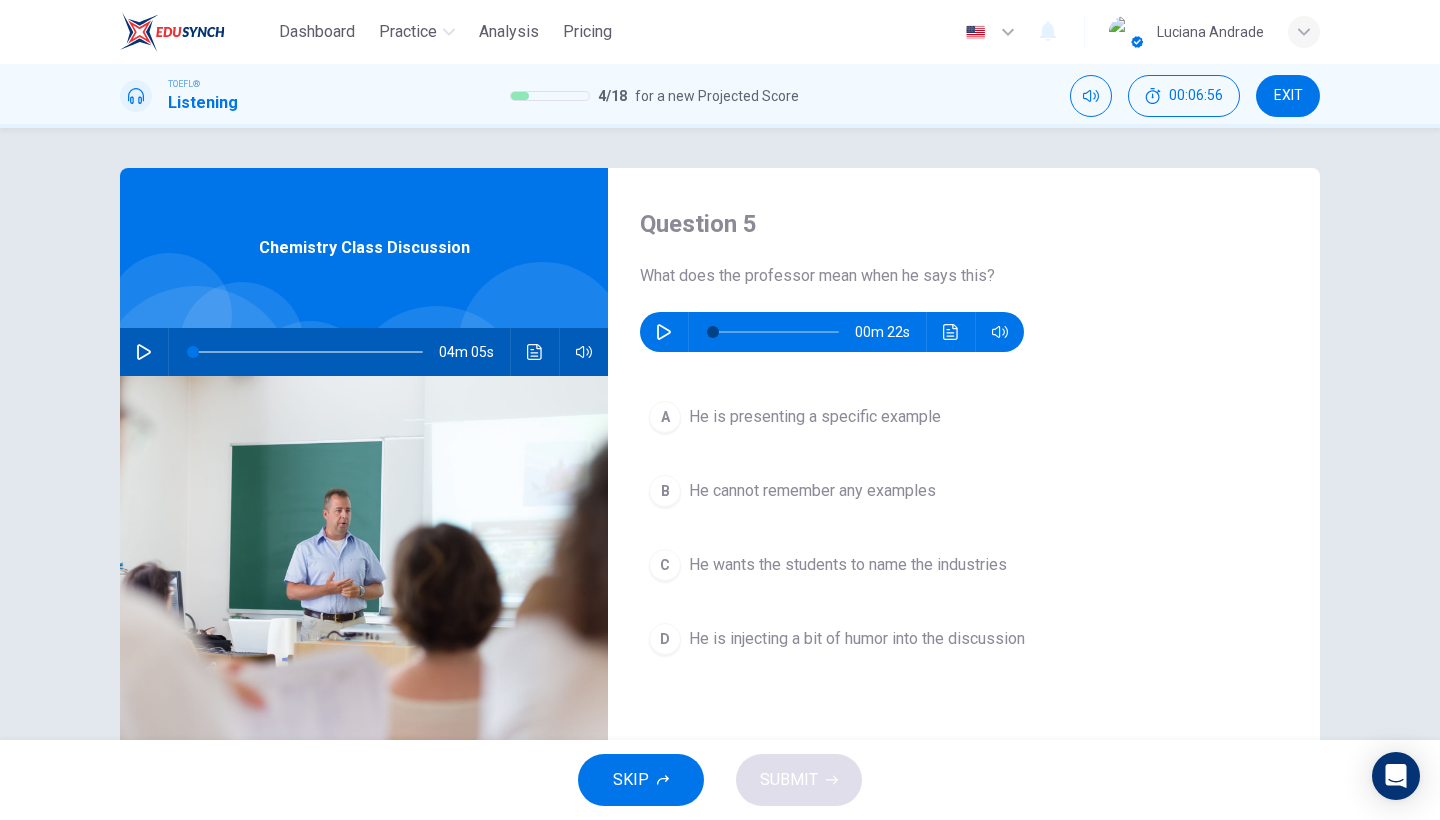 click at bounding box center [664, 332] 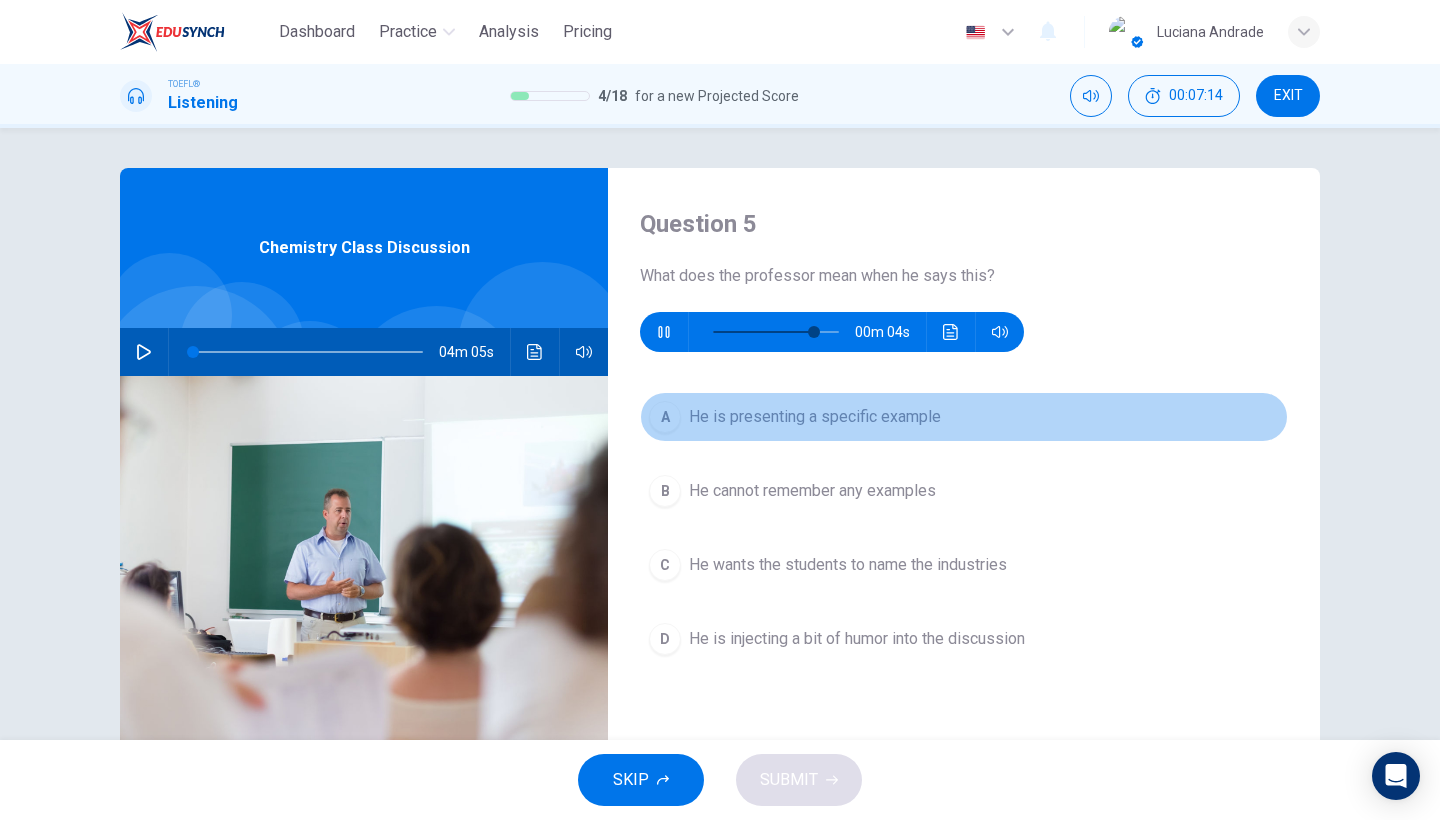 click on "He is presenting a specific example" at bounding box center [815, 417] 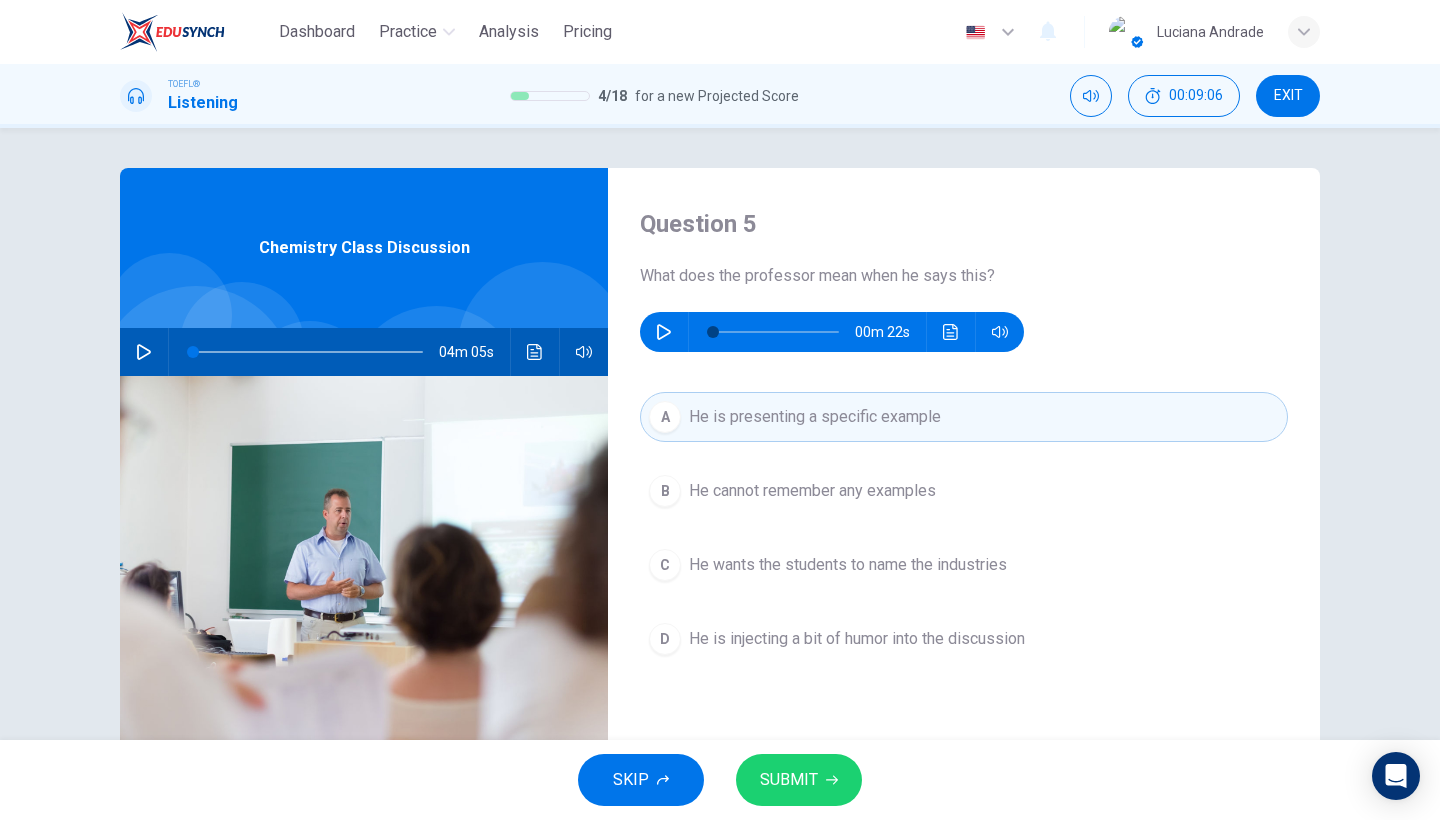 click on "He is presenting a specific example" at bounding box center (815, 417) 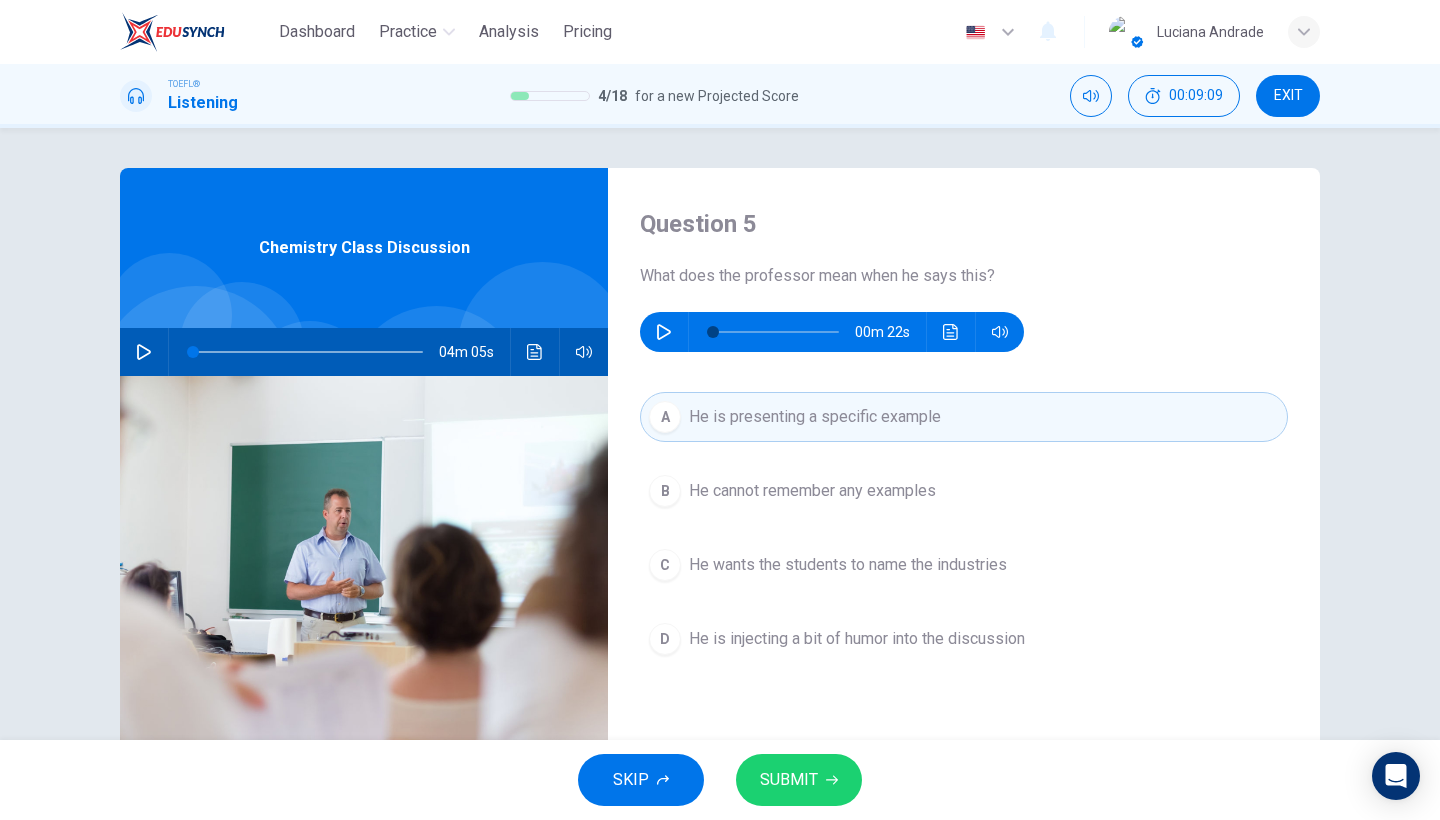click on "SUBMIT" at bounding box center (799, 780) 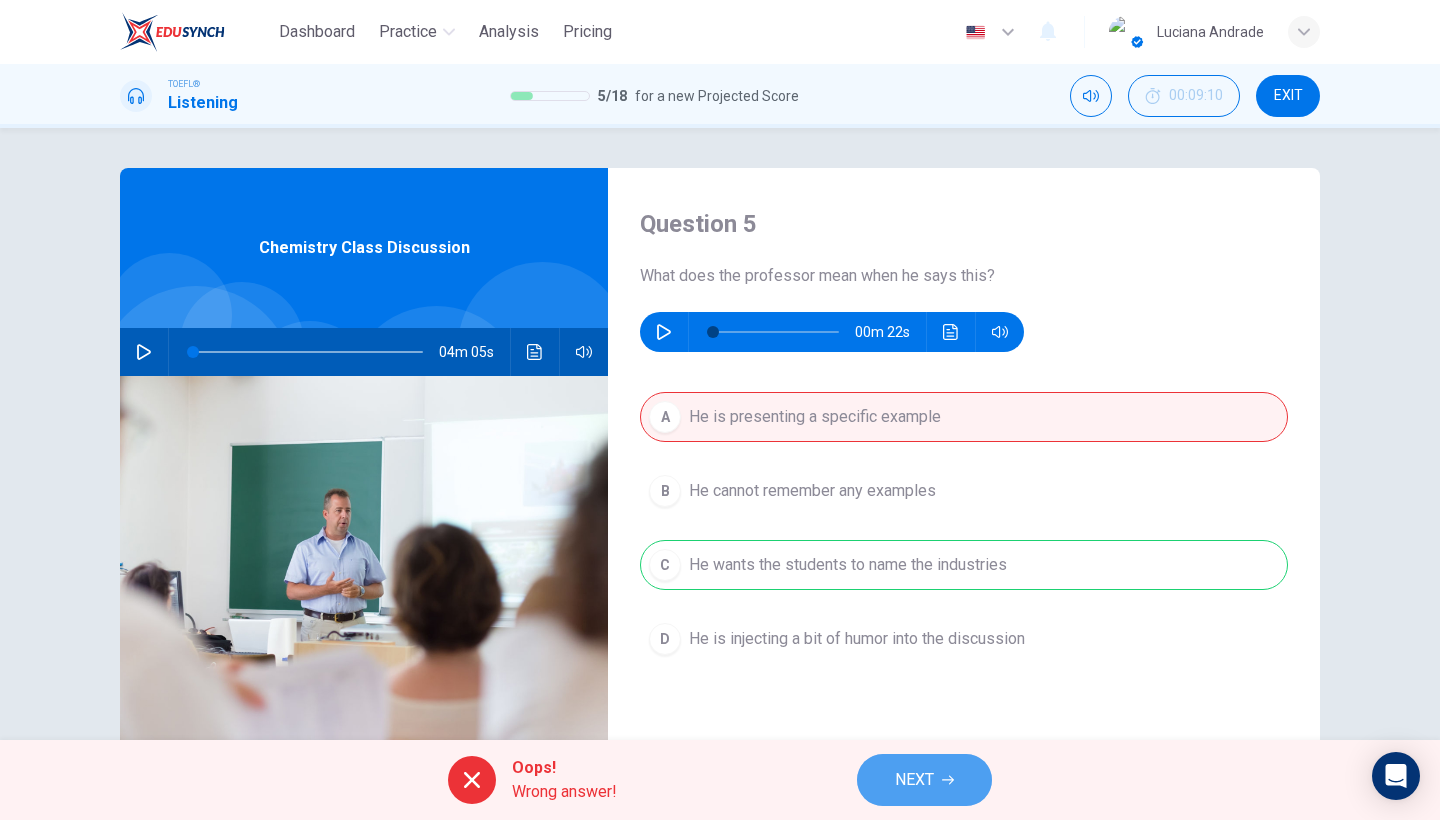 click at bounding box center (948, 780) 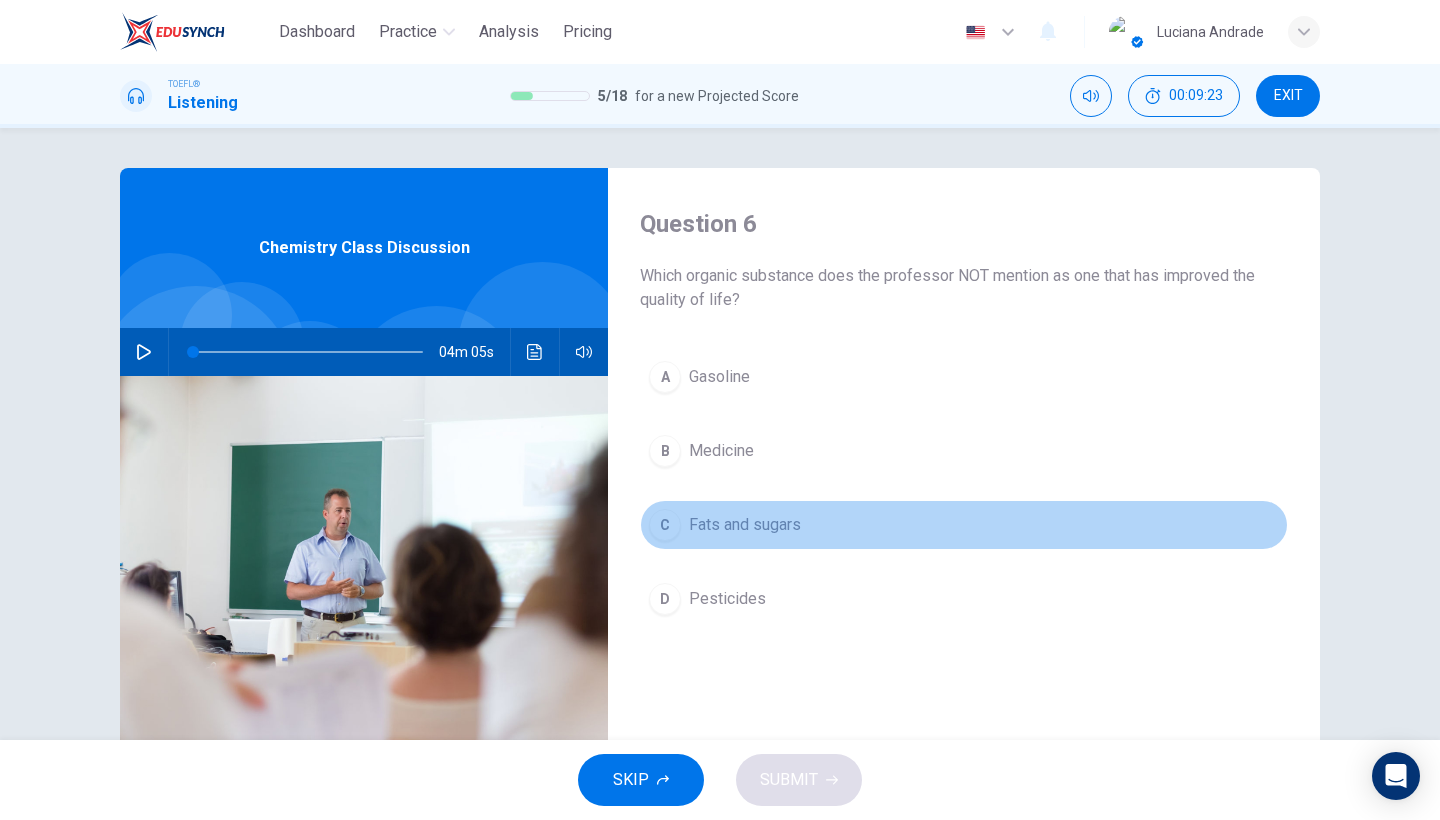 click on "Fats and sugars" at bounding box center [719, 377] 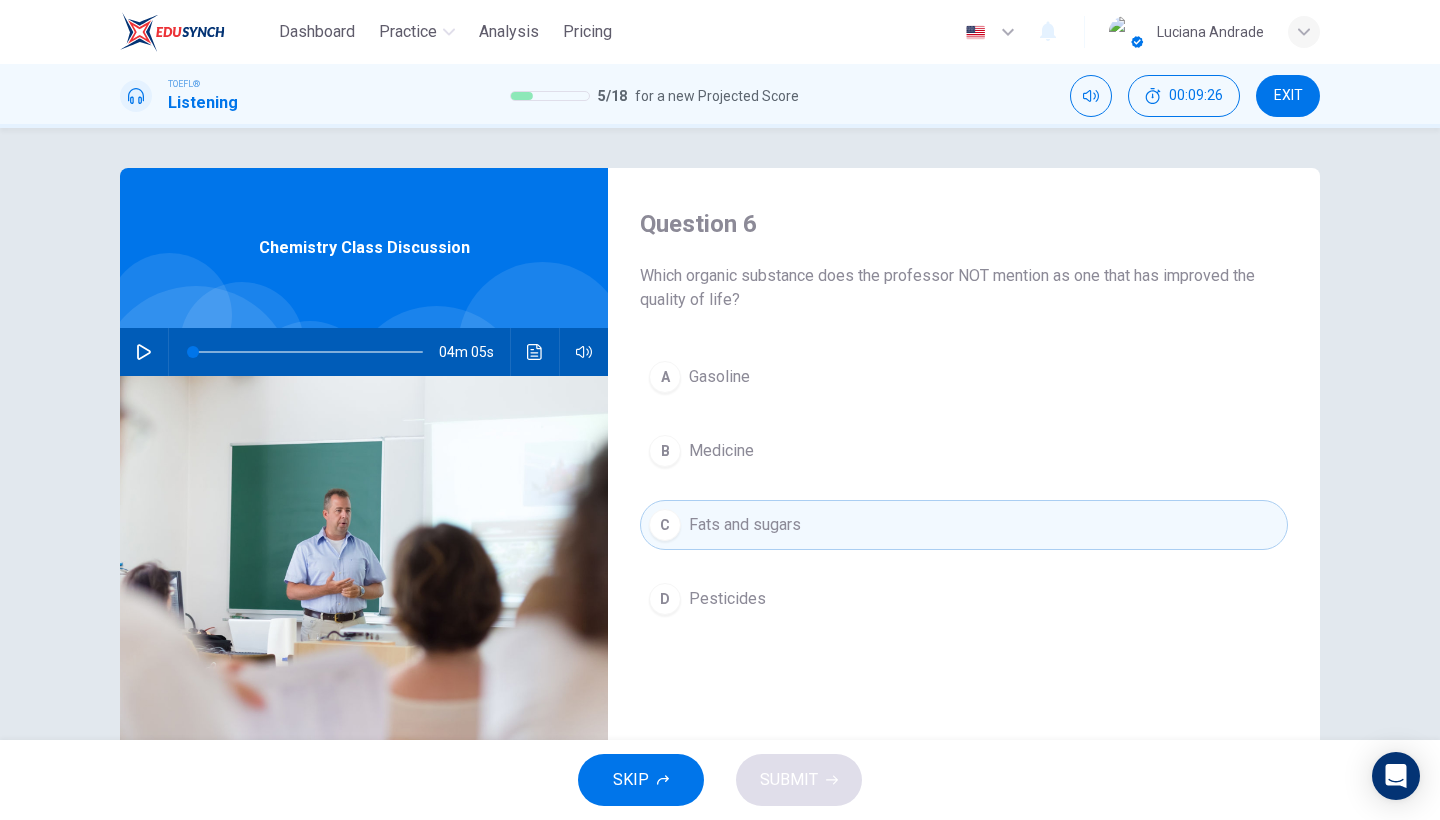 click on "D Pesticides" at bounding box center (964, 599) 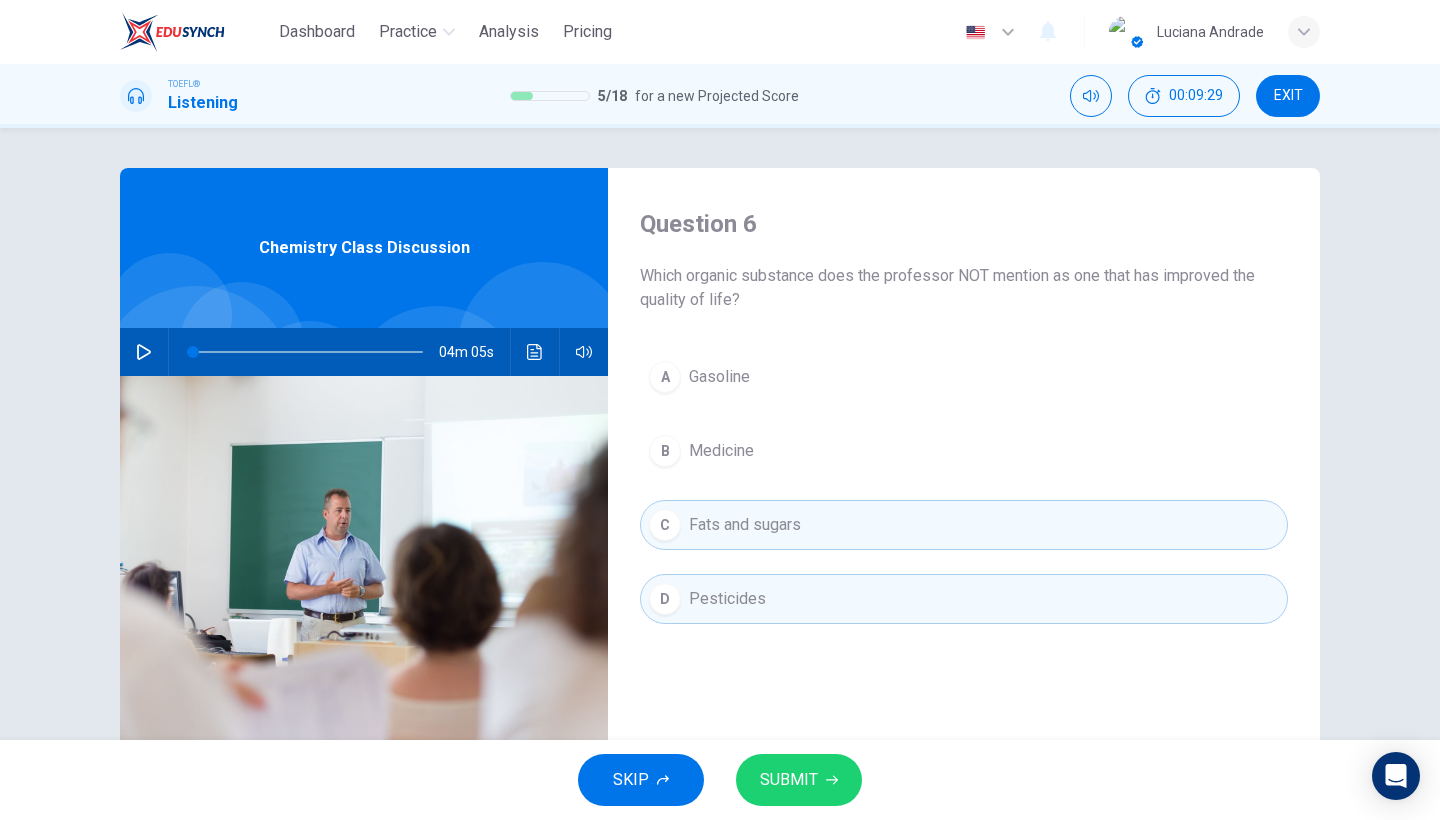 click on "SUBMIT" at bounding box center (799, 780) 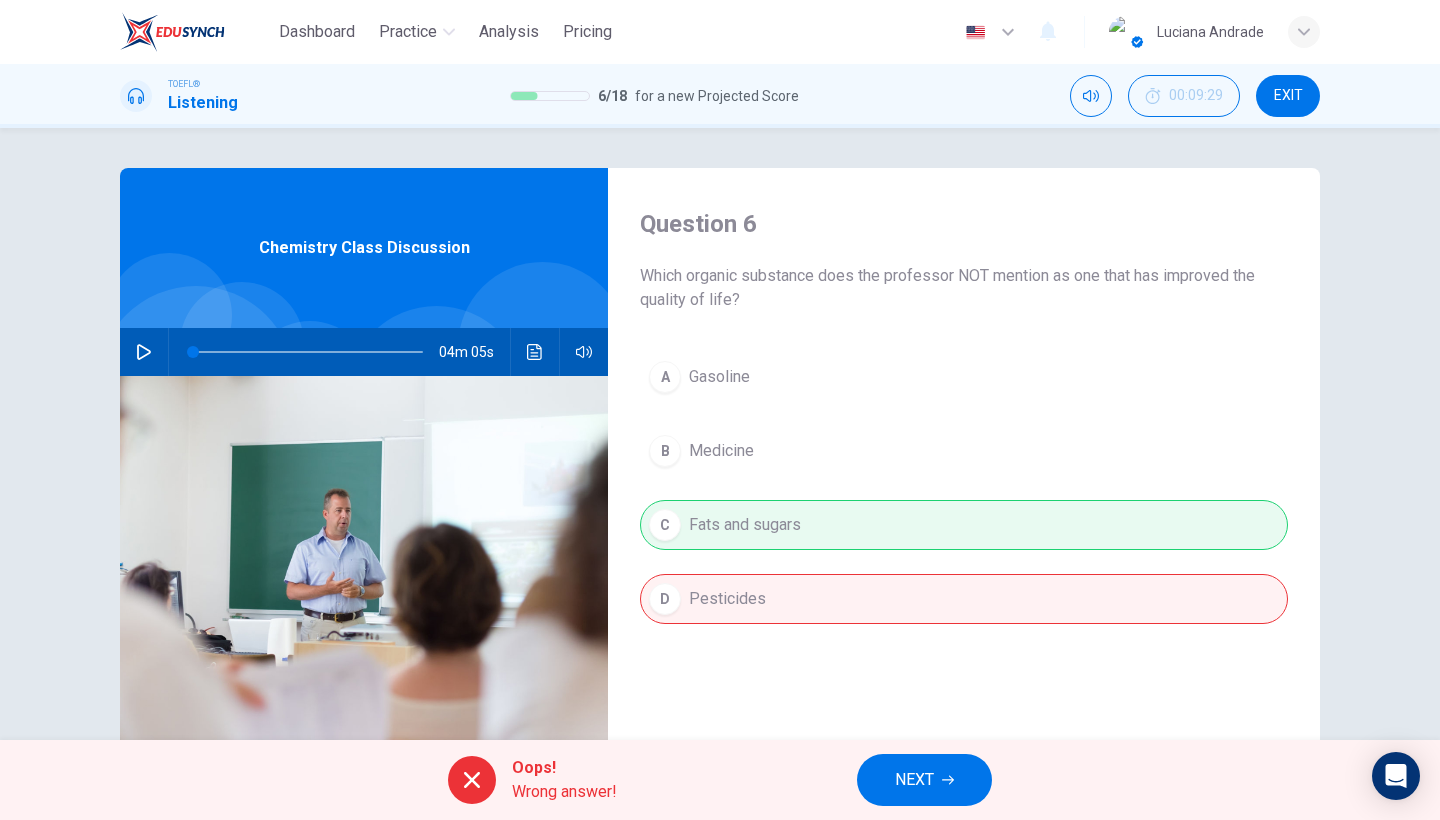 click at bounding box center (472, 780) 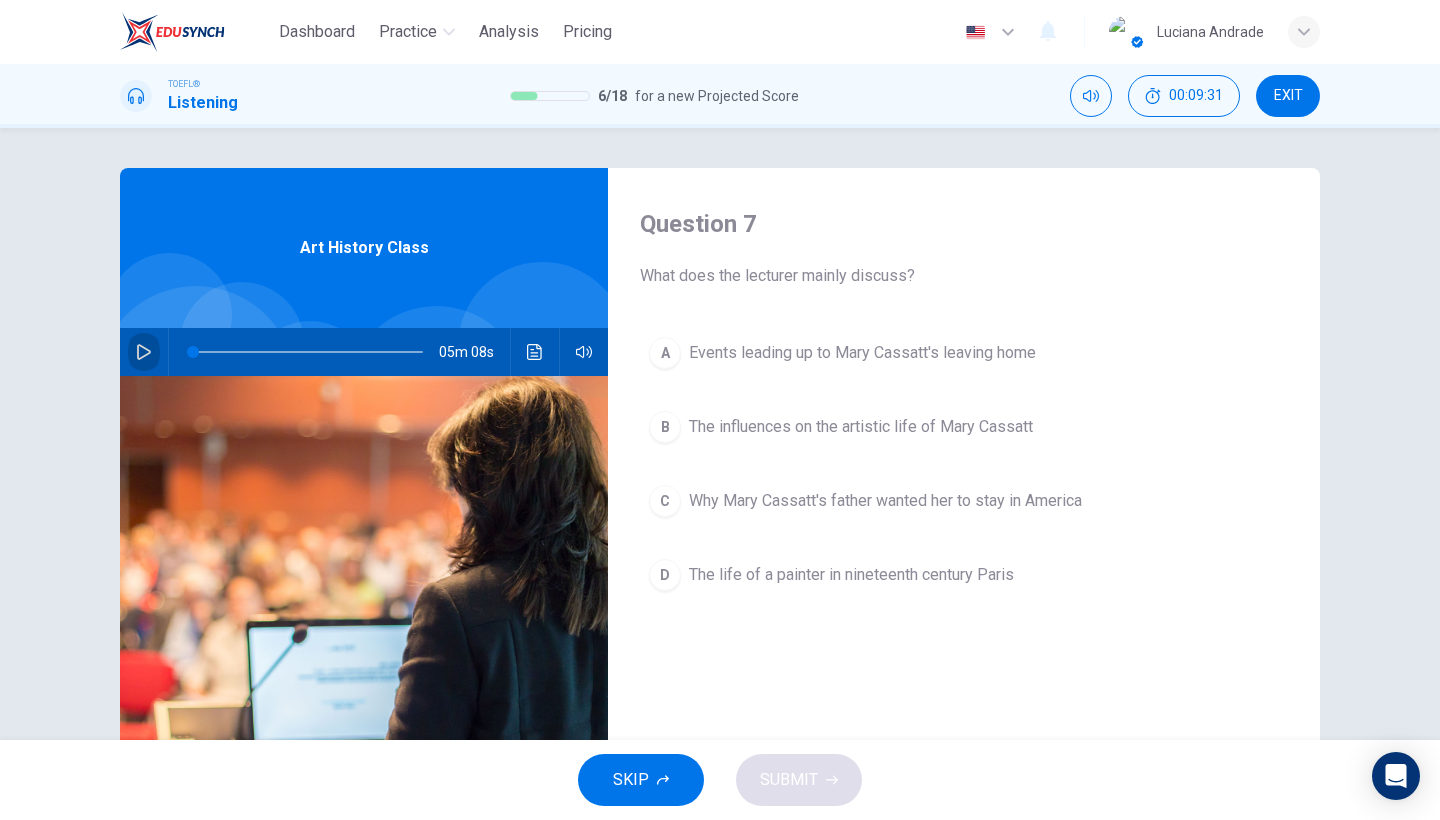 click at bounding box center [144, 352] 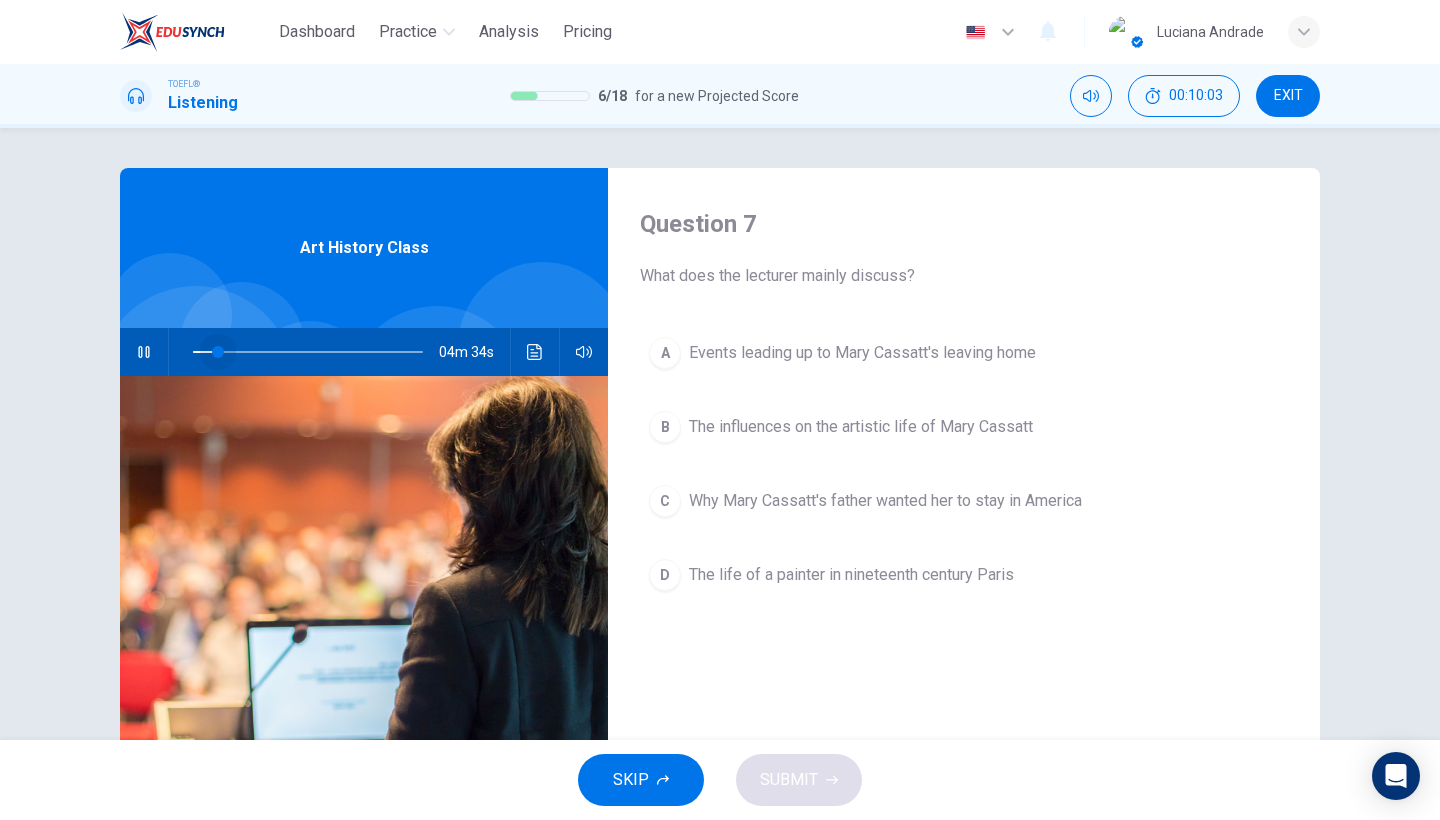 drag, startPoint x: 215, startPoint y: 348, endPoint x: 122, endPoint y: 340, distance: 93.34345 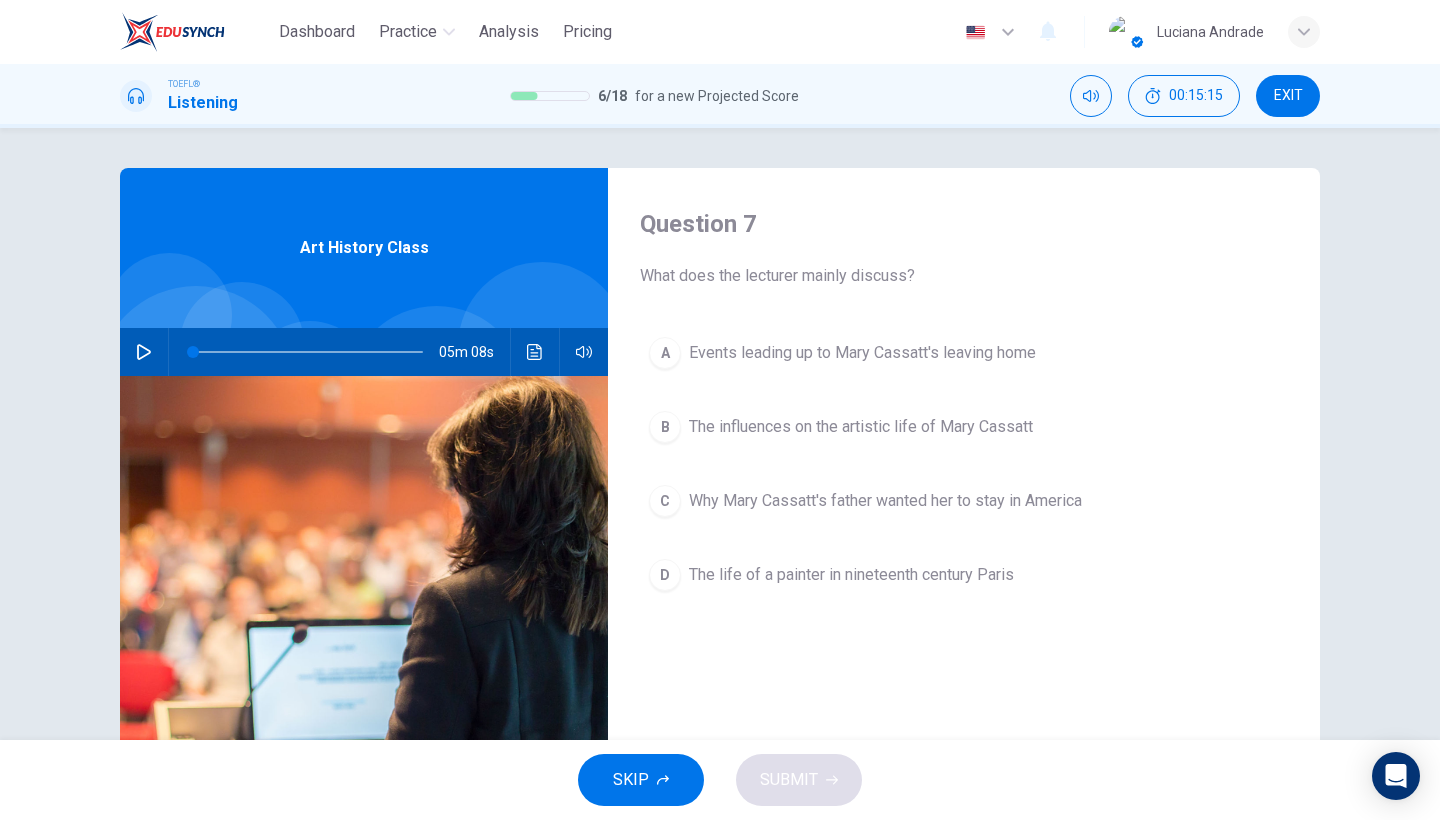 click on "B The influences on the artistic life of Mary Cassatt" at bounding box center [964, 427] 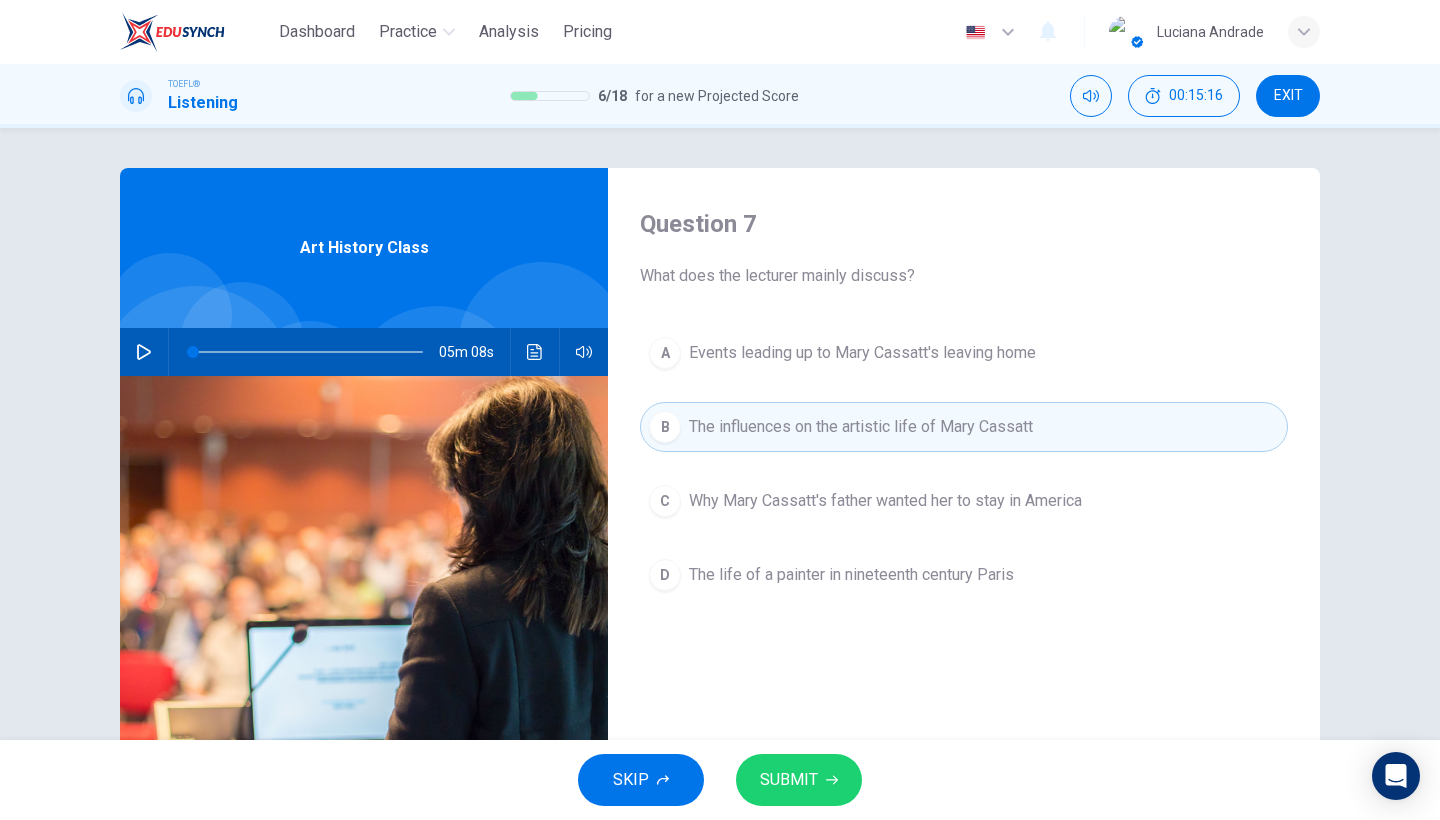 click on "SUBMIT" at bounding box center (789, 780) 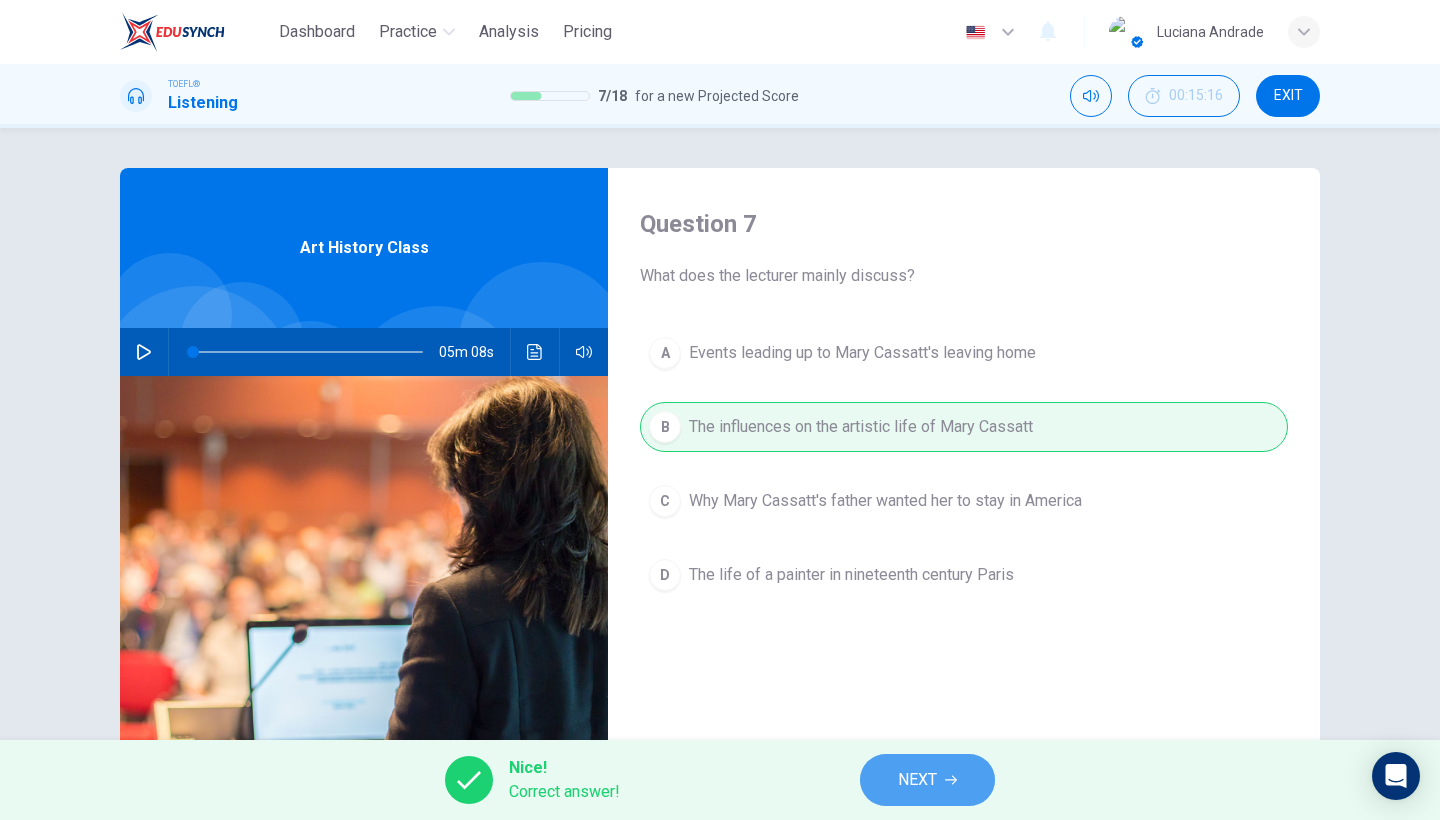 click on "NEXT" at bounding box center (927, 780) 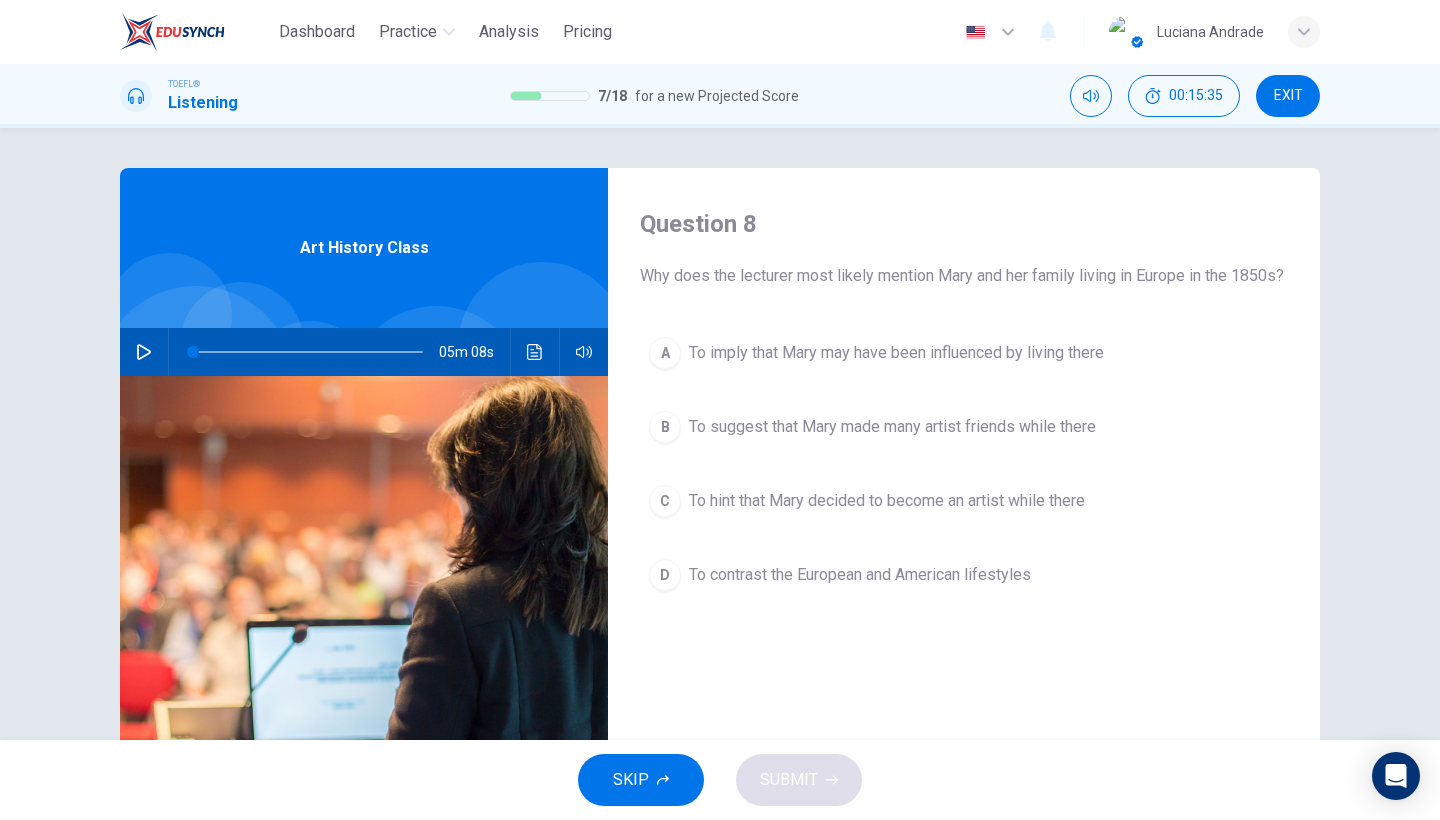 click on "To hint that Mary decided to become an artist while there" at bounding box center [896, 353] 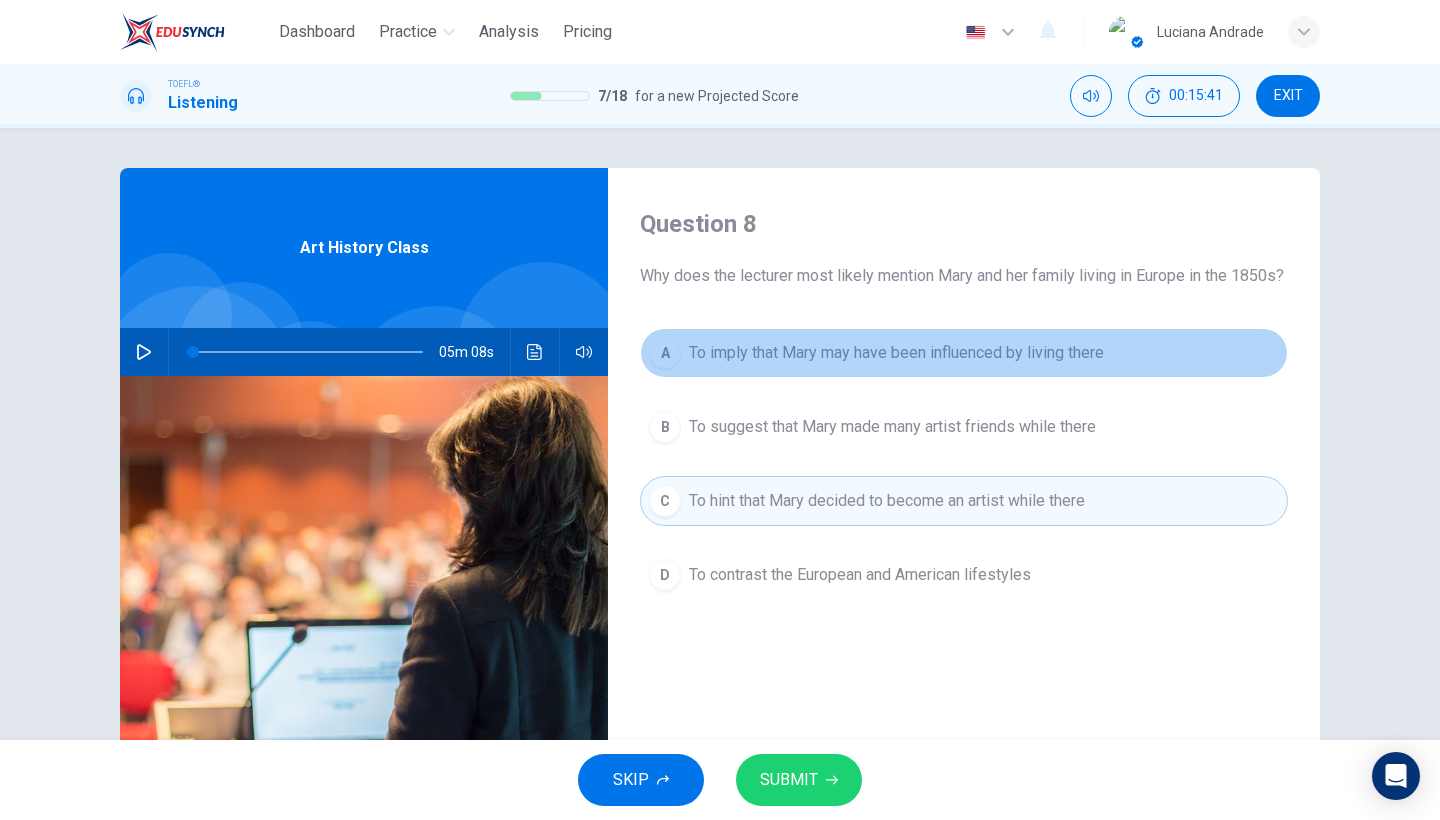click on "A To imply that Mary may have been influenced by living there" at bounding box center (964, 353) 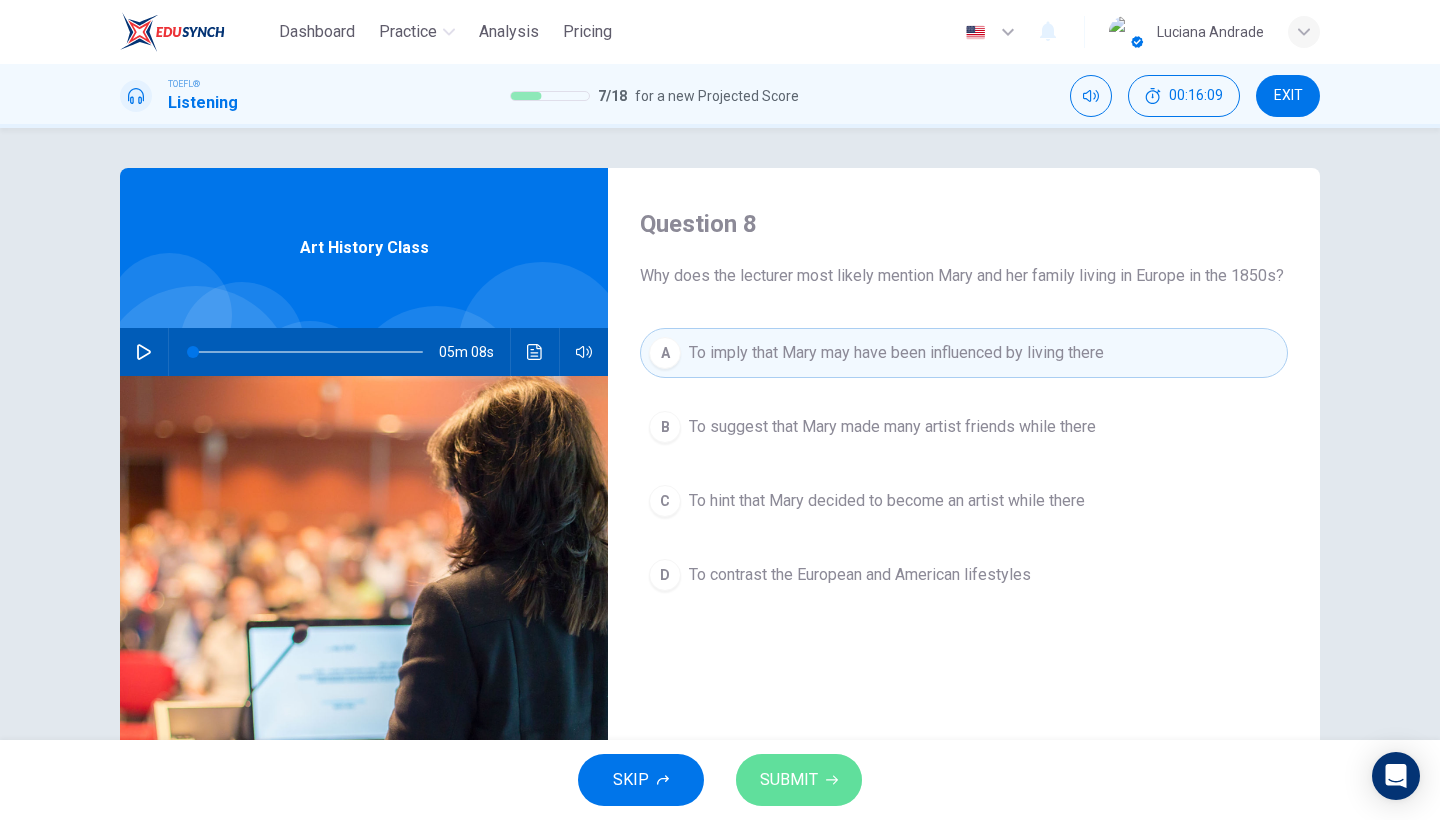 click on "SUBMIT" at bounding box center (789, 780) 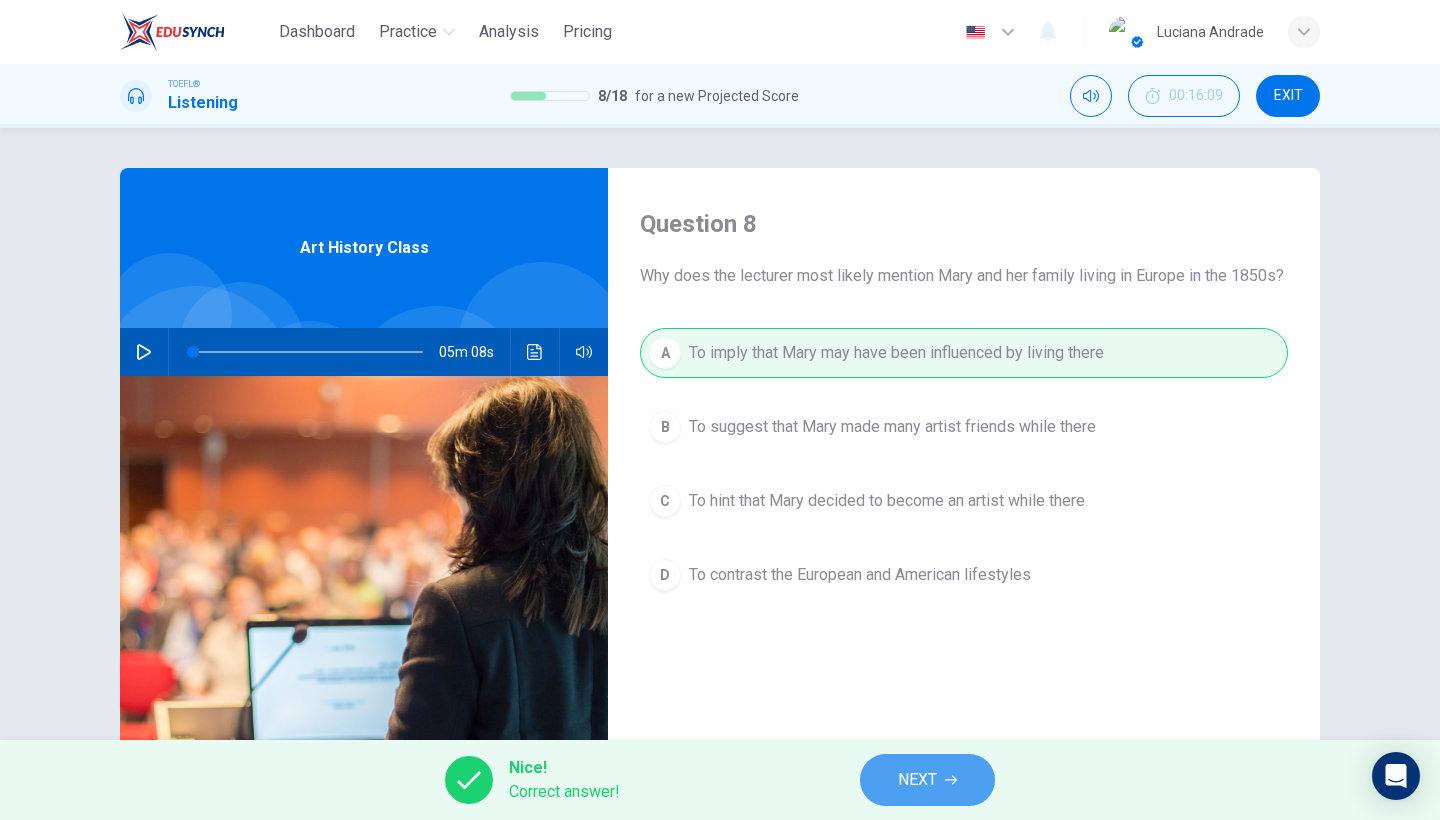 click on "NEXT" at bounding box center [927, 780] 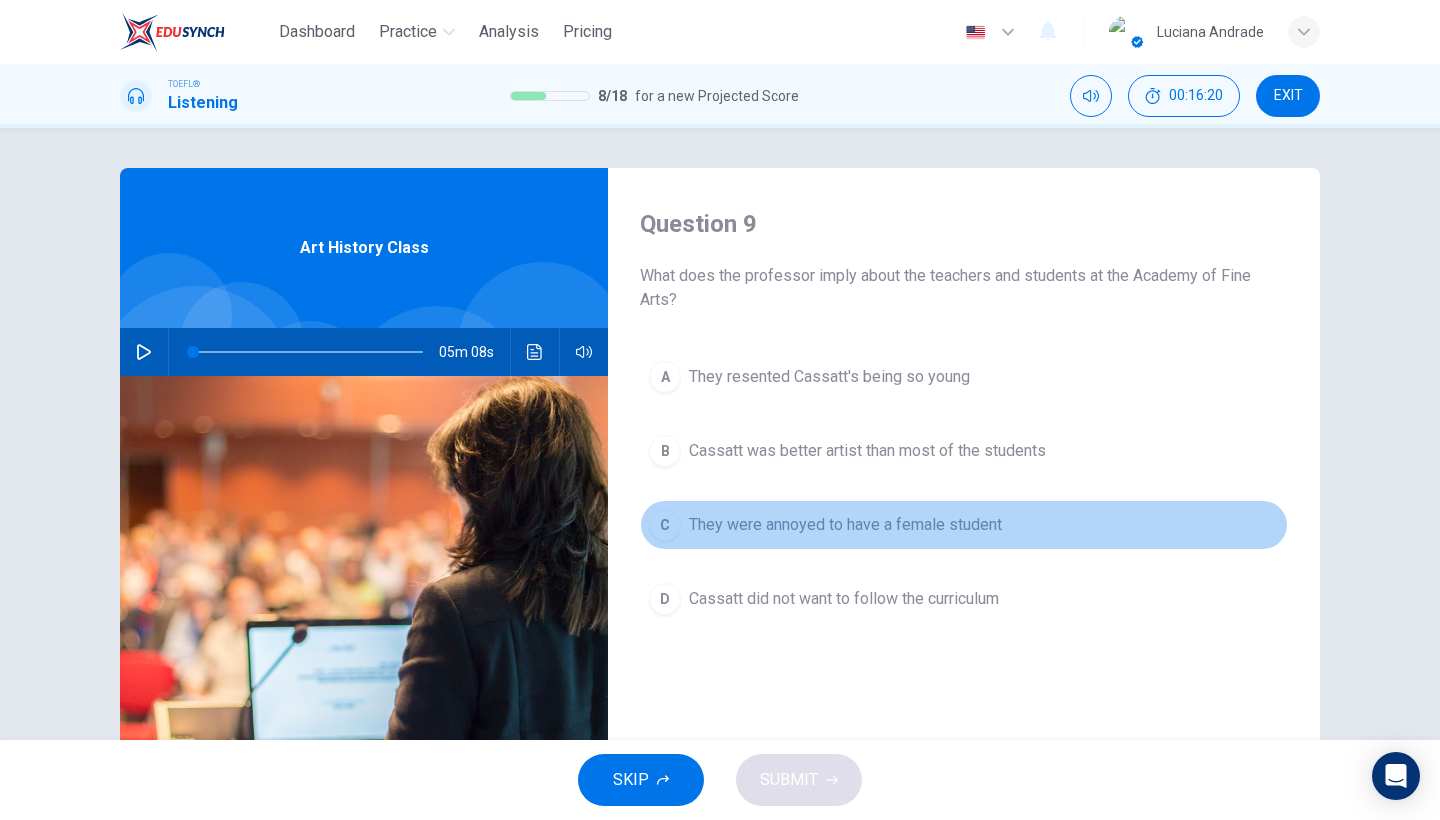 click on "They were annoyed to have a female student" at bounding box center (829, 377) 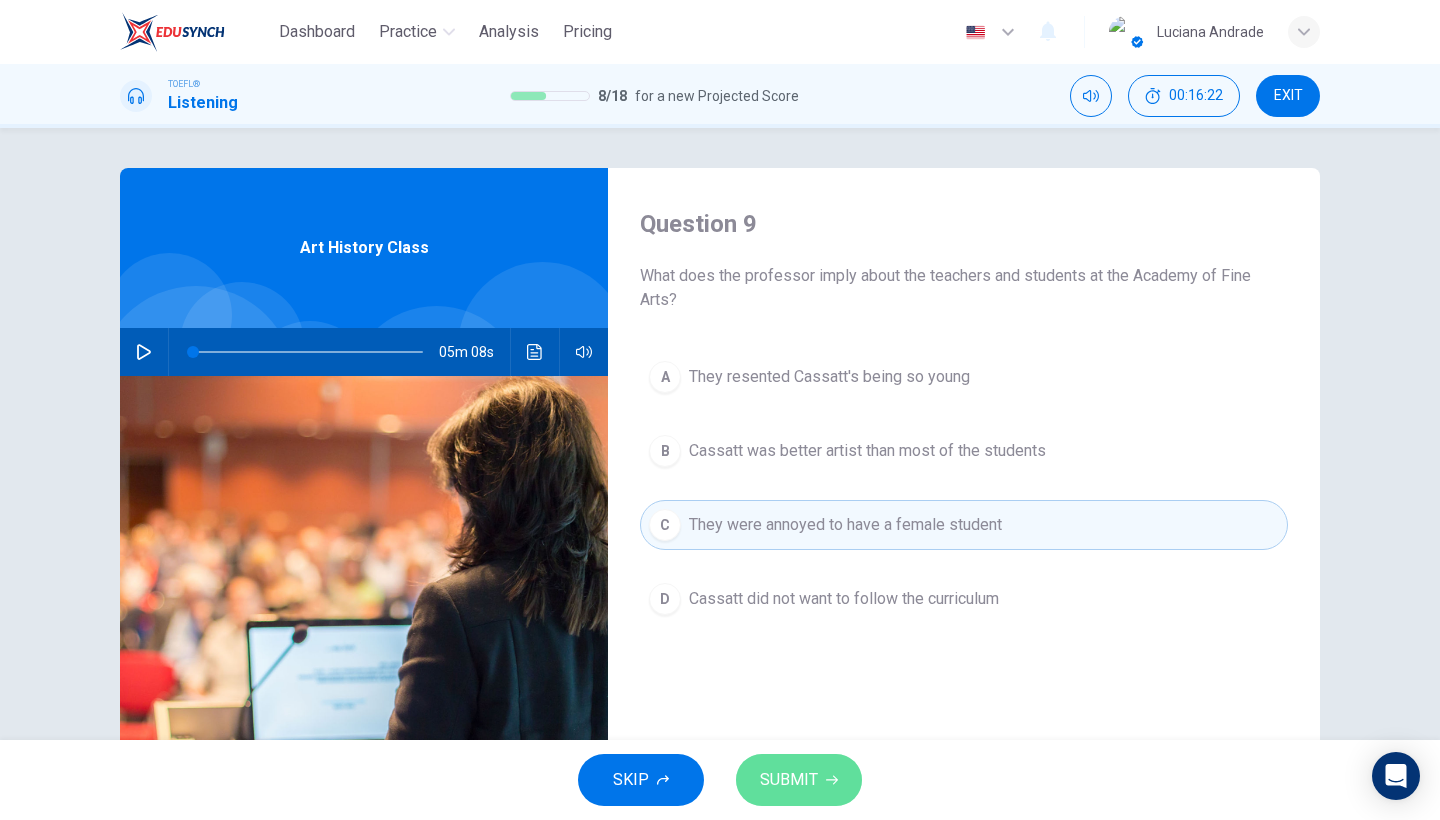 click on "SUBMIT" at bounding box center [799, 780] 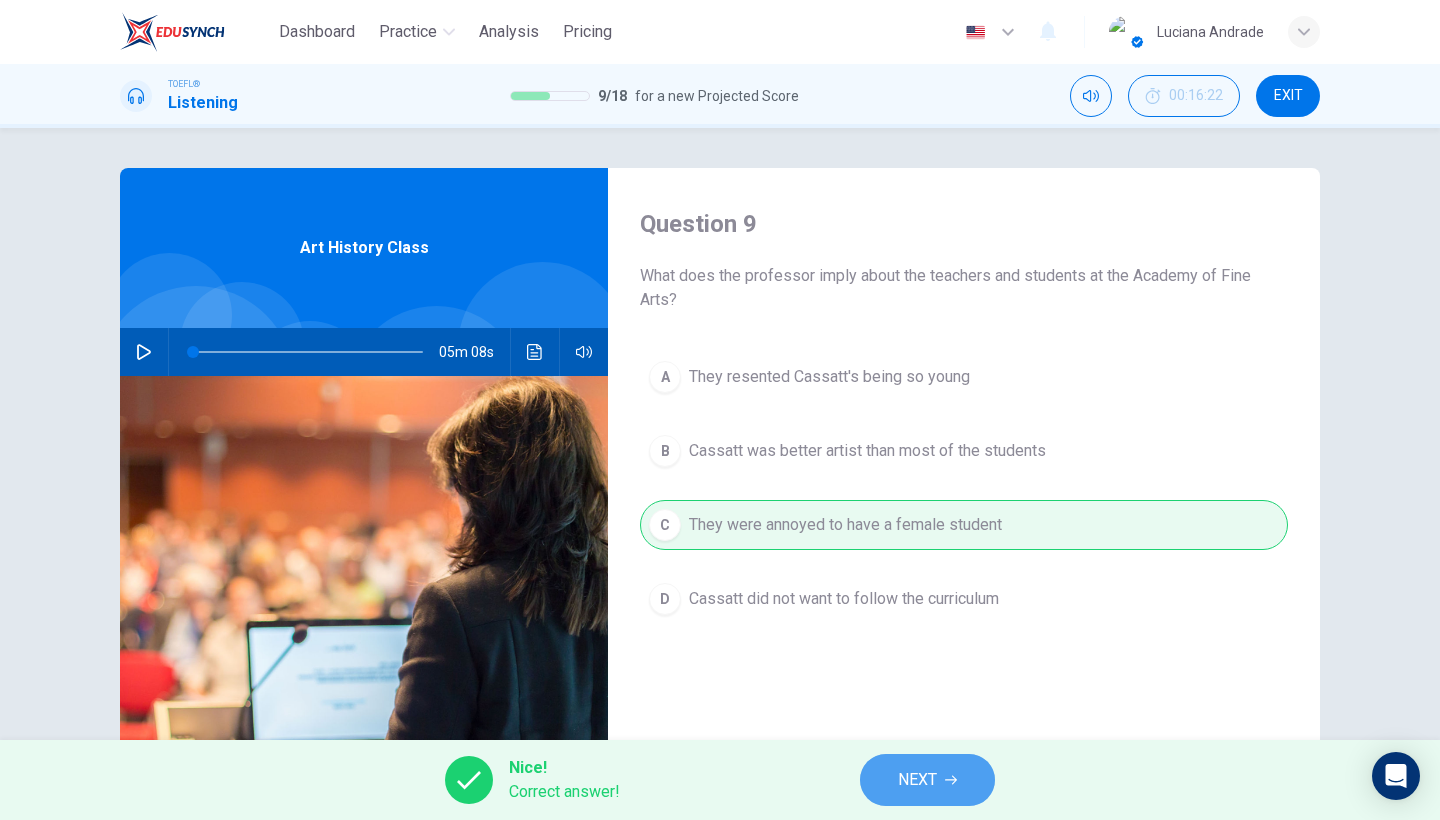 click on "NEXT" at bounding box center [927, 780] 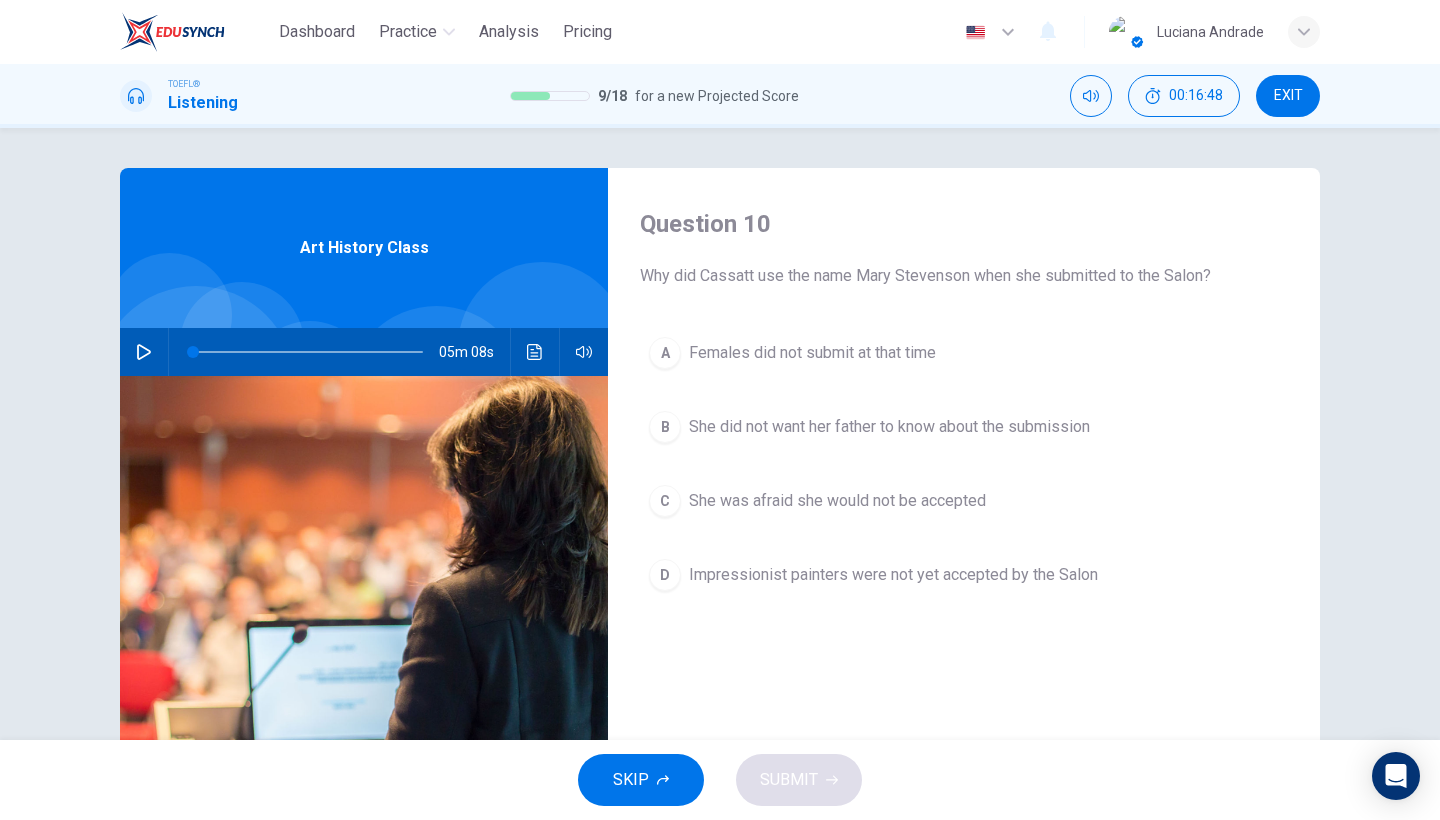 click on "She did not want her father to know about the submission" at bounding box center (812, 353) 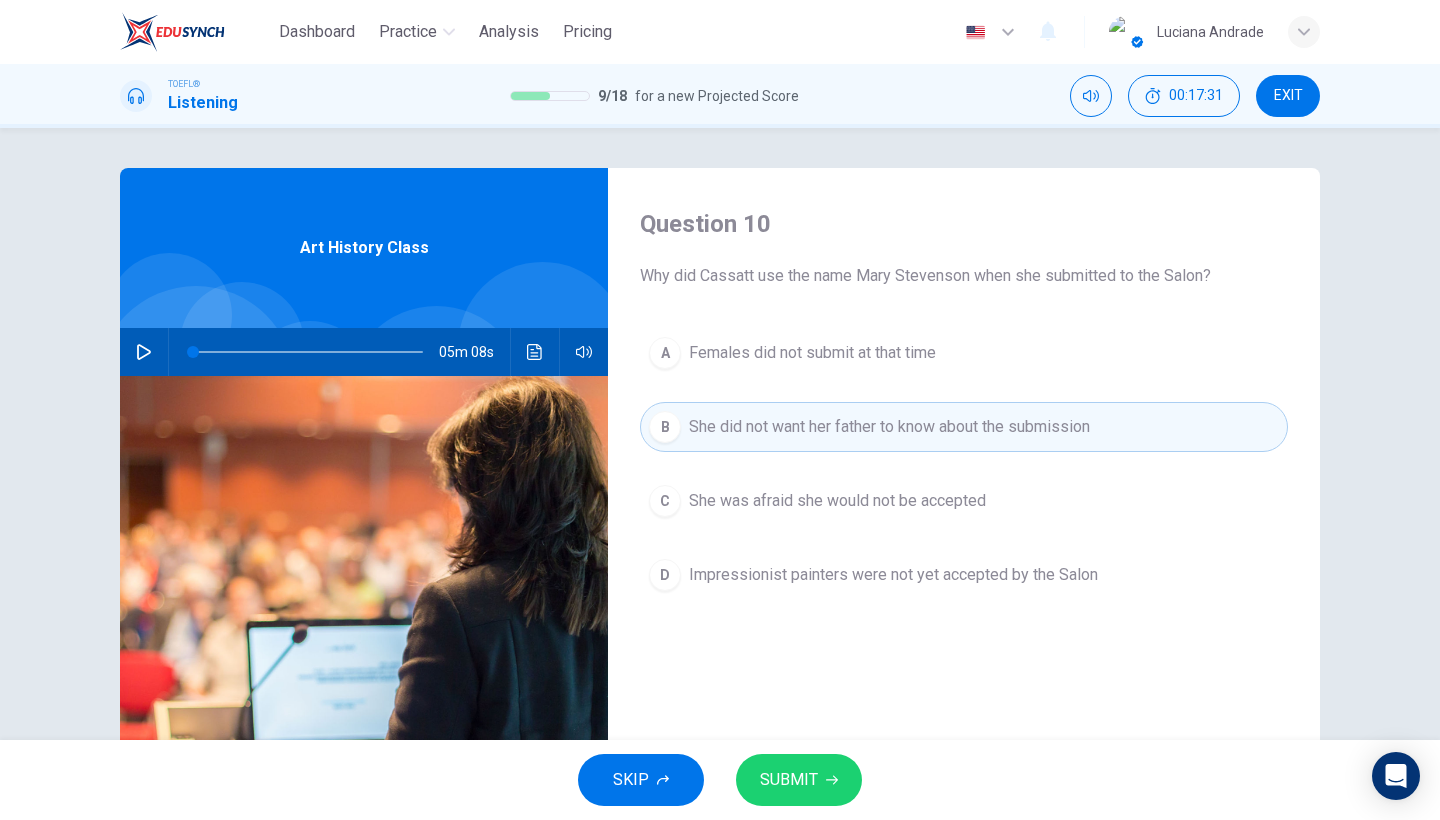 click on "SUBMIT" at bounding box center [789, 780] 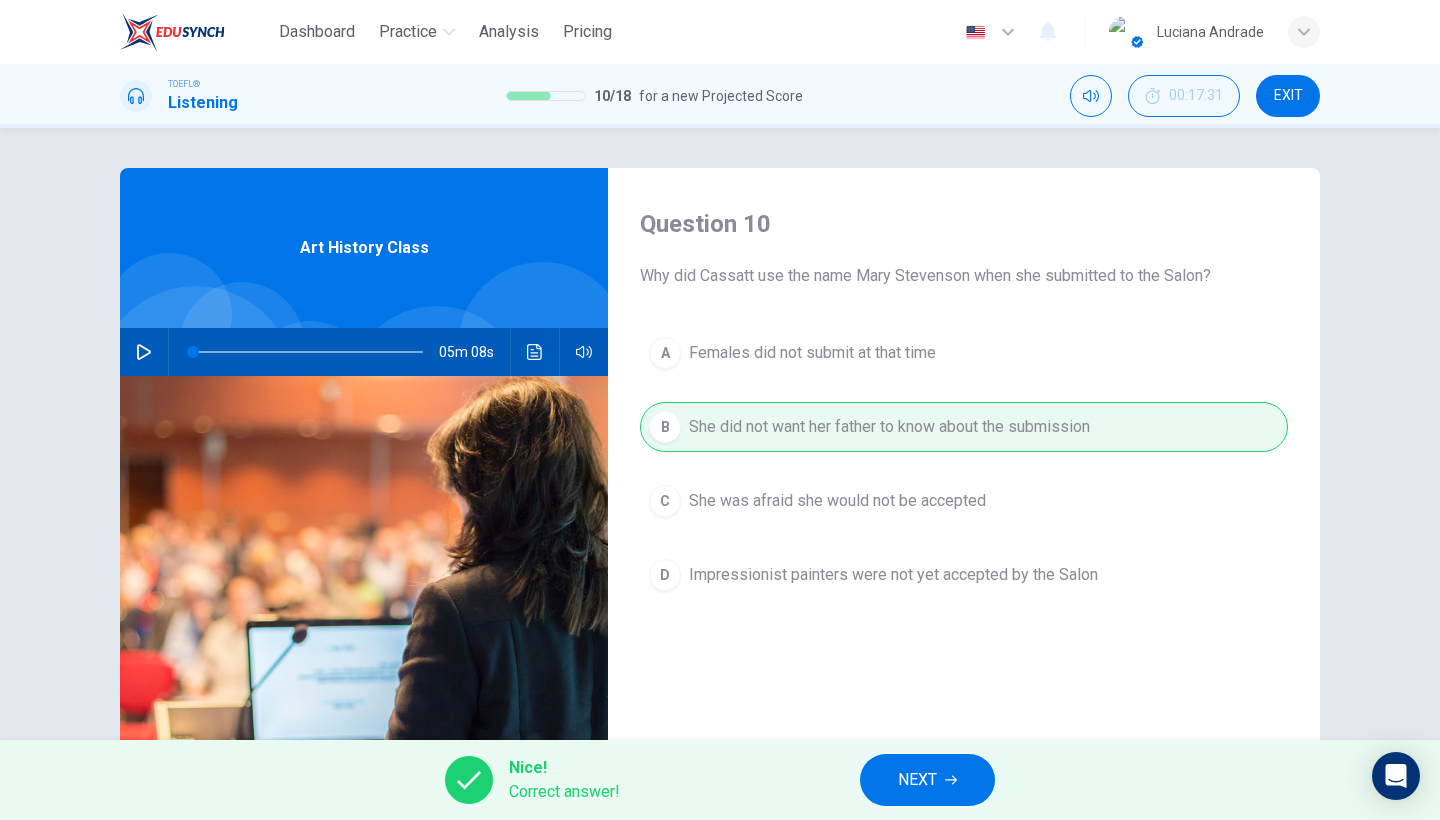 click on "NEXT" at bounding box center (927, 780) 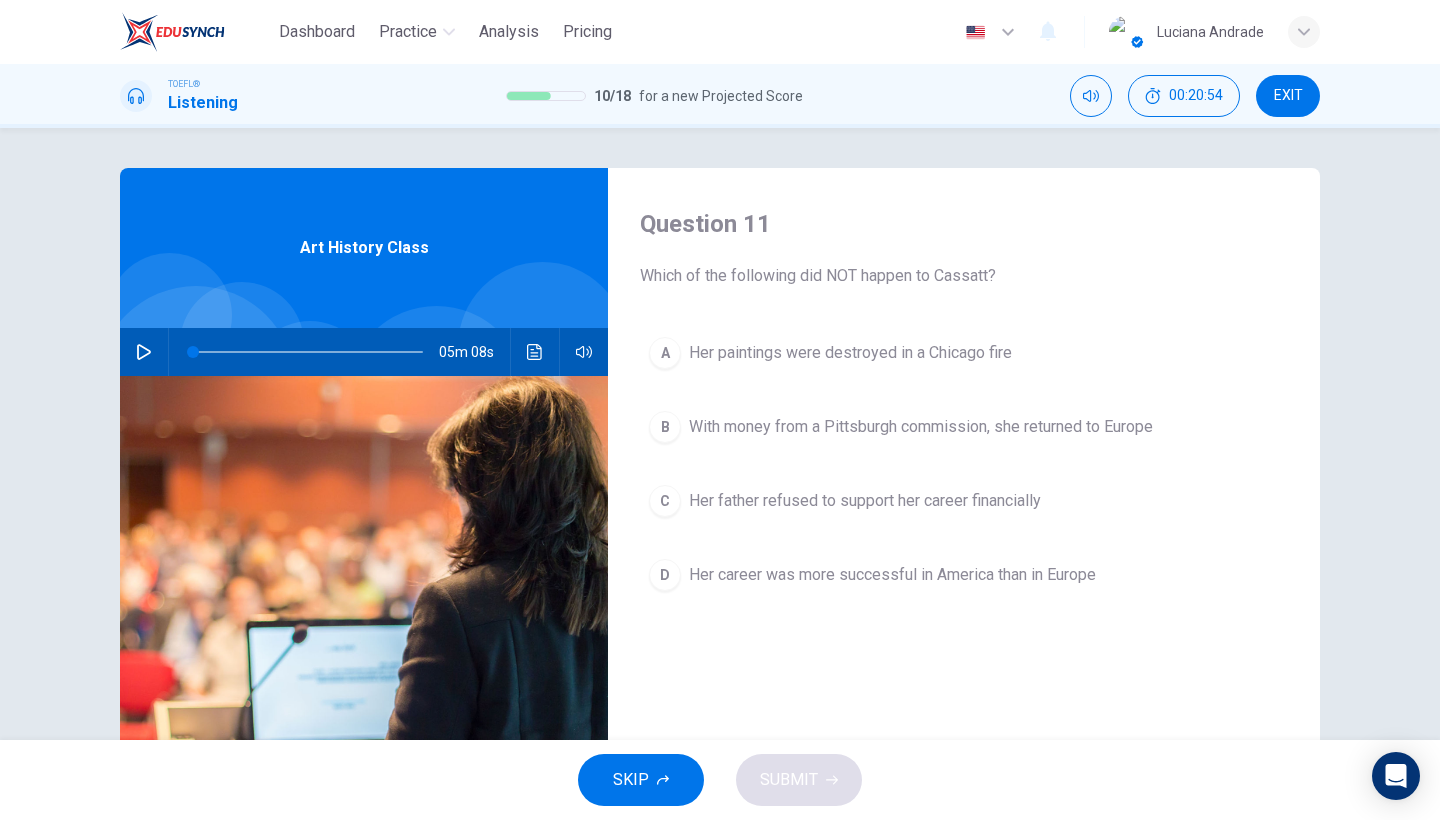click on "Her father refused to support her career financially" at bounding box center (850, 353) 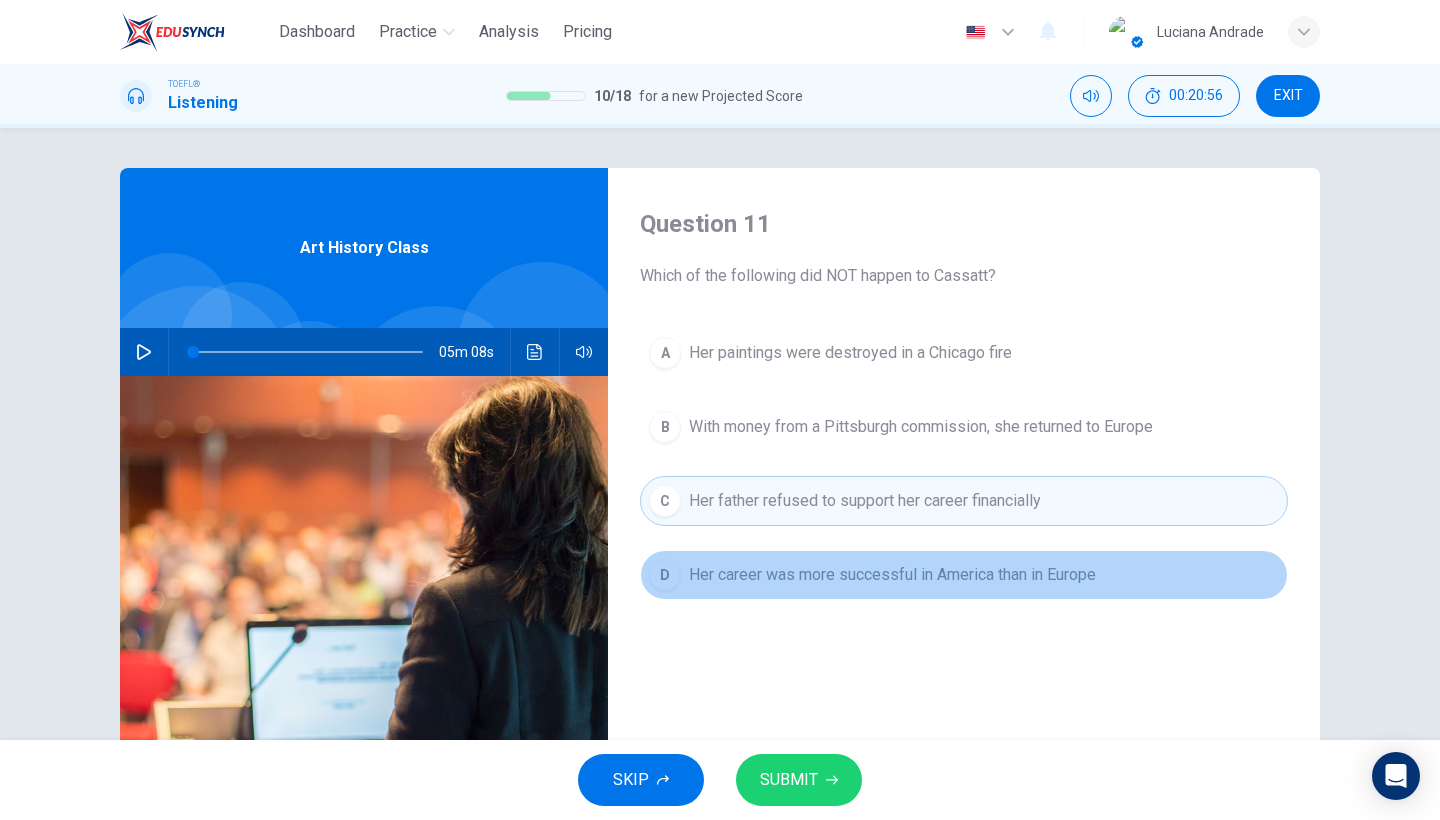 click on "Her career was more successful in America than in Europe" at bounding box center (850, 353) 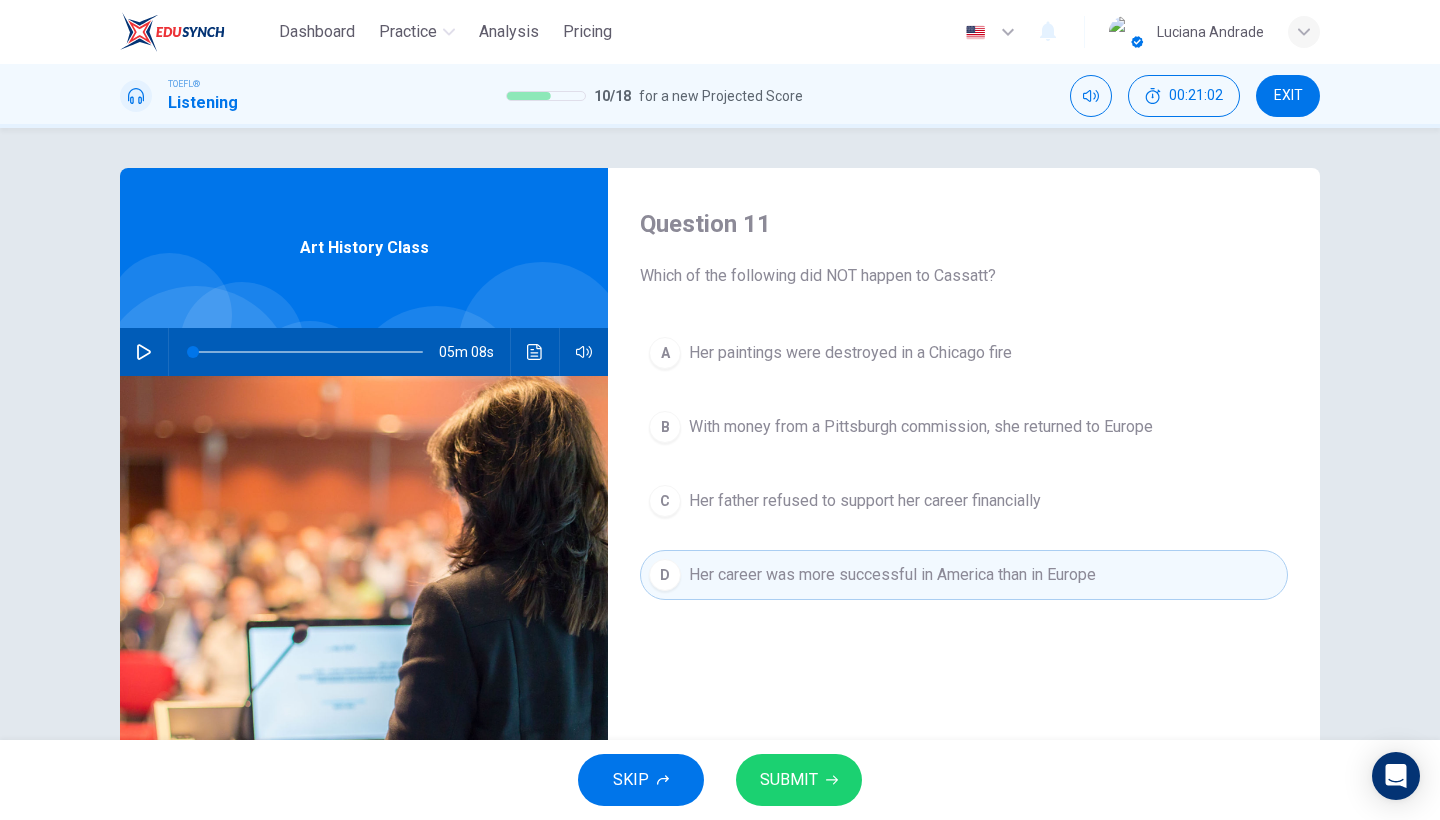 click on "SUBMIT" at bounding box center [789, 780] 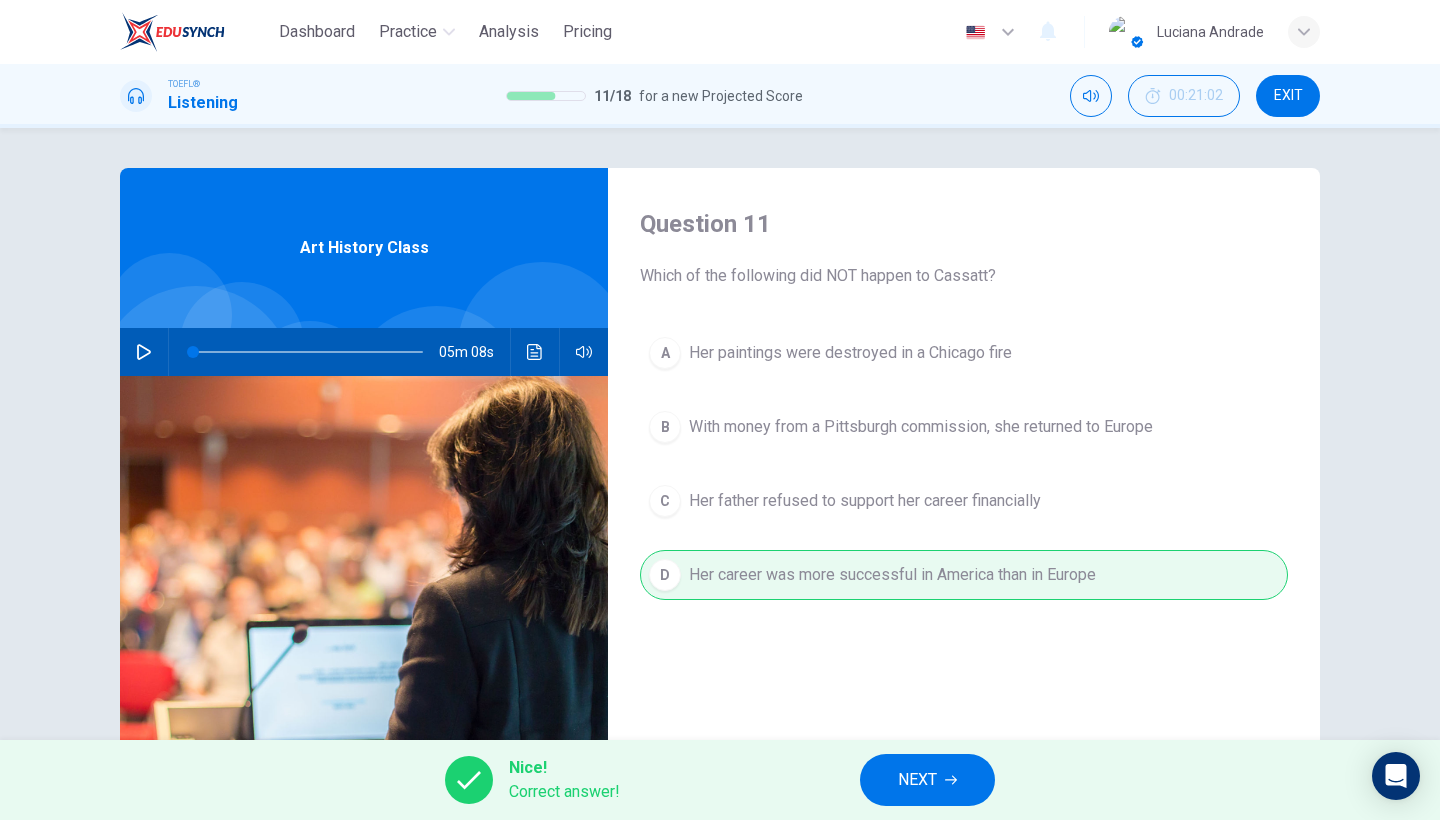 click on "NEXT" at bounding box center (917, 780) 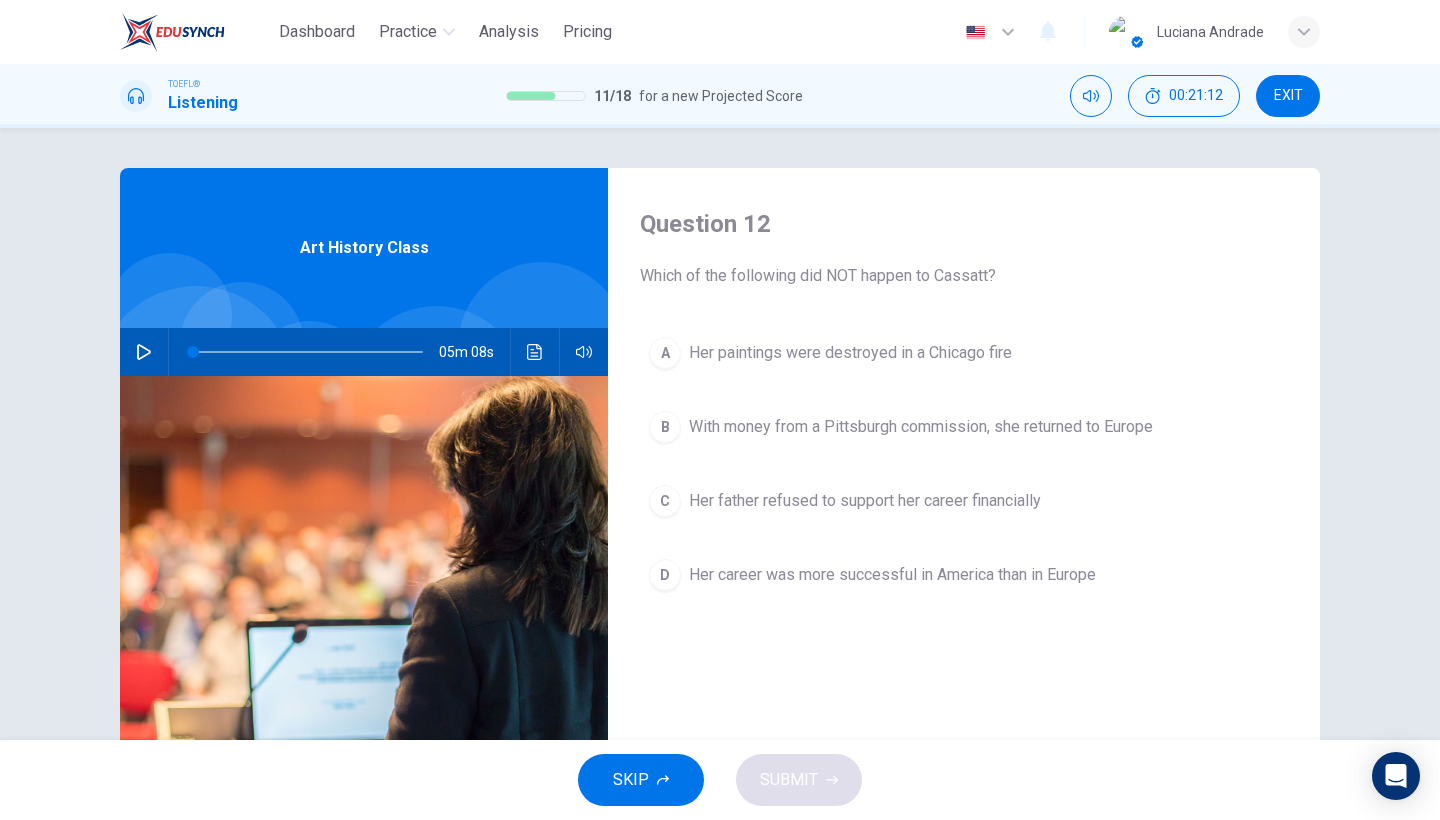click on "Her father refused to support her career financially" at bounding box center [850, 353] 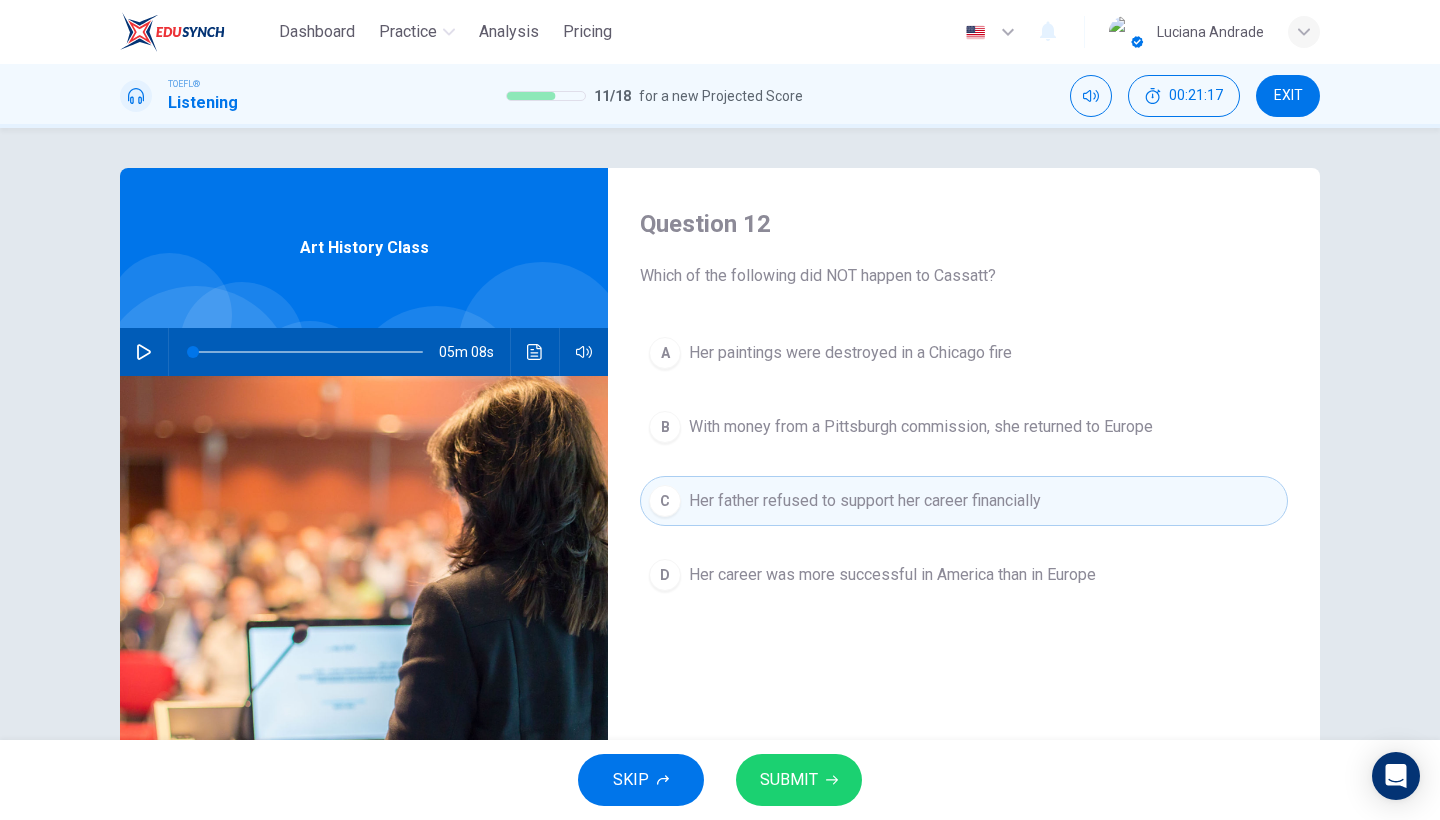 click on "Her career was more successful in America than in Europe" at bounding box center [850, 353] 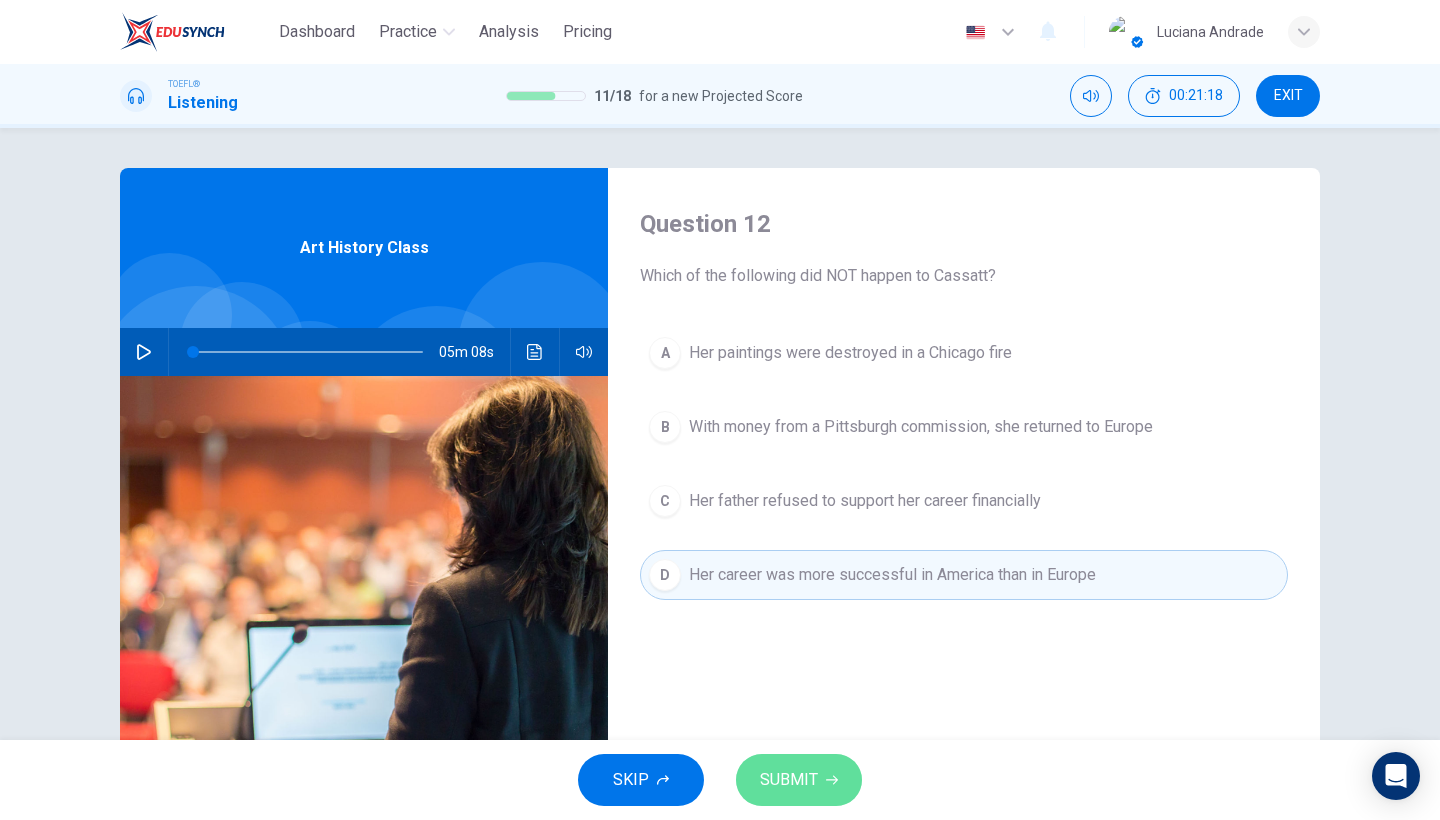 click on "SUBMIT" at bounding box center [789, 780] 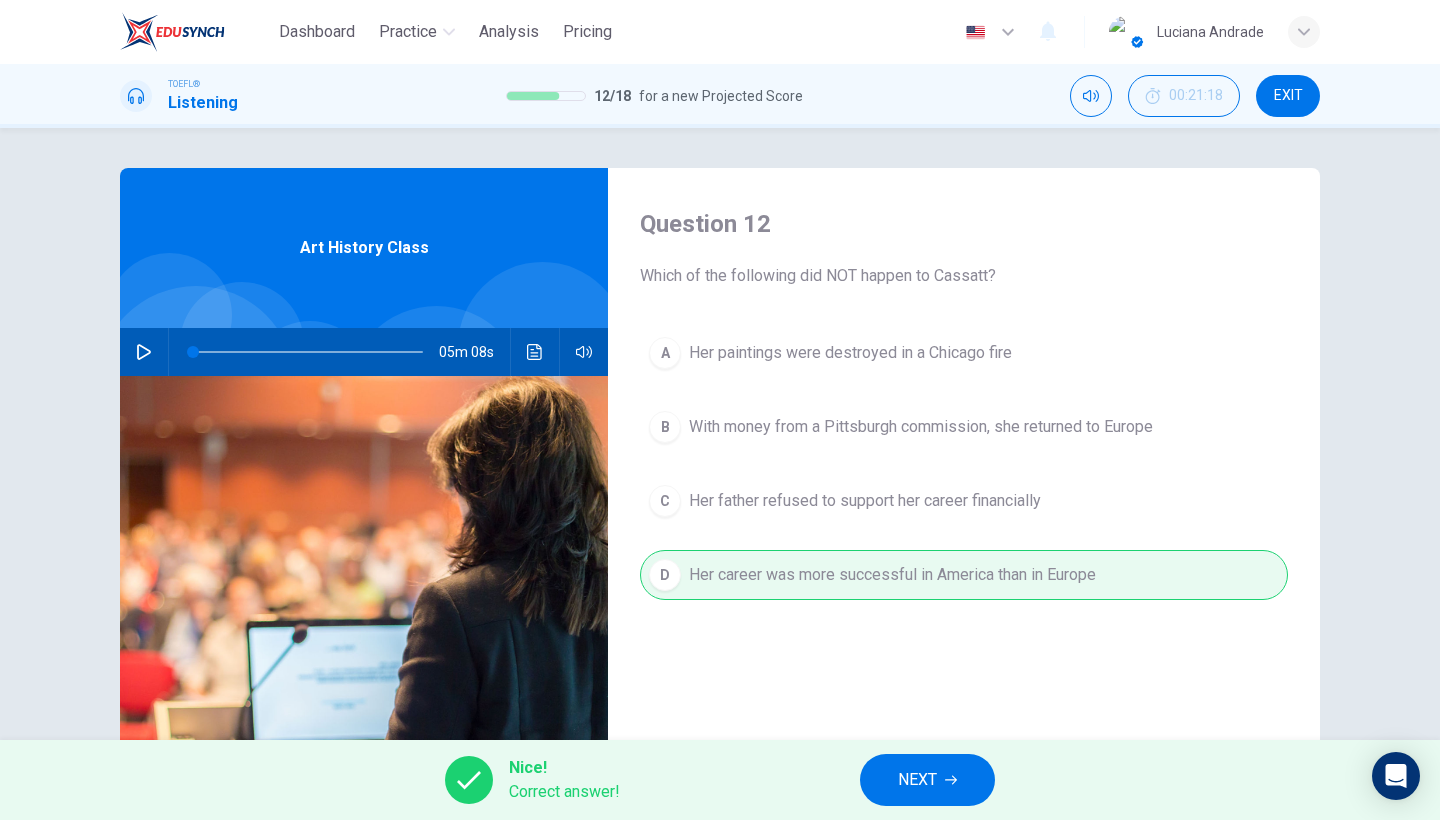click on "NEXT" at bounding box center (917, 780) 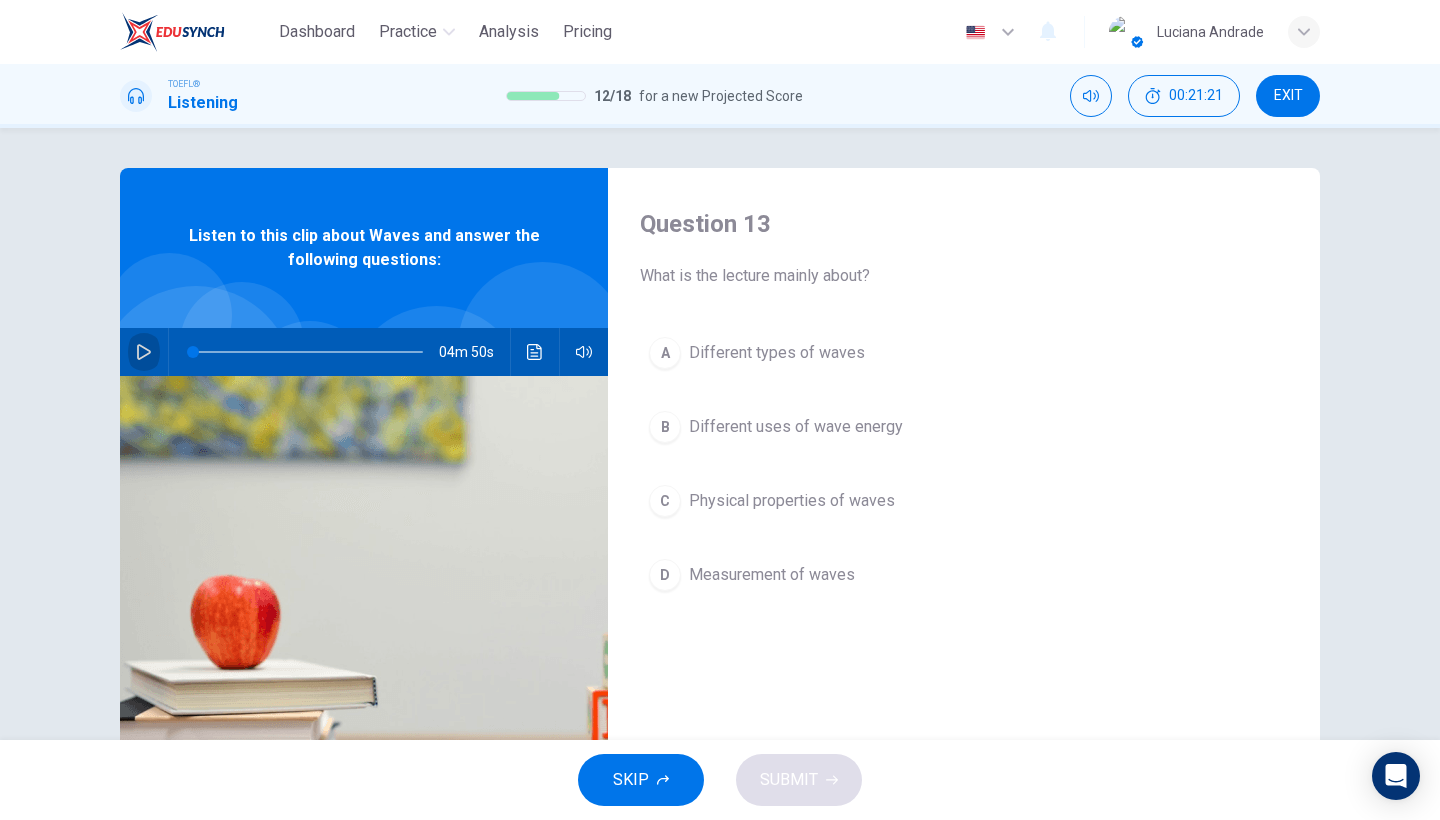 click at bounding box center (144, 352) 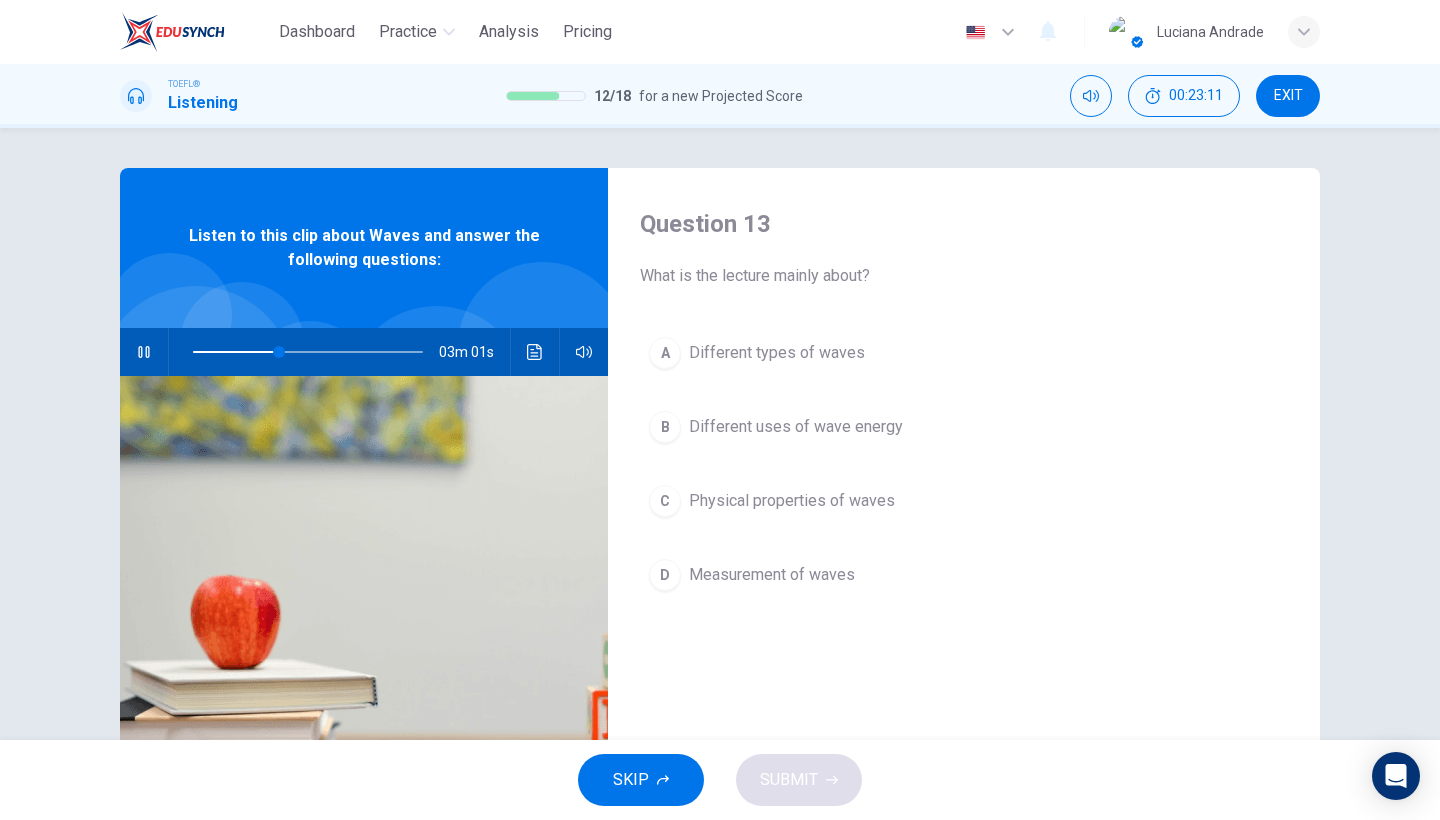 click on "Different types of waves" at bounding box center (777, 353) 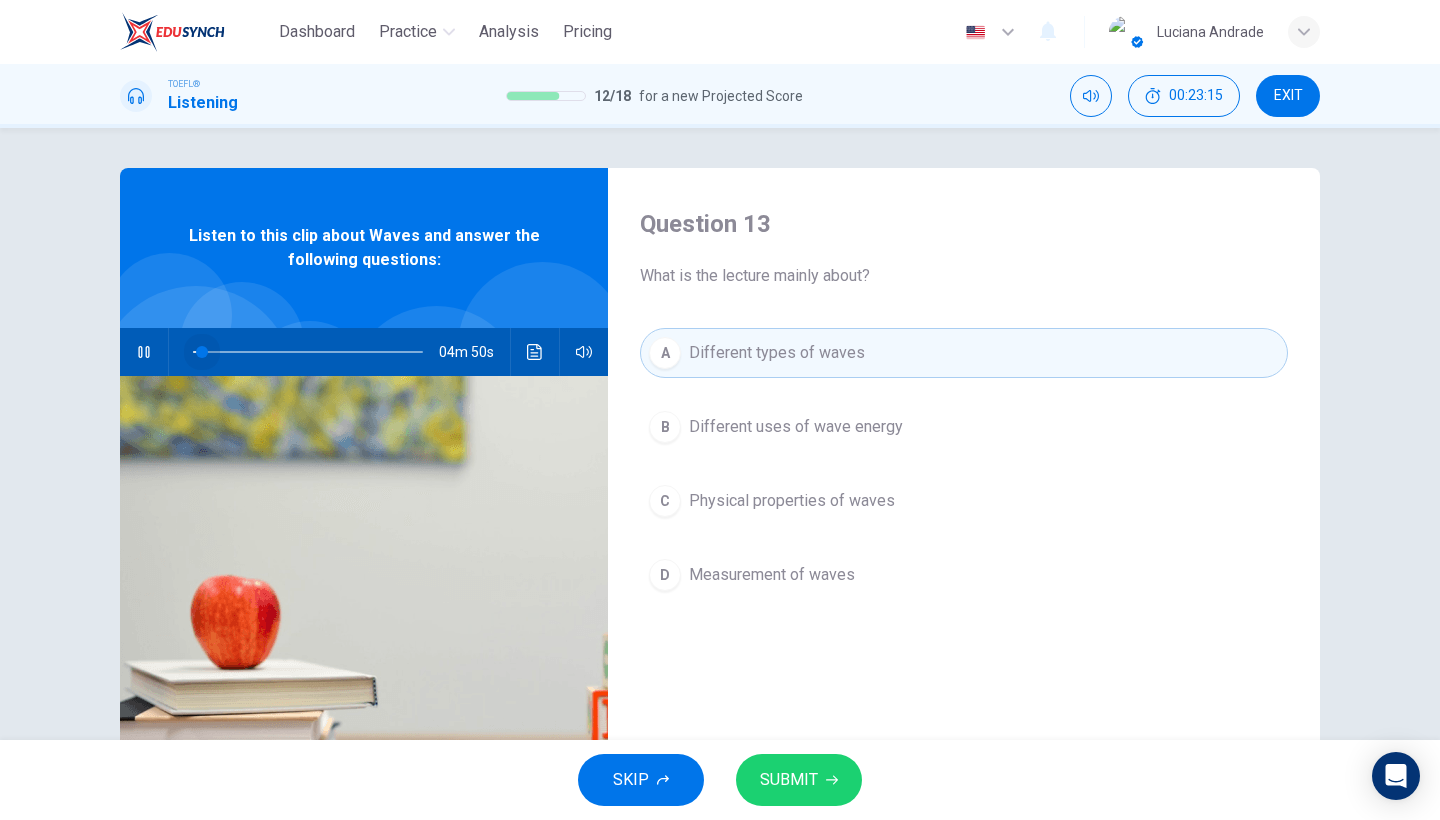 drag, startPoint x: 277, startPoint y: 351, endPoint x: 147, endPoint y: 352, distance: 130.00385 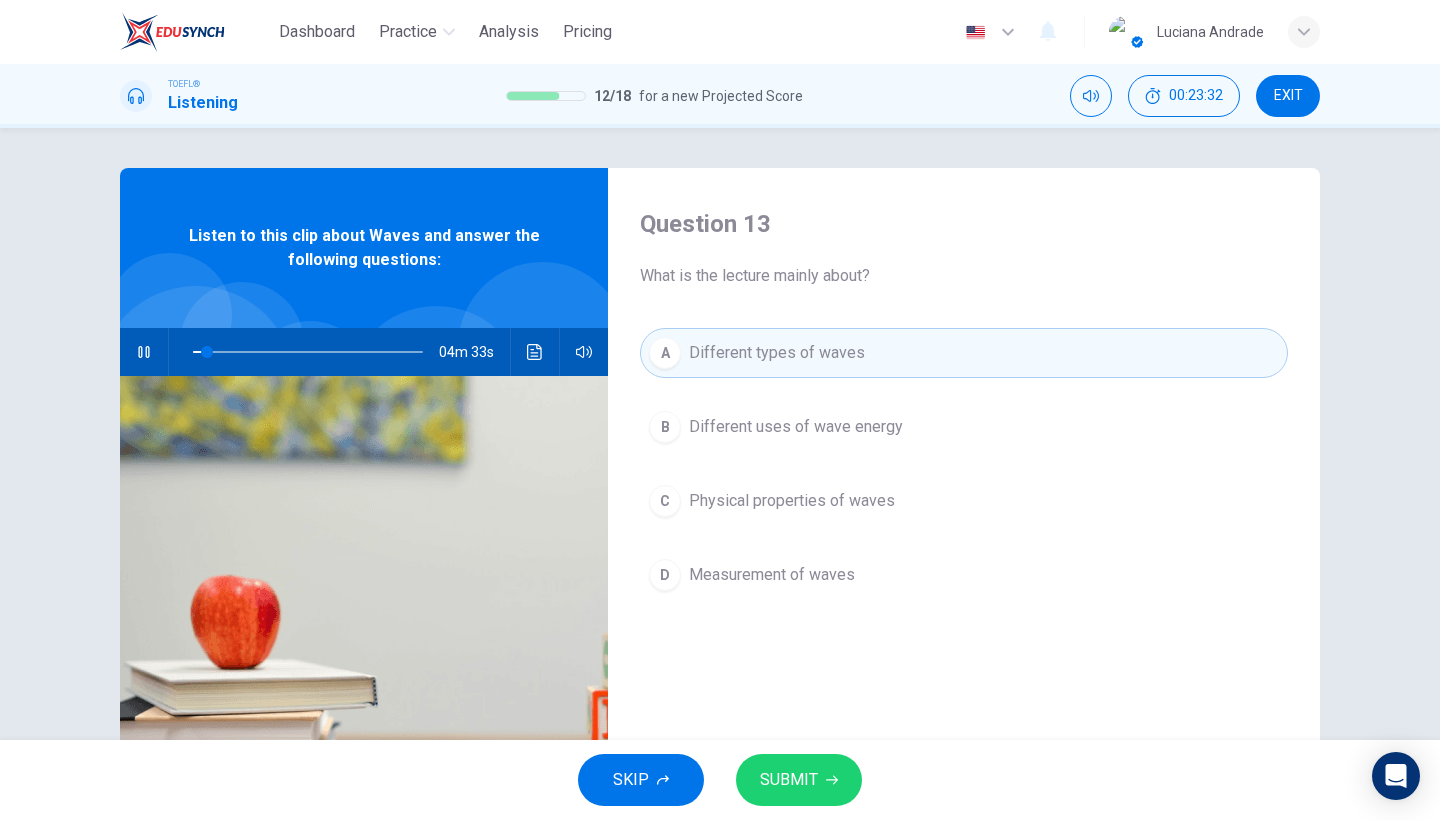 click on "SUBMIT" at bounding box center (789, 780) 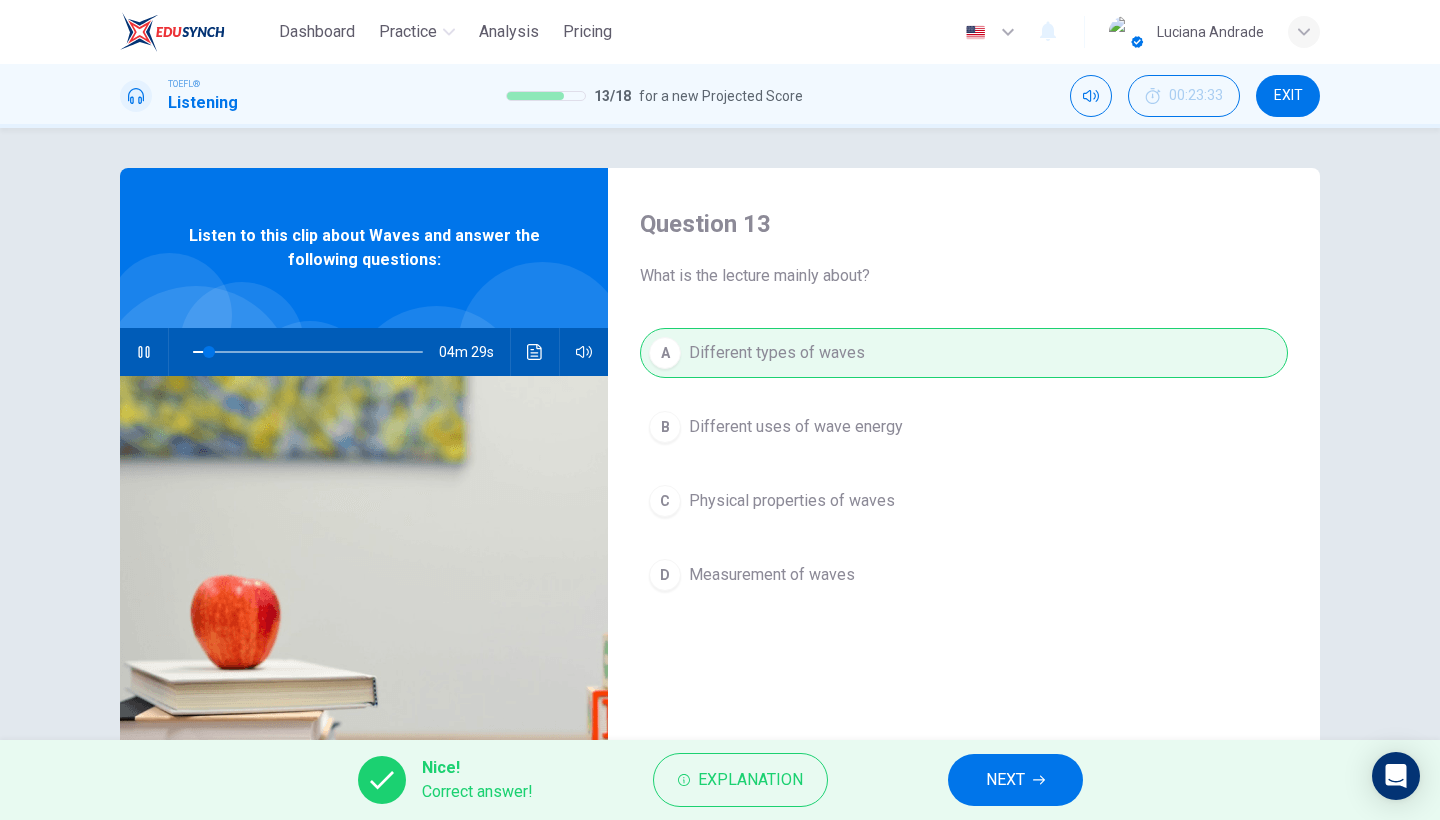 click on "NEXT" at bounding box center [1015, 780] 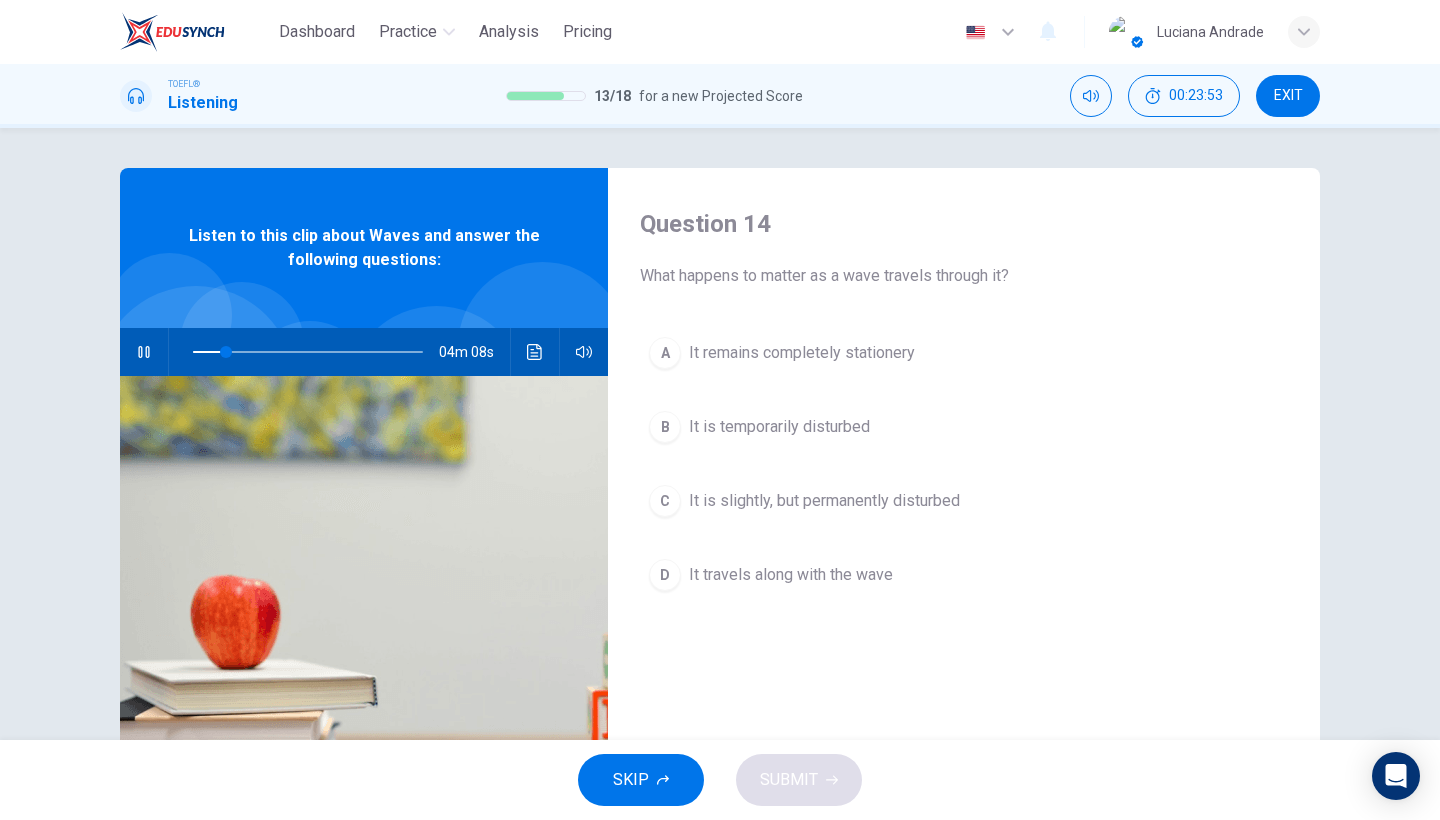click on "It is slightly, but permanently disturbed" at bounding box center (802, 353) 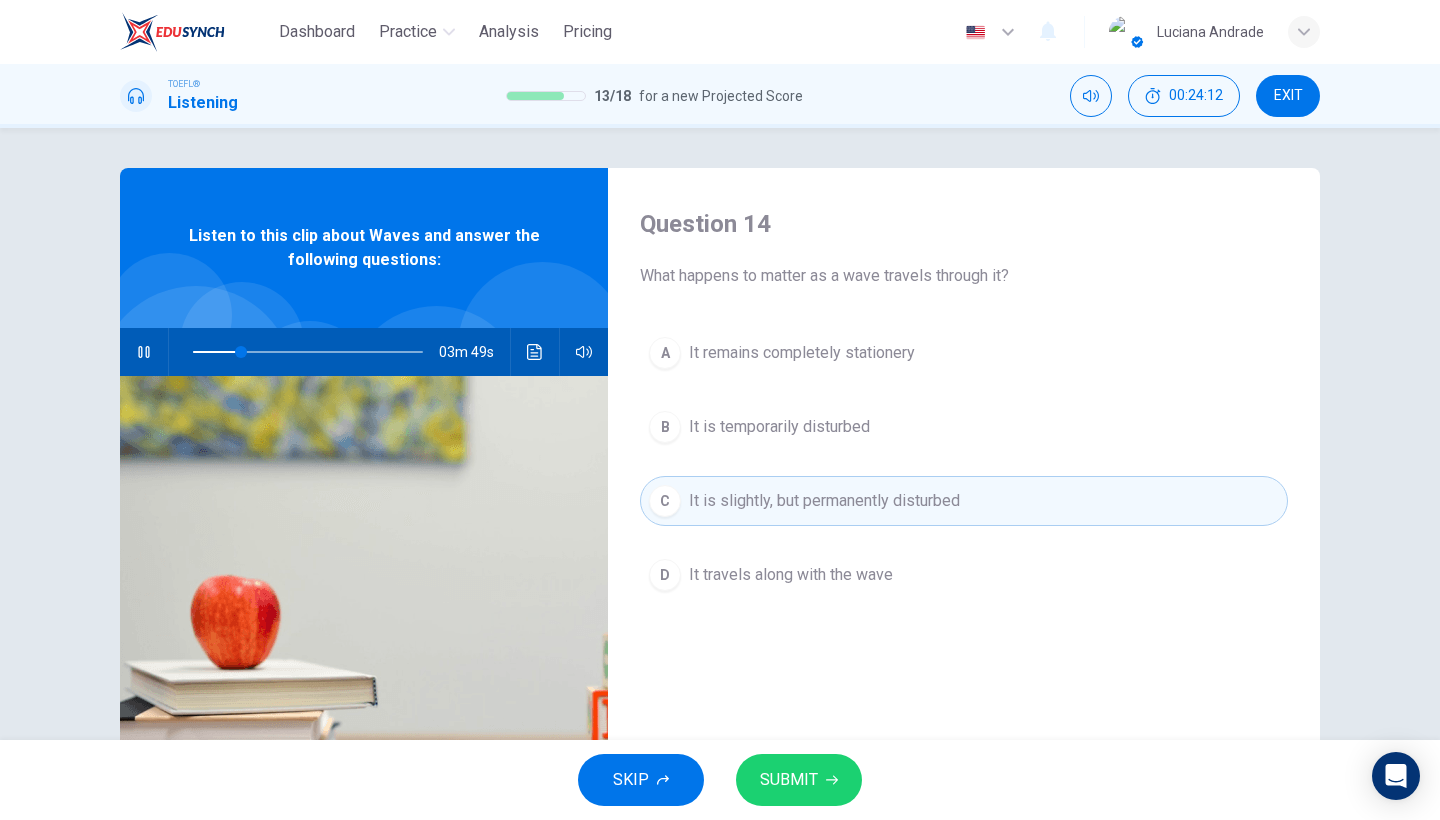 click on "SUBMIT" at bounding box center (789, 780) 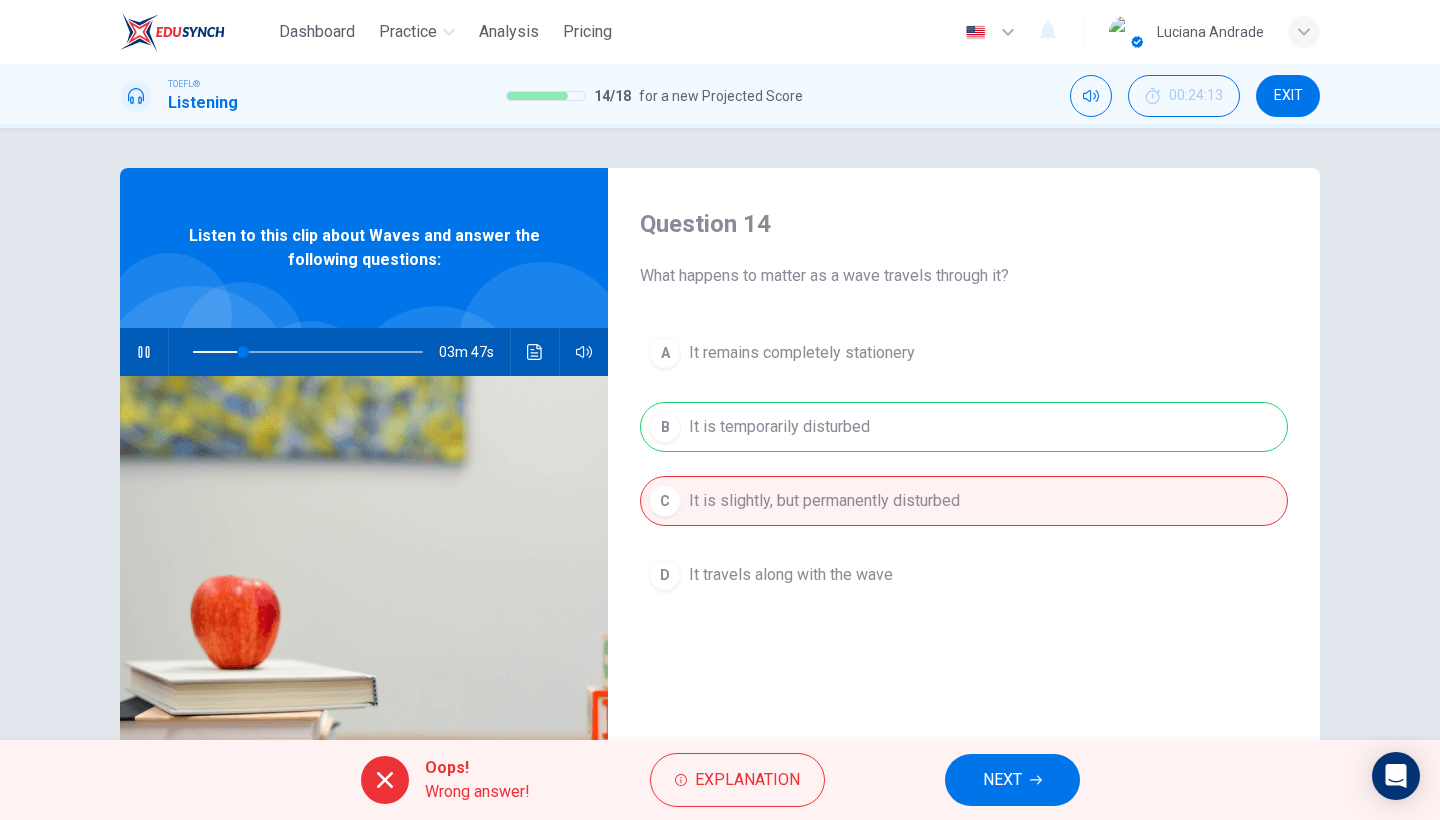 click on "NEXT" at bounding box center [1012, 780] 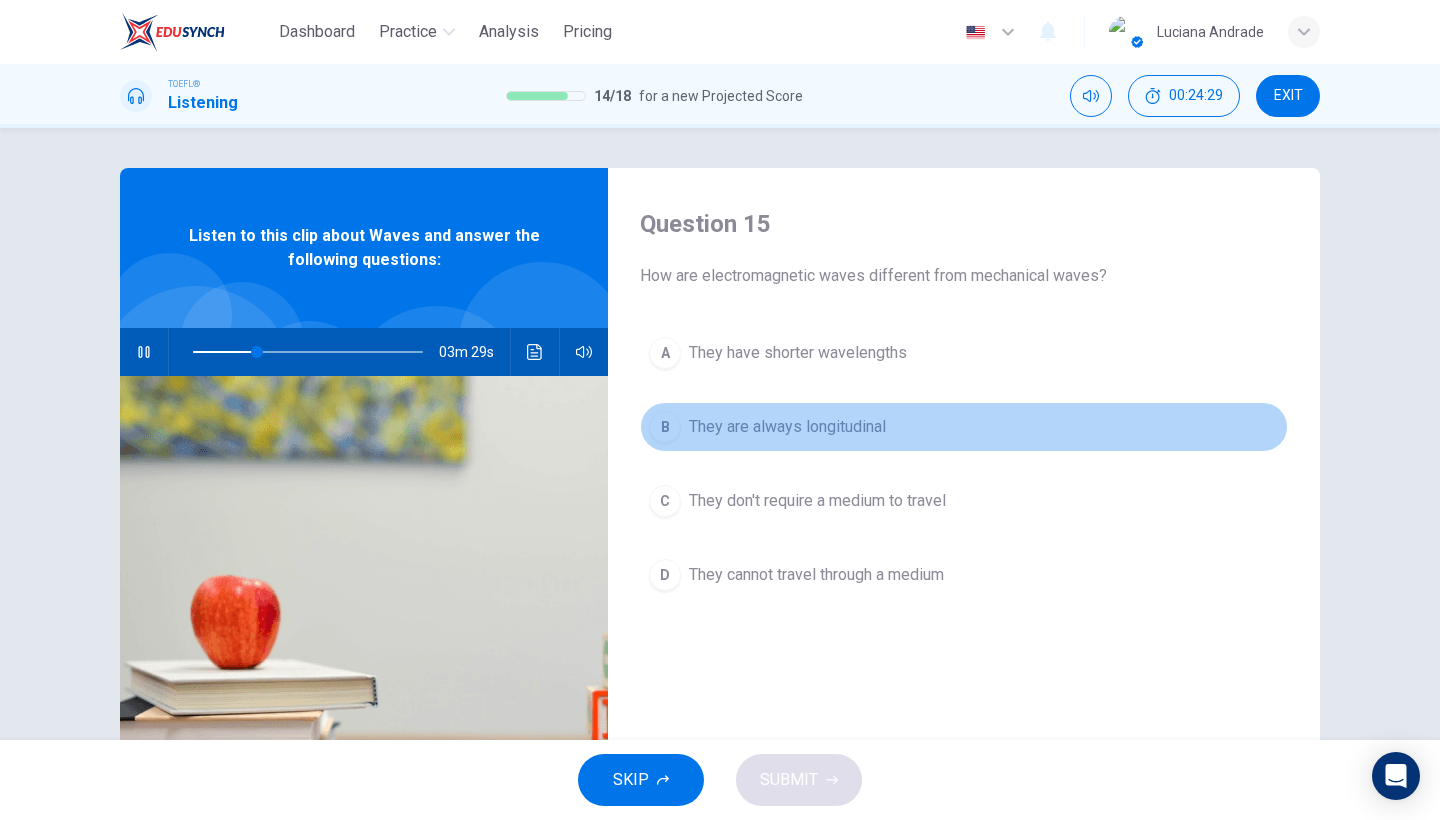 click on "They are always longitudinal" at bounding box center [798, 353] 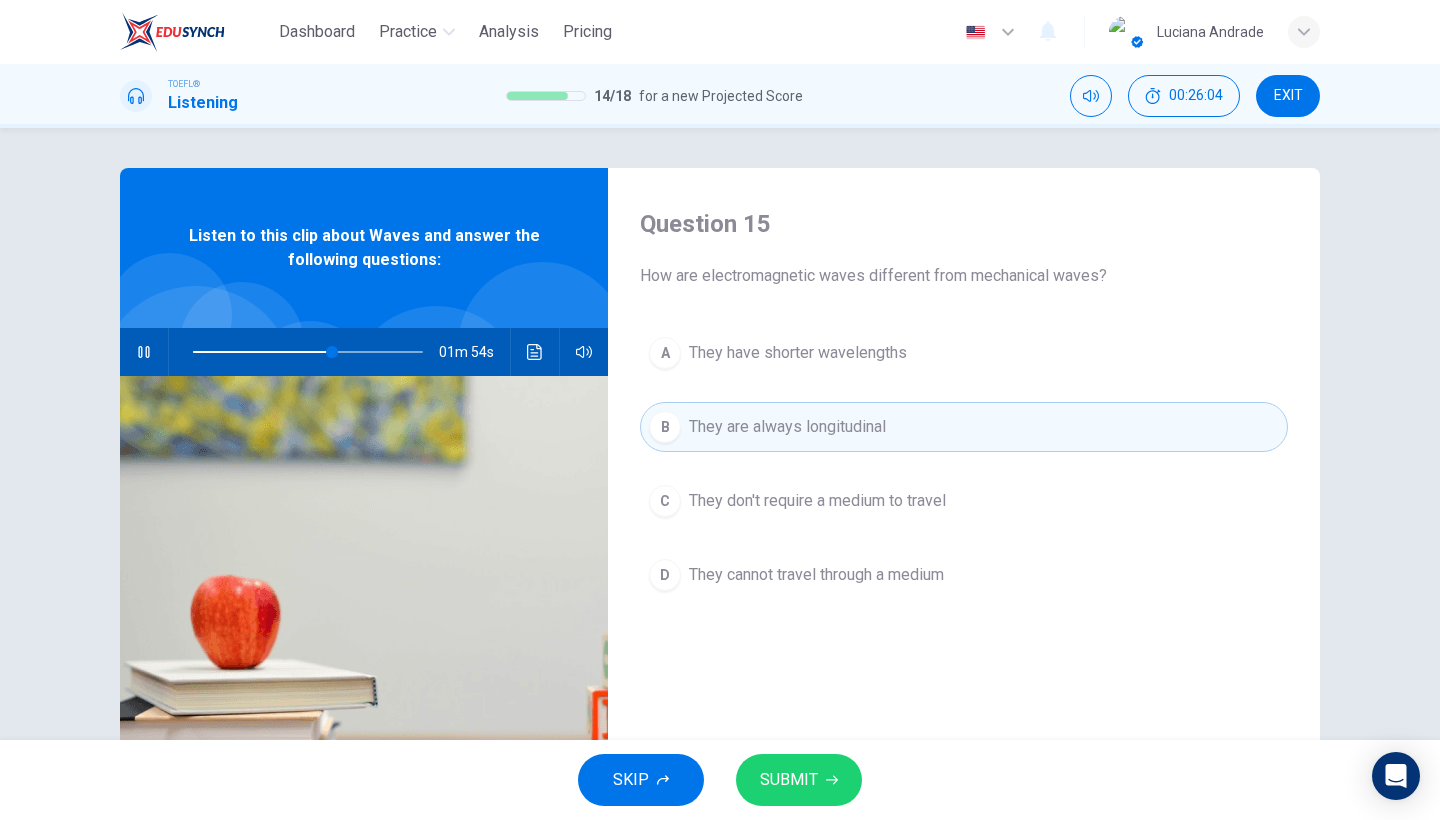 click on "They cannot travel through a medium" at bounding box center [798, 353] 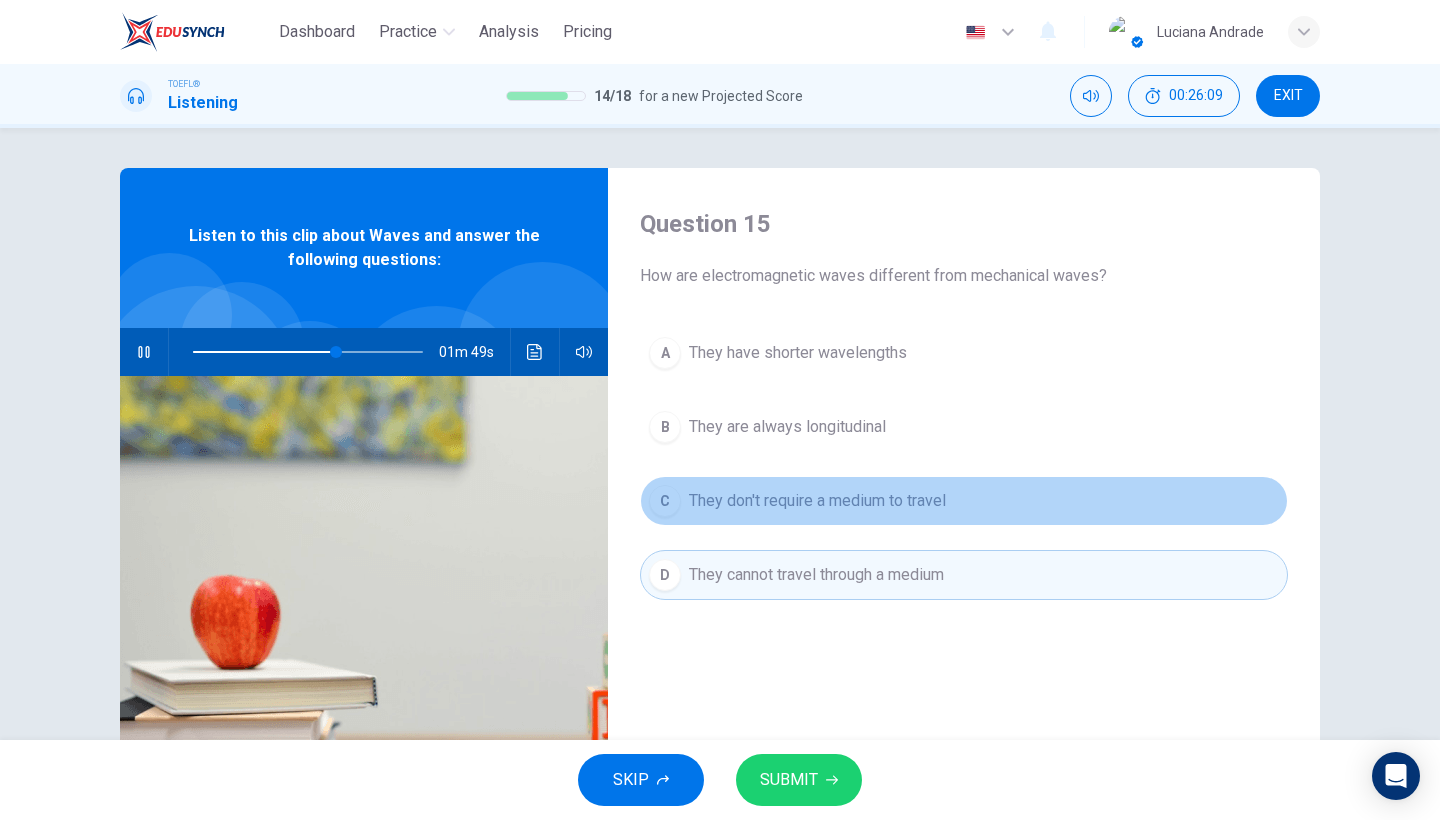 click on "They don't require a medium to travel" at bounding box center (798, 353) 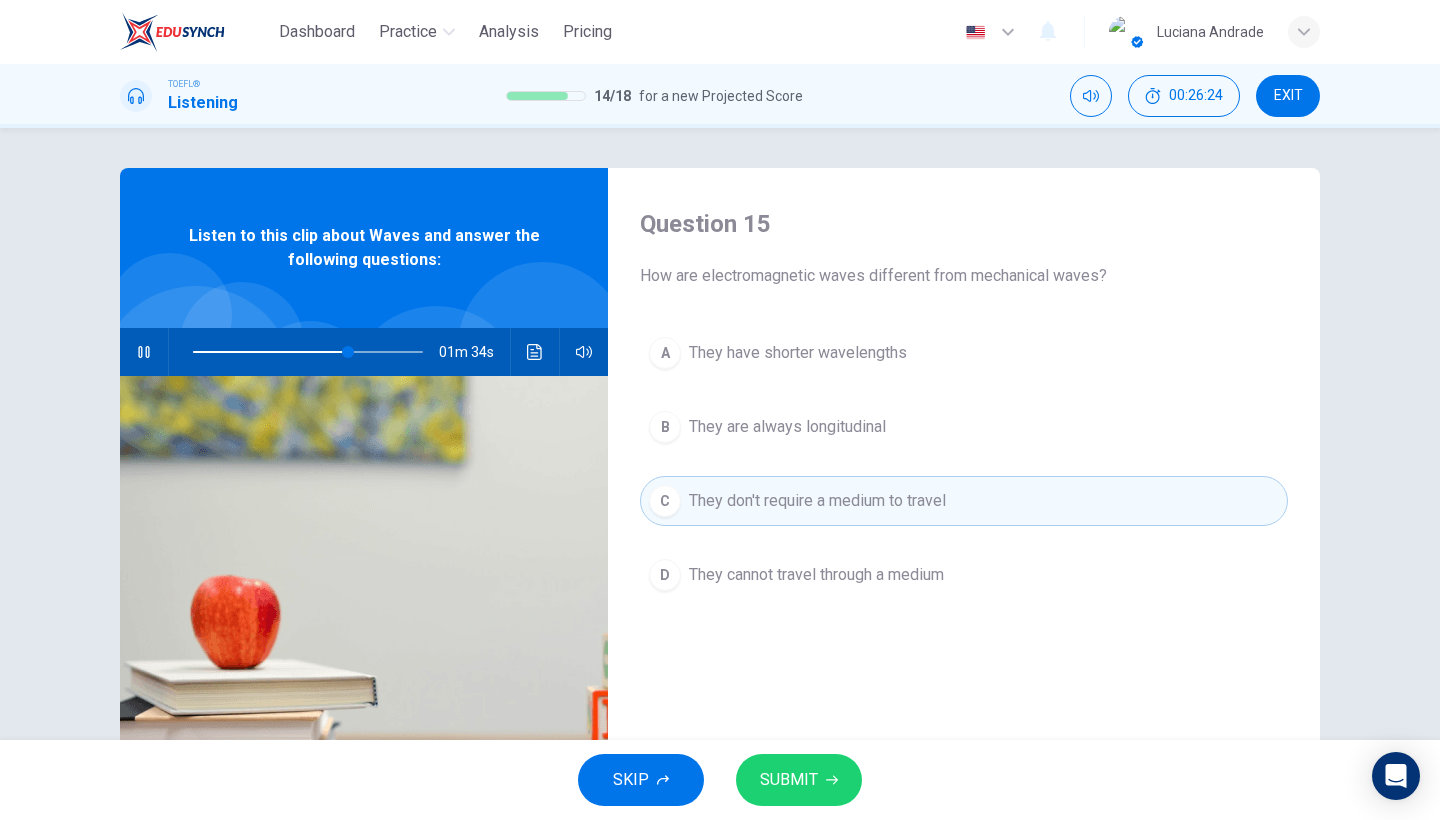 click on "D They cannot travel through a medium" at bounding box center [964, 575] 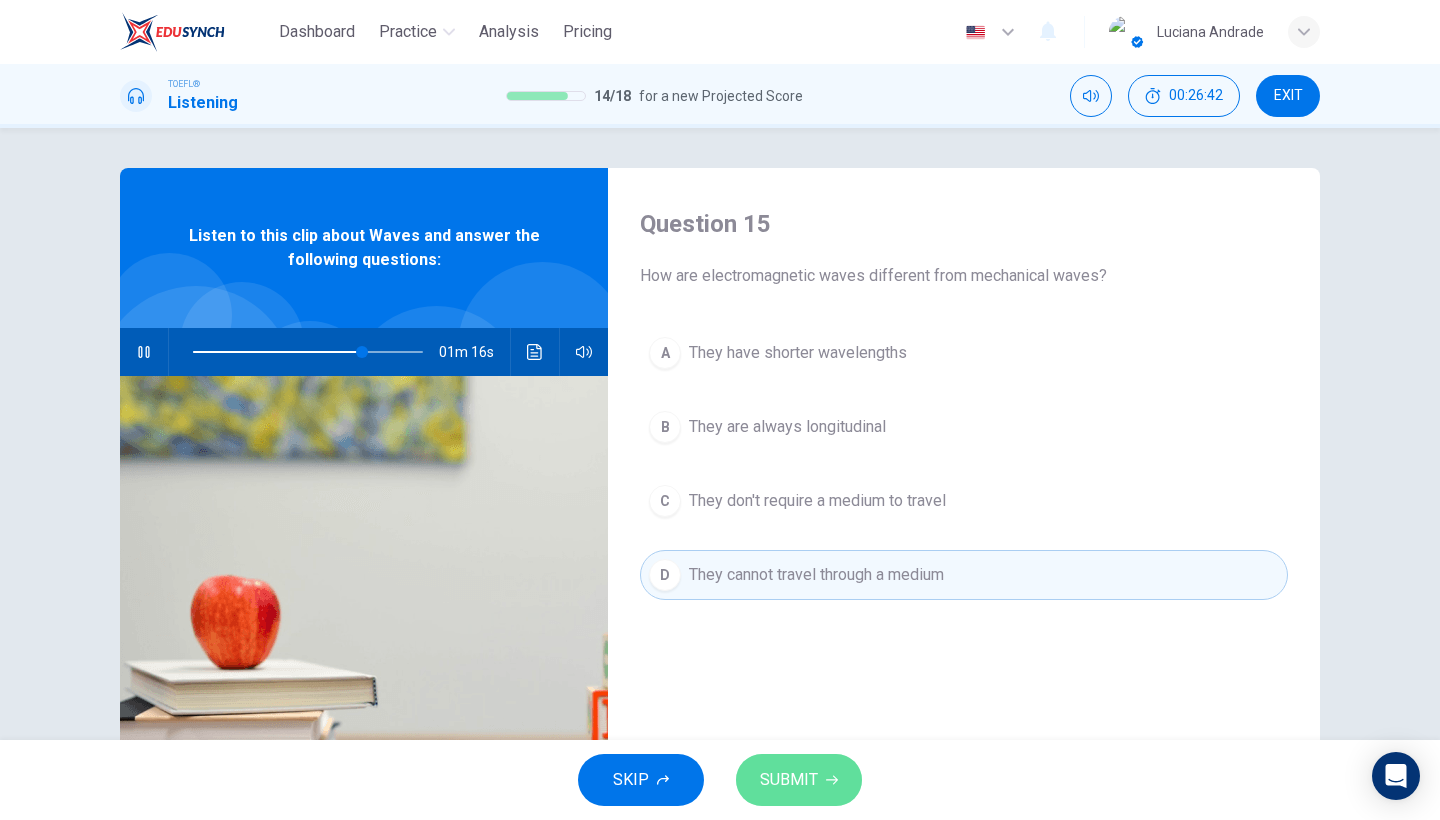 click on "SUBMIT" at bounding box center (789, 780) 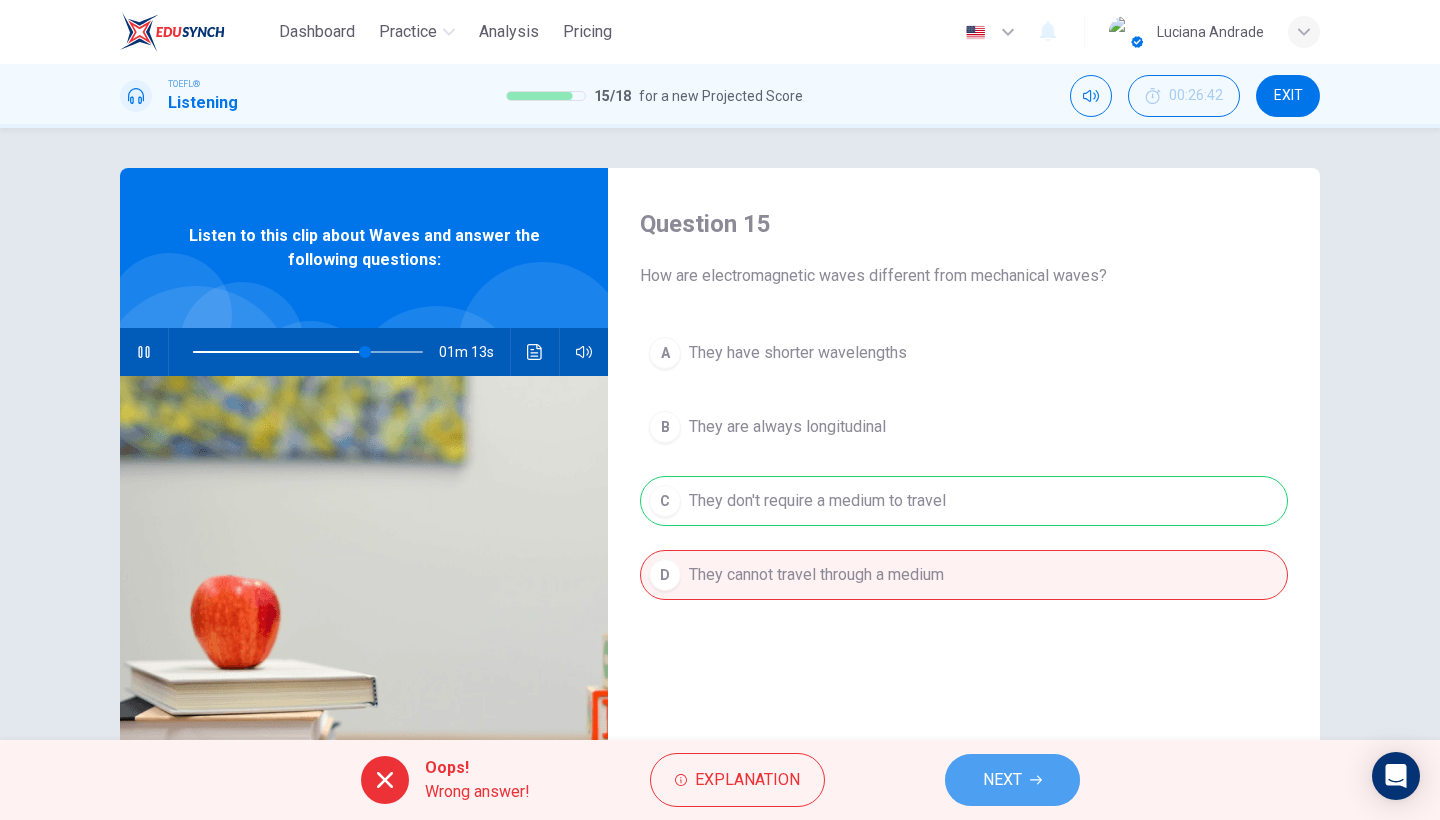 click on "NEXT" at bounding box center [1002, 780] 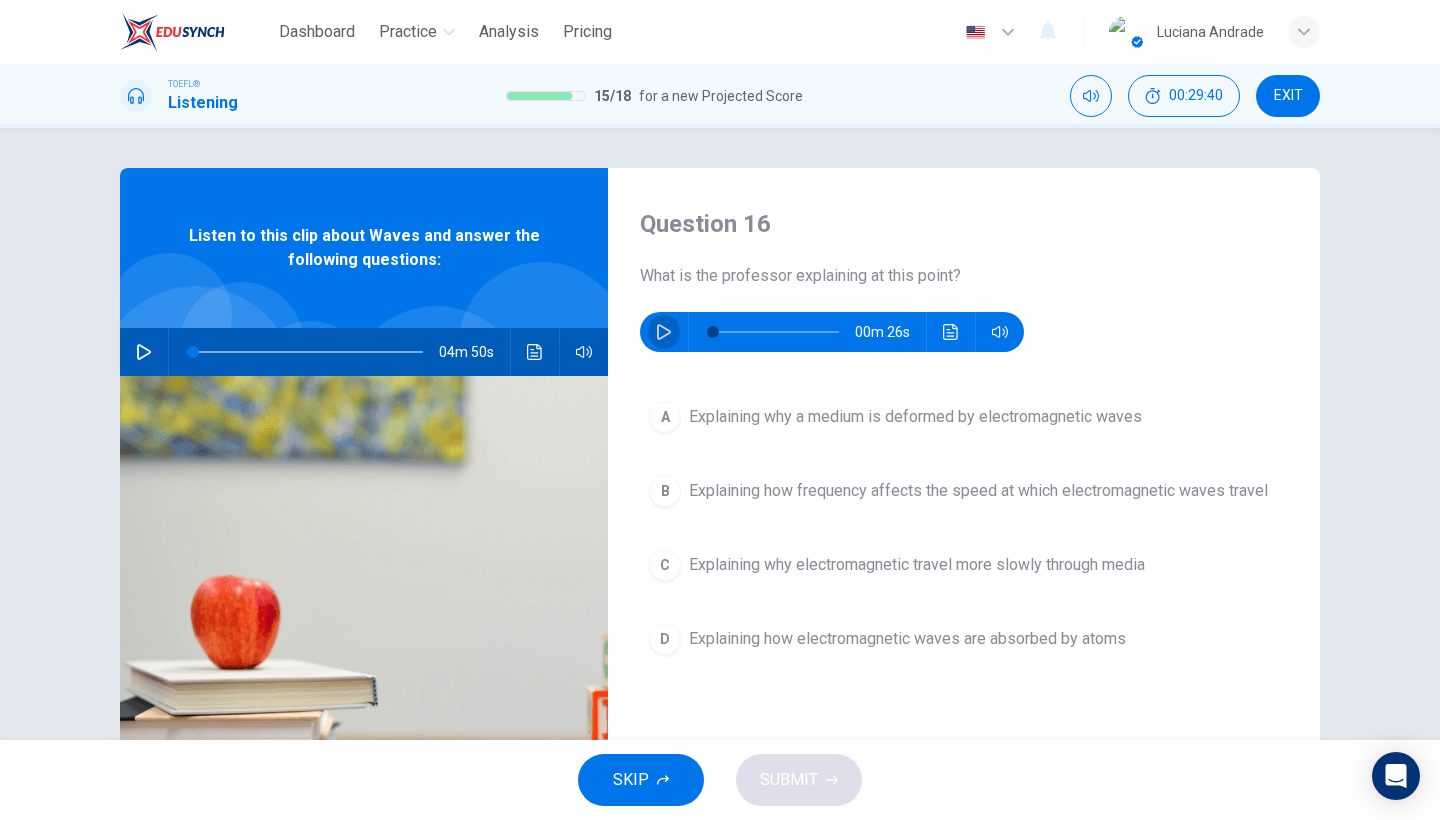 click at bounding box center [664, 332] 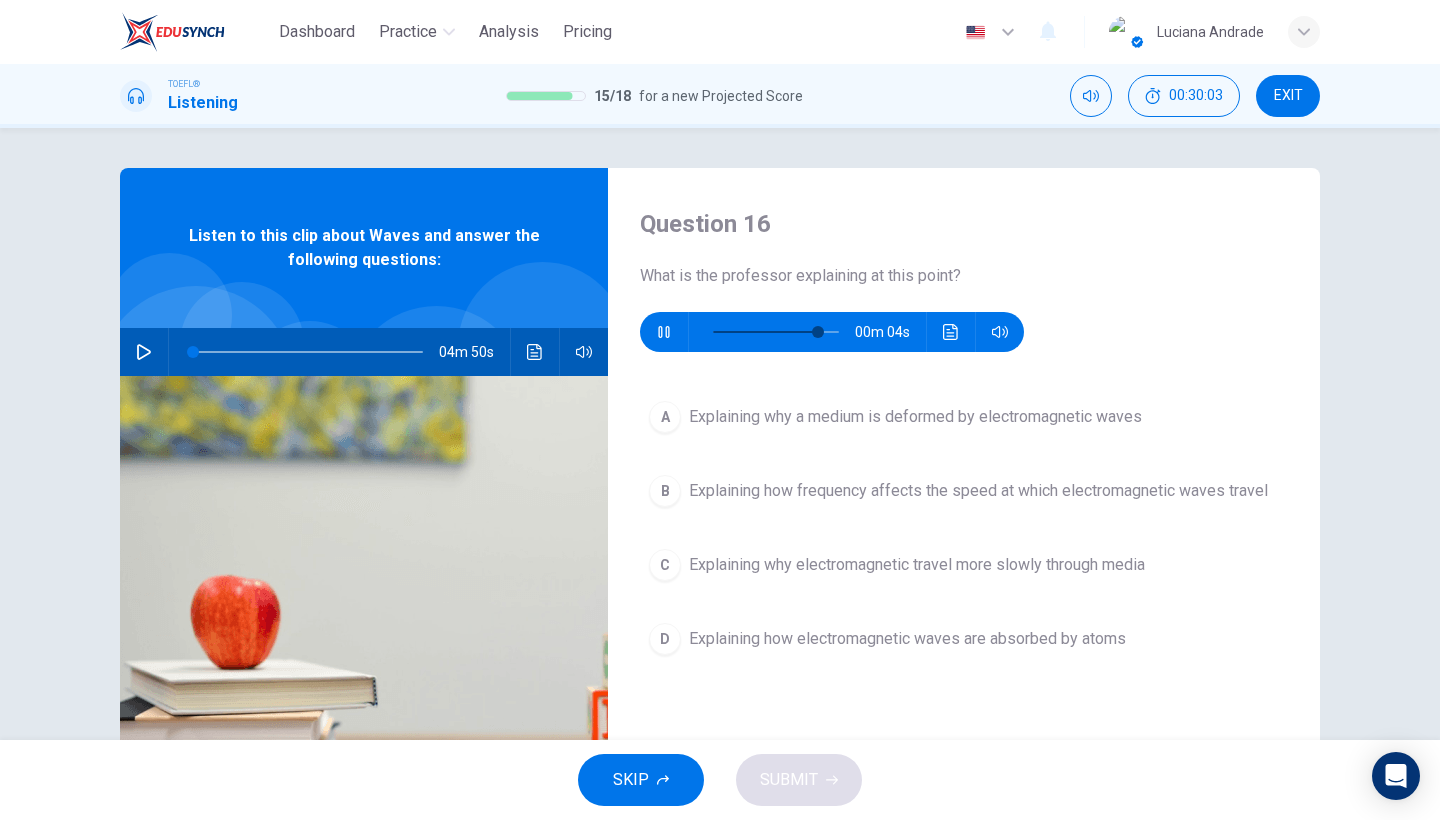 click on "Explaining how frequency affects the speed at which electromagnetic waves travel" at bounding box center (915, 417) 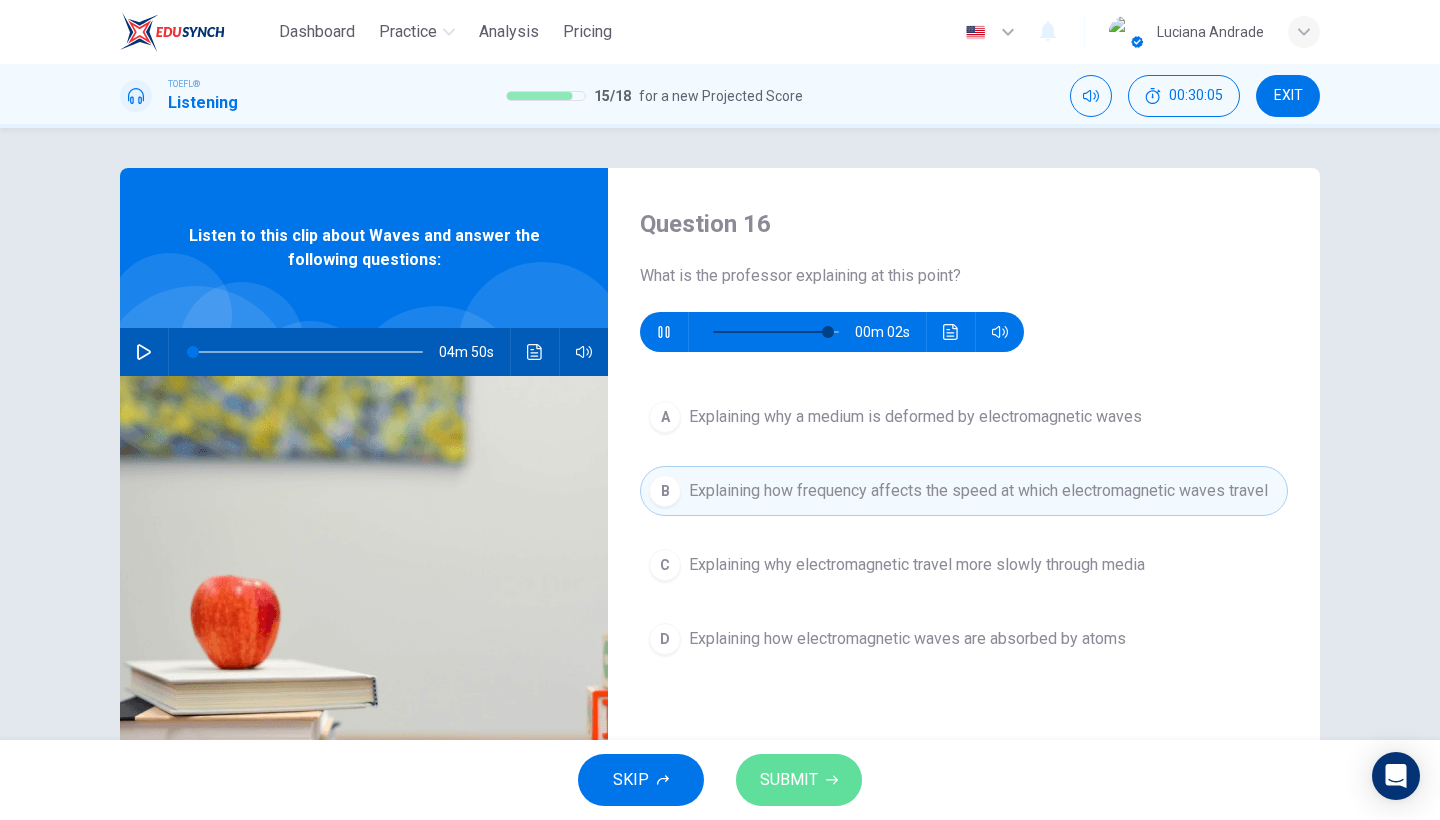 click on "SUBMIT" at bounding box center (799, 780) 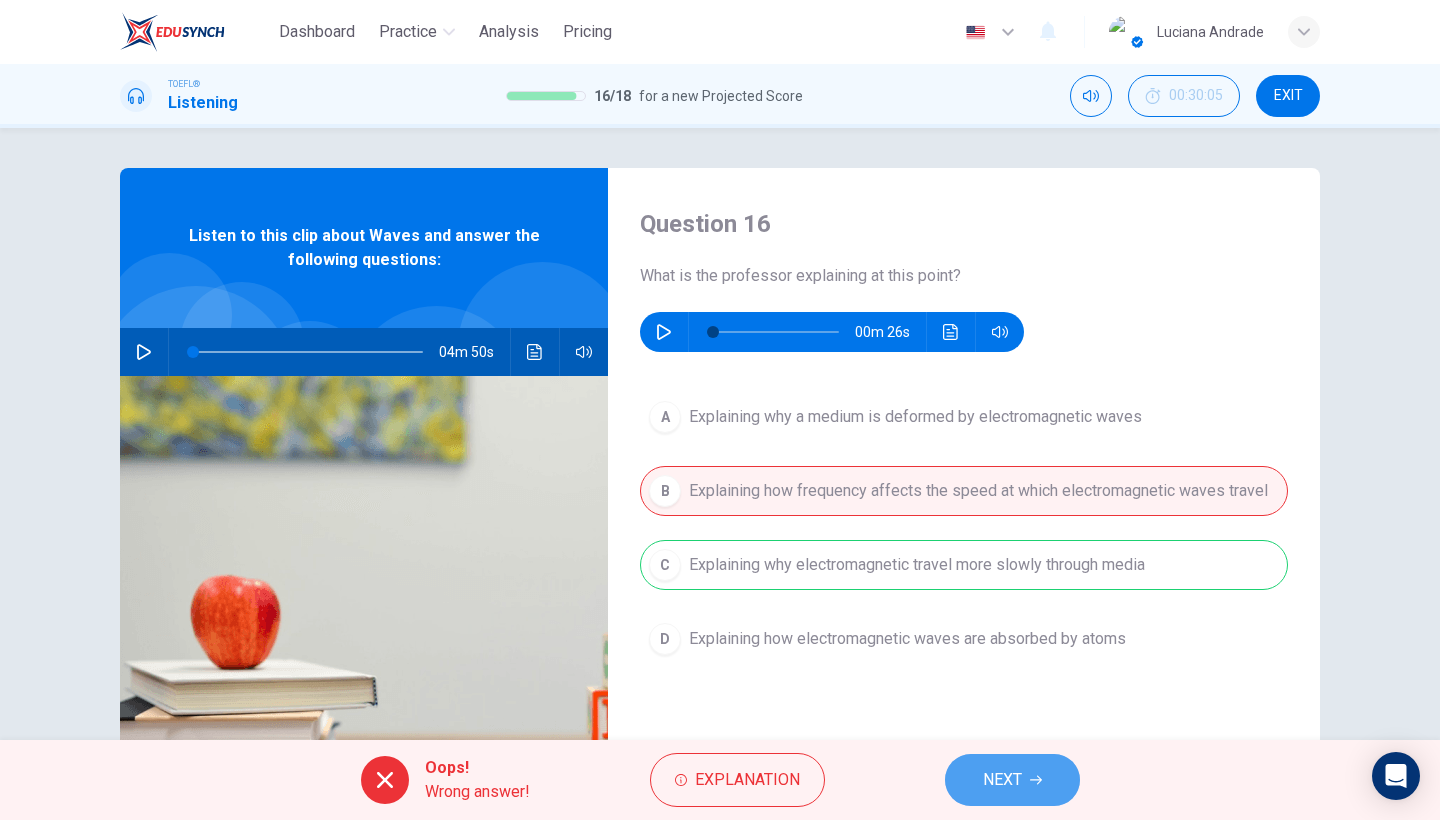 click on "NEXT" at bounding box center (1012, 780) 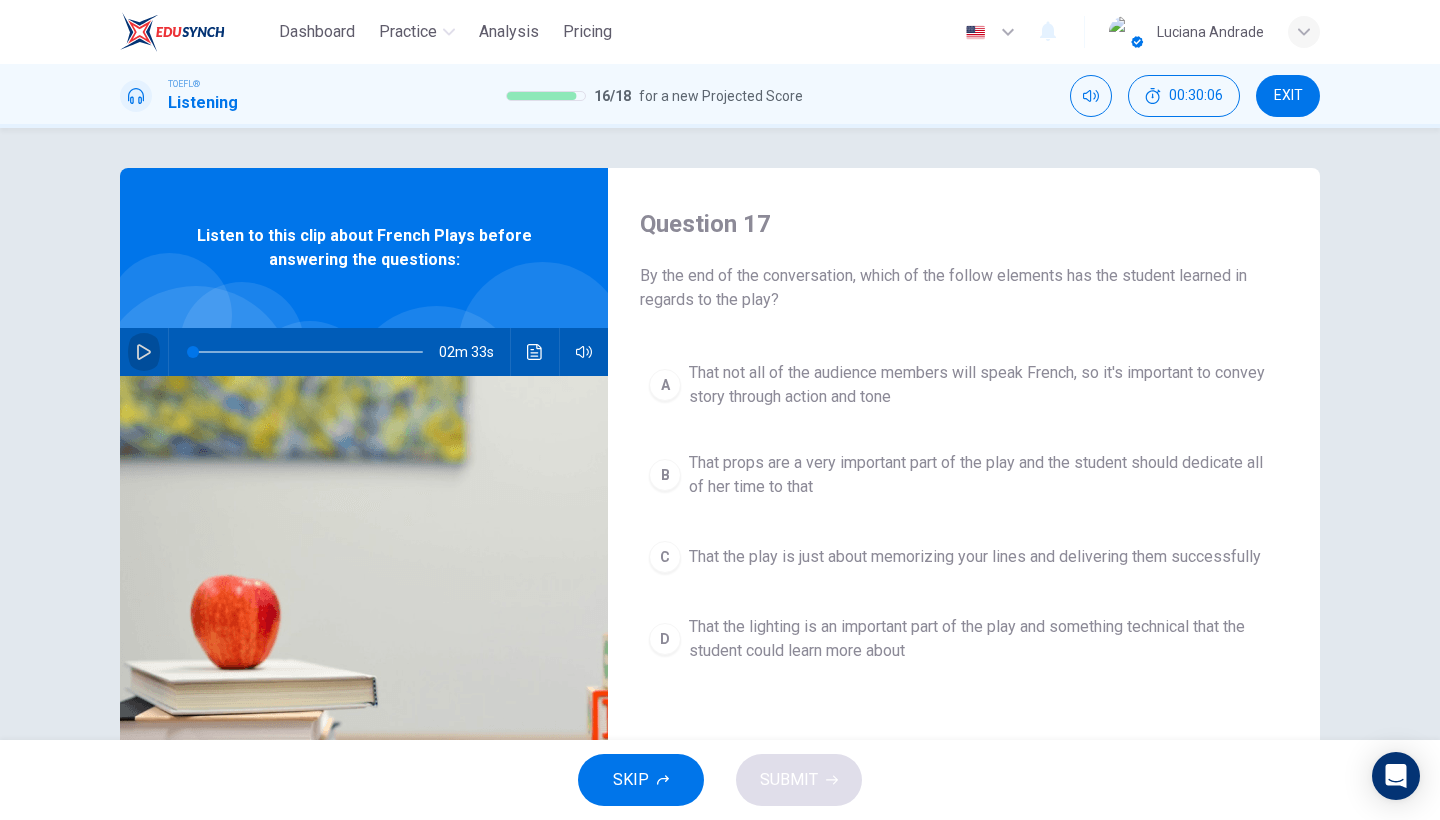 click at bounding box center [144, 352] 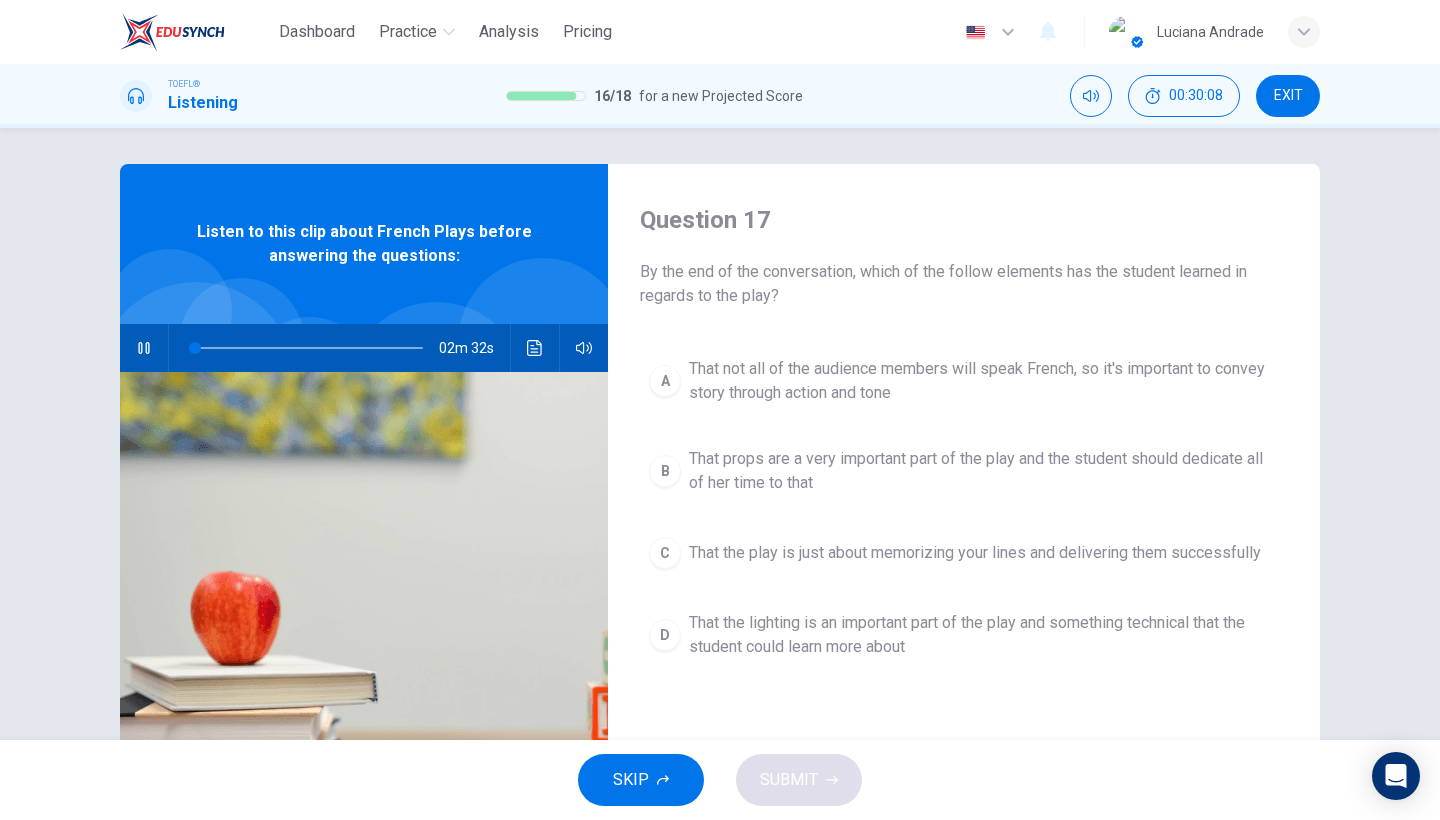 scroll, scrollTop: 39, scrollLeft: 0, axis: vertical 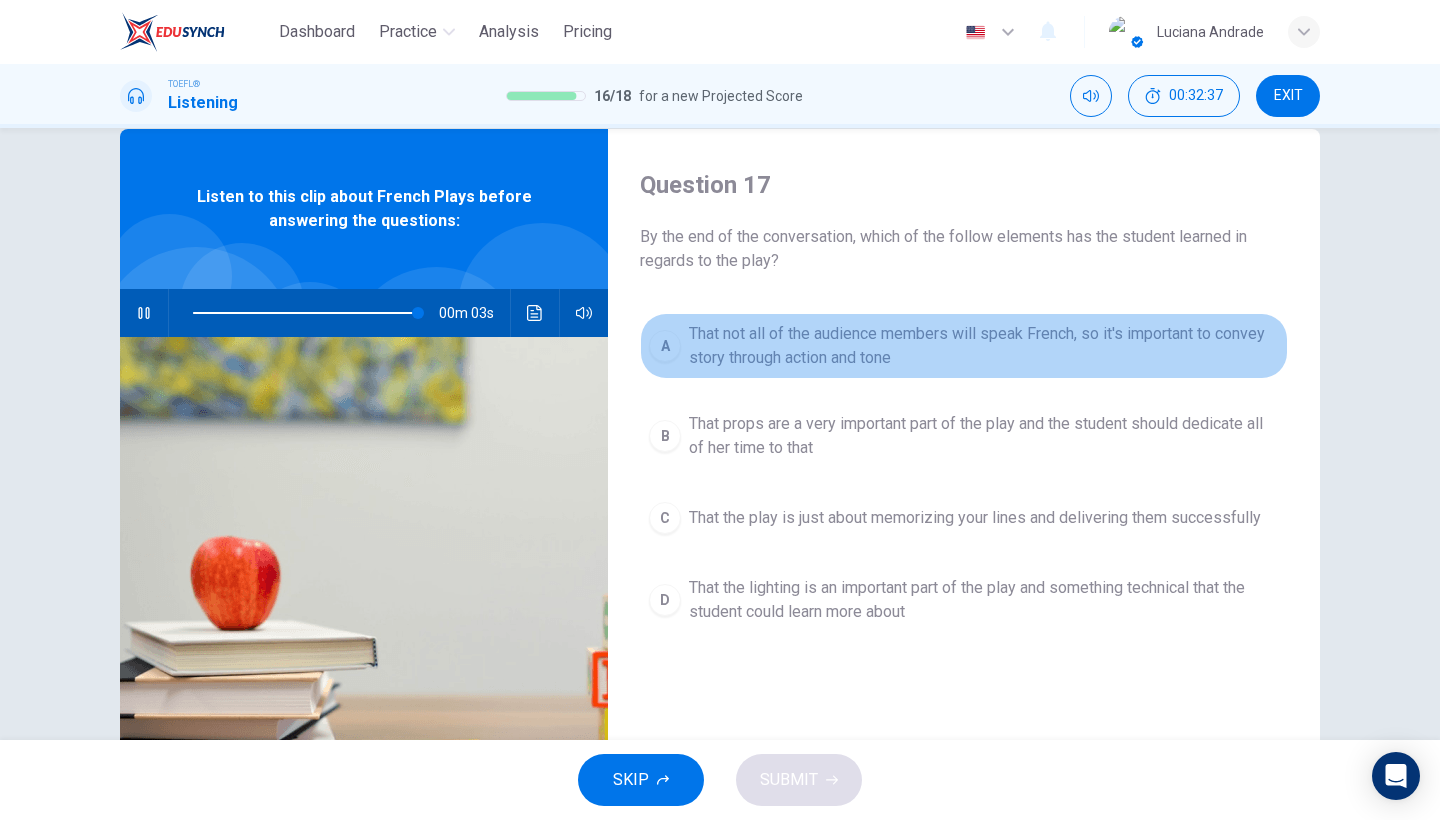 click on "That not all of the audience members will speak French, so it's important to convey story through action and tone" at bounding box center [984, 346] 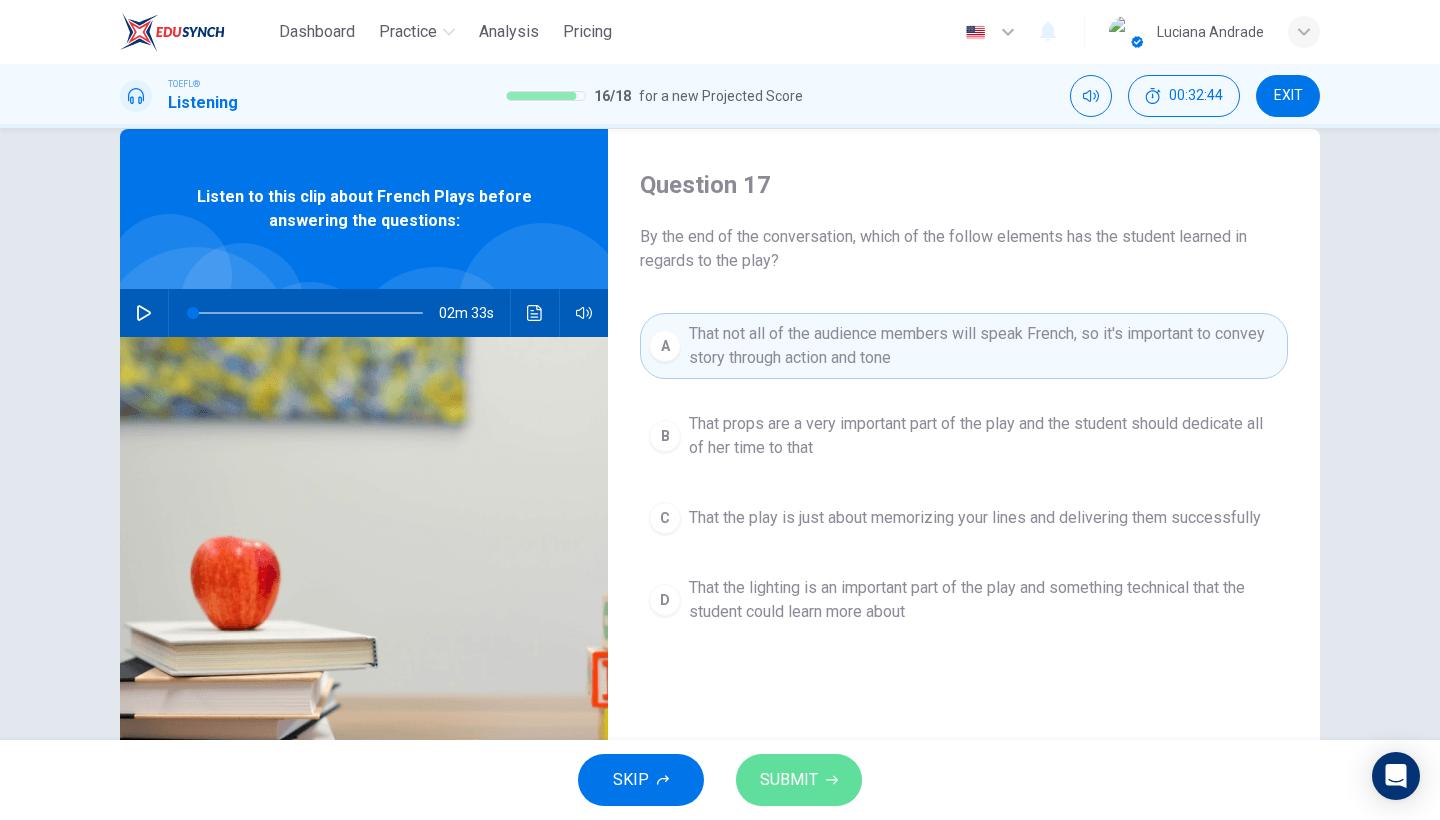 click at bounding box center (832, 780) 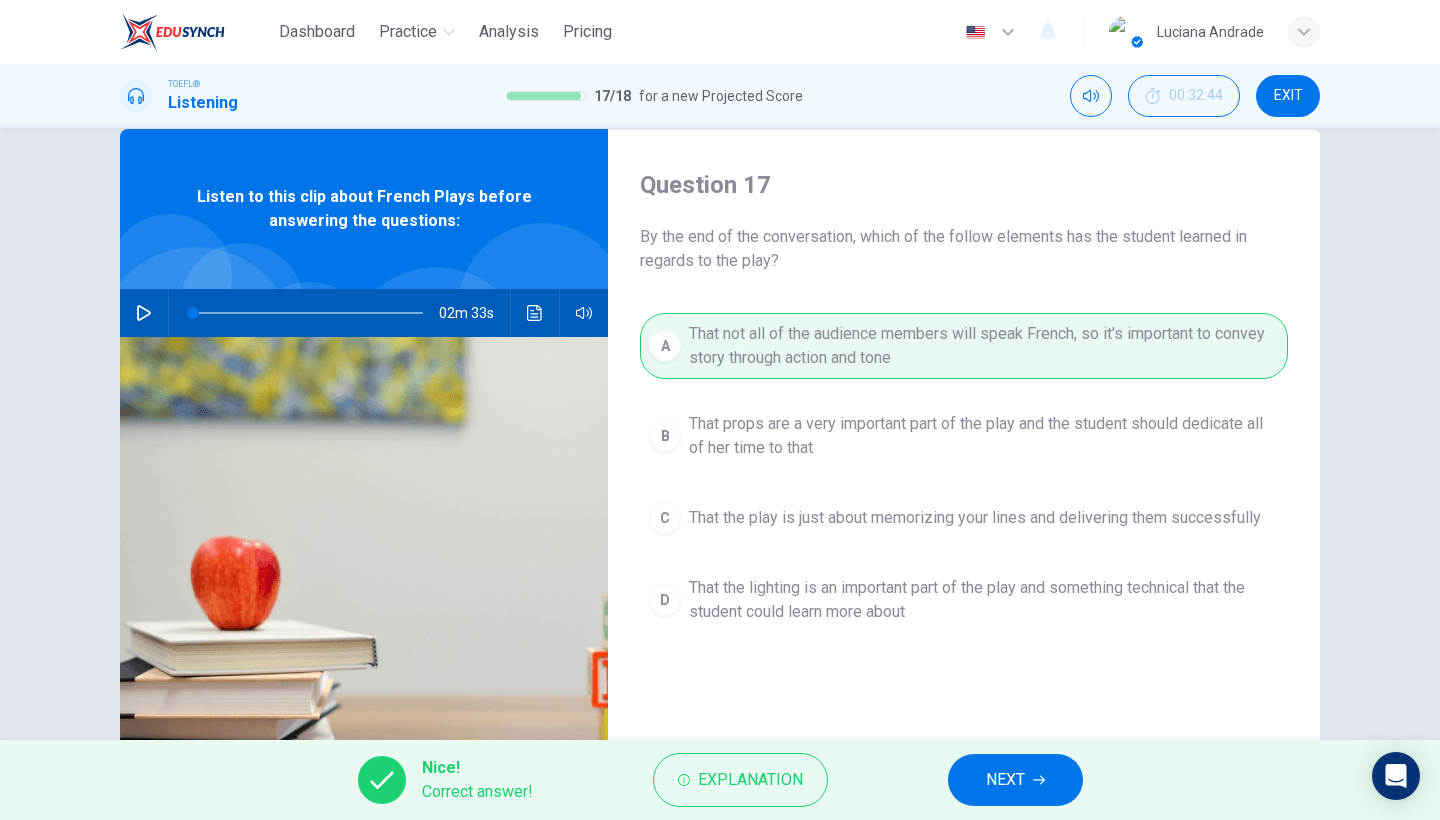 click on "NEXT" at bounding box center (1005, 780) 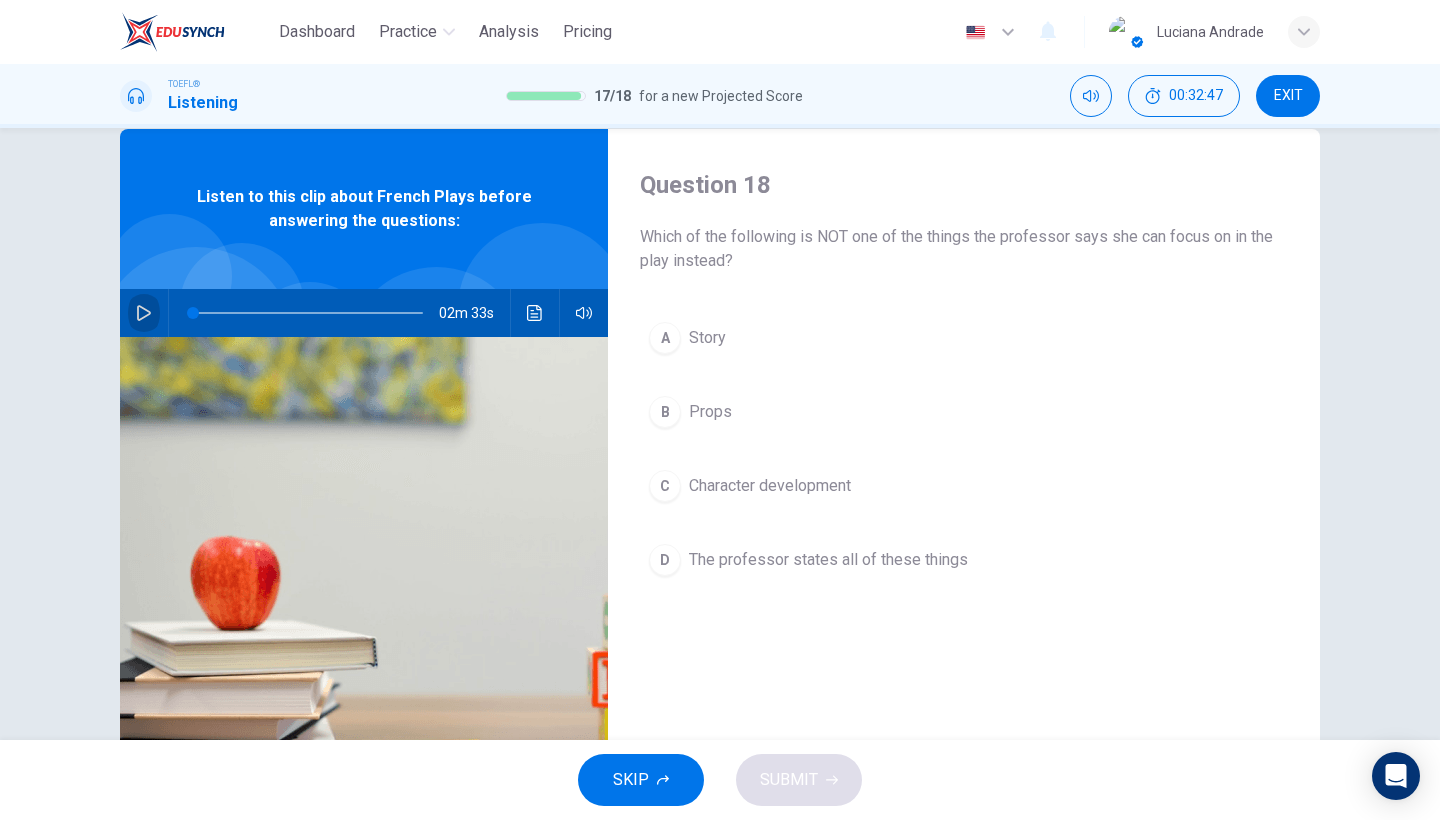 click at bounding box center [144, 313] 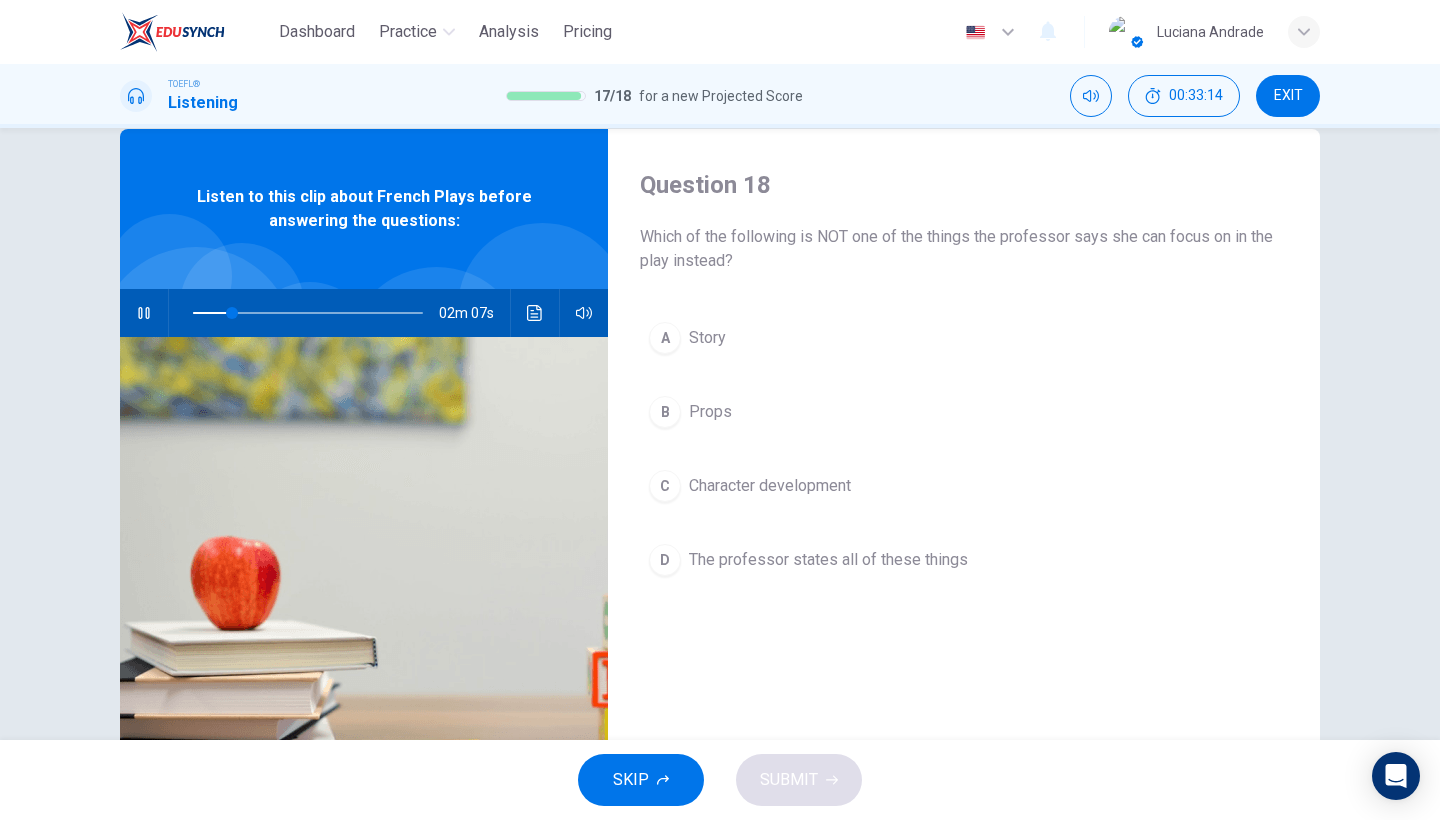 click on "B" at bounding box center (665, 338) 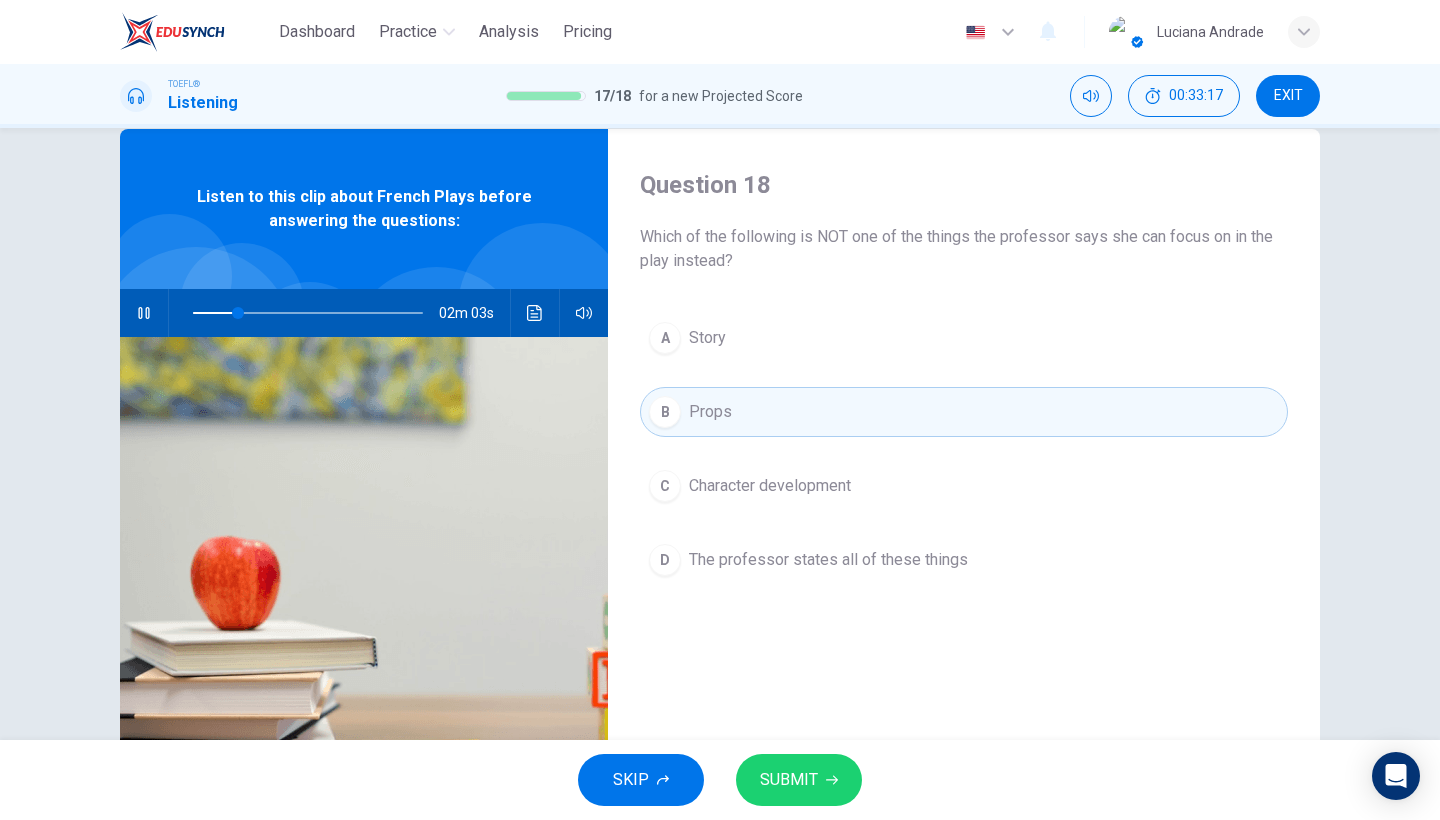 click on "Character development" at bounding box center (707, 338) 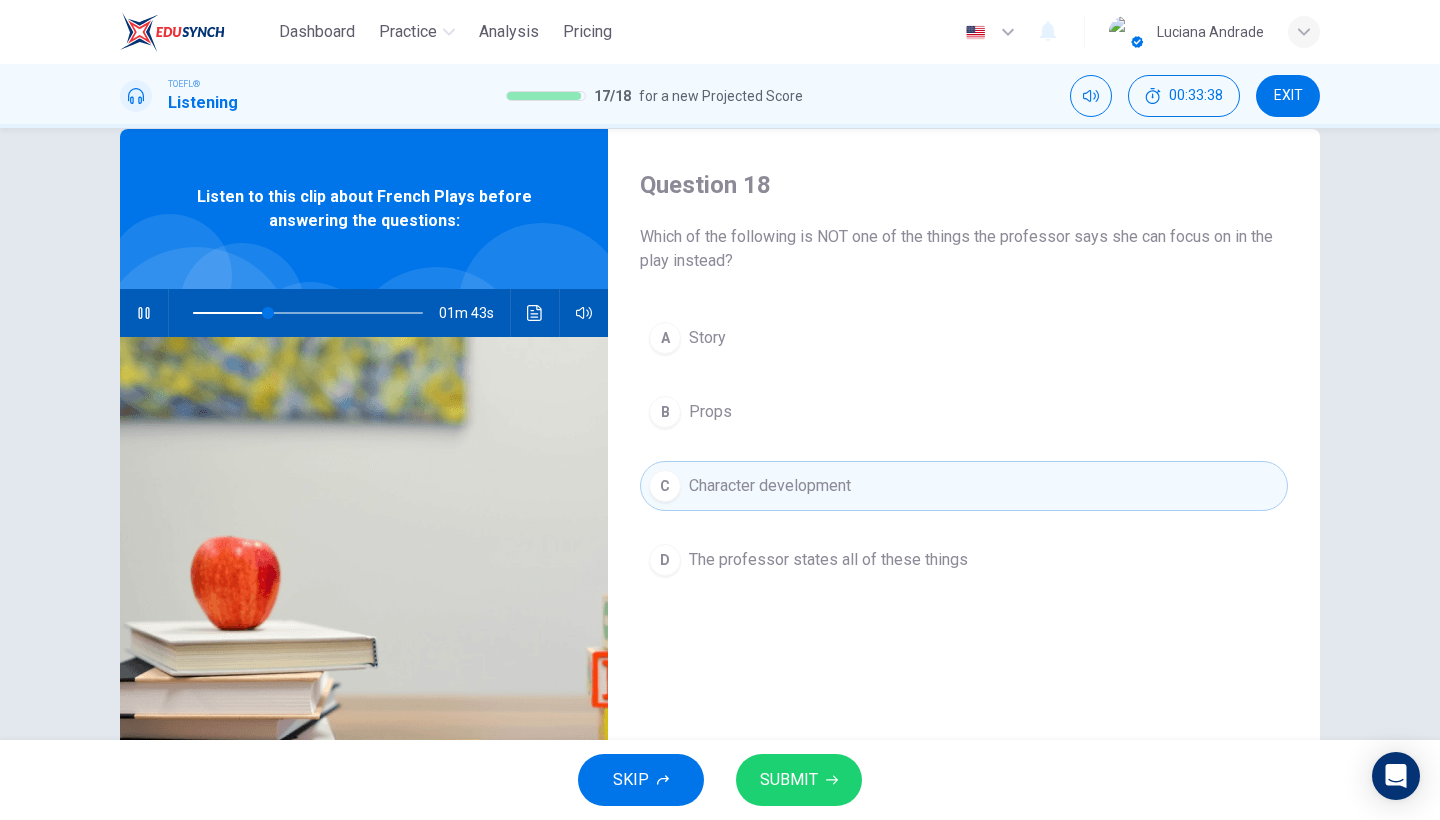 click on "A Story" at bounding box center (964, 338) 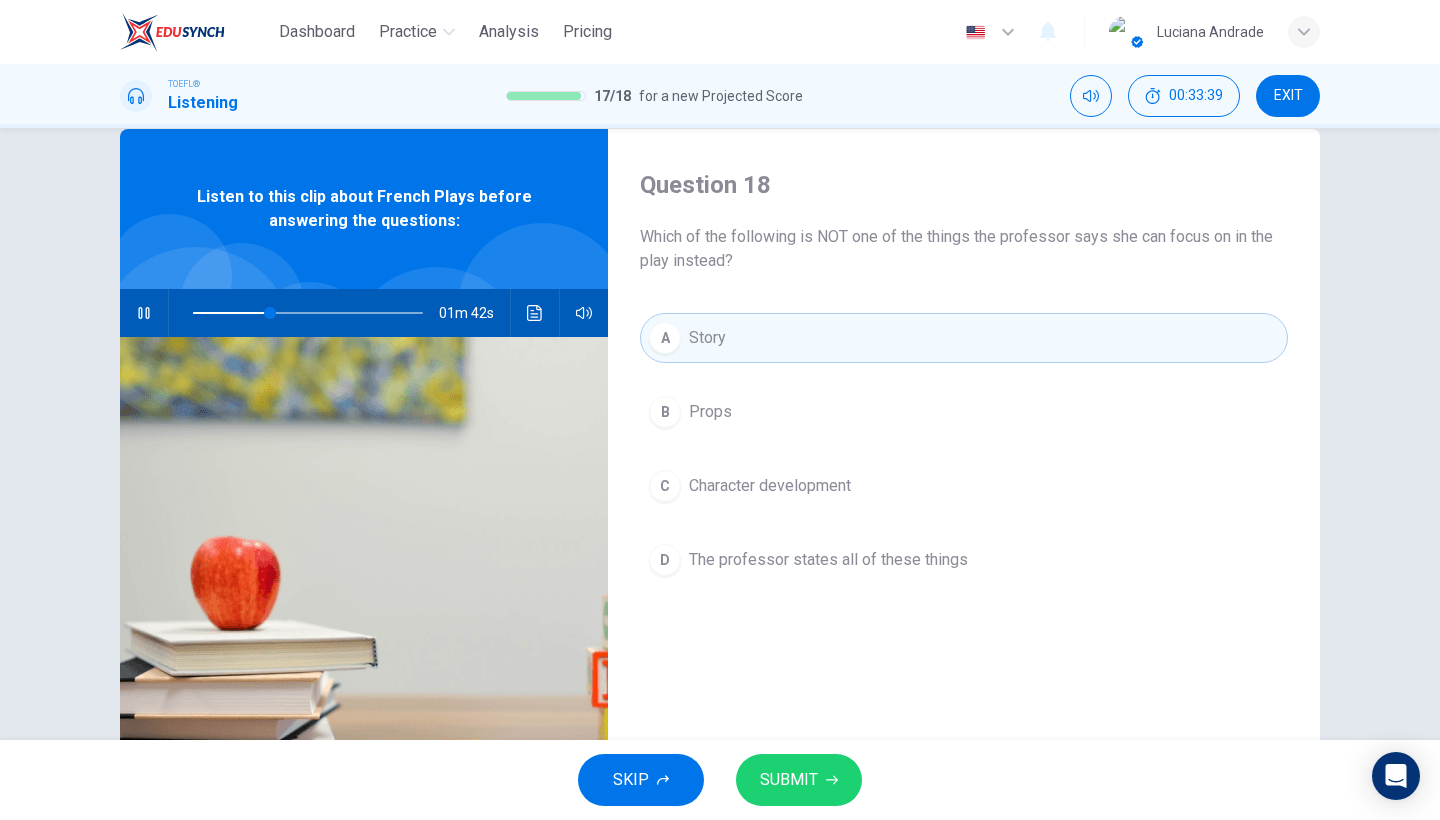 click on "C Character development" at bounding box center [964, 486] 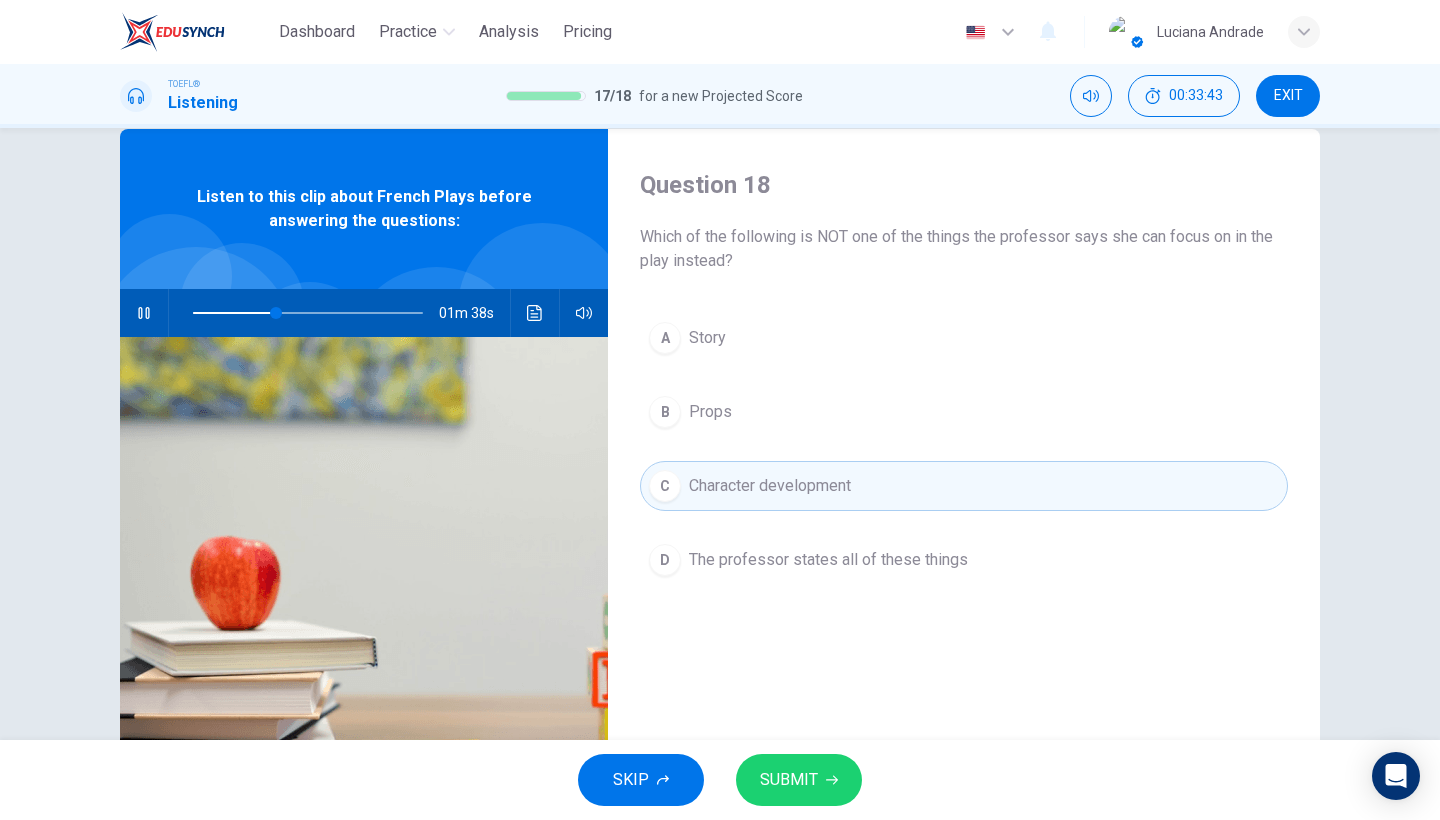 click on "The professor states all of these things" at bounding box center (707, 338) 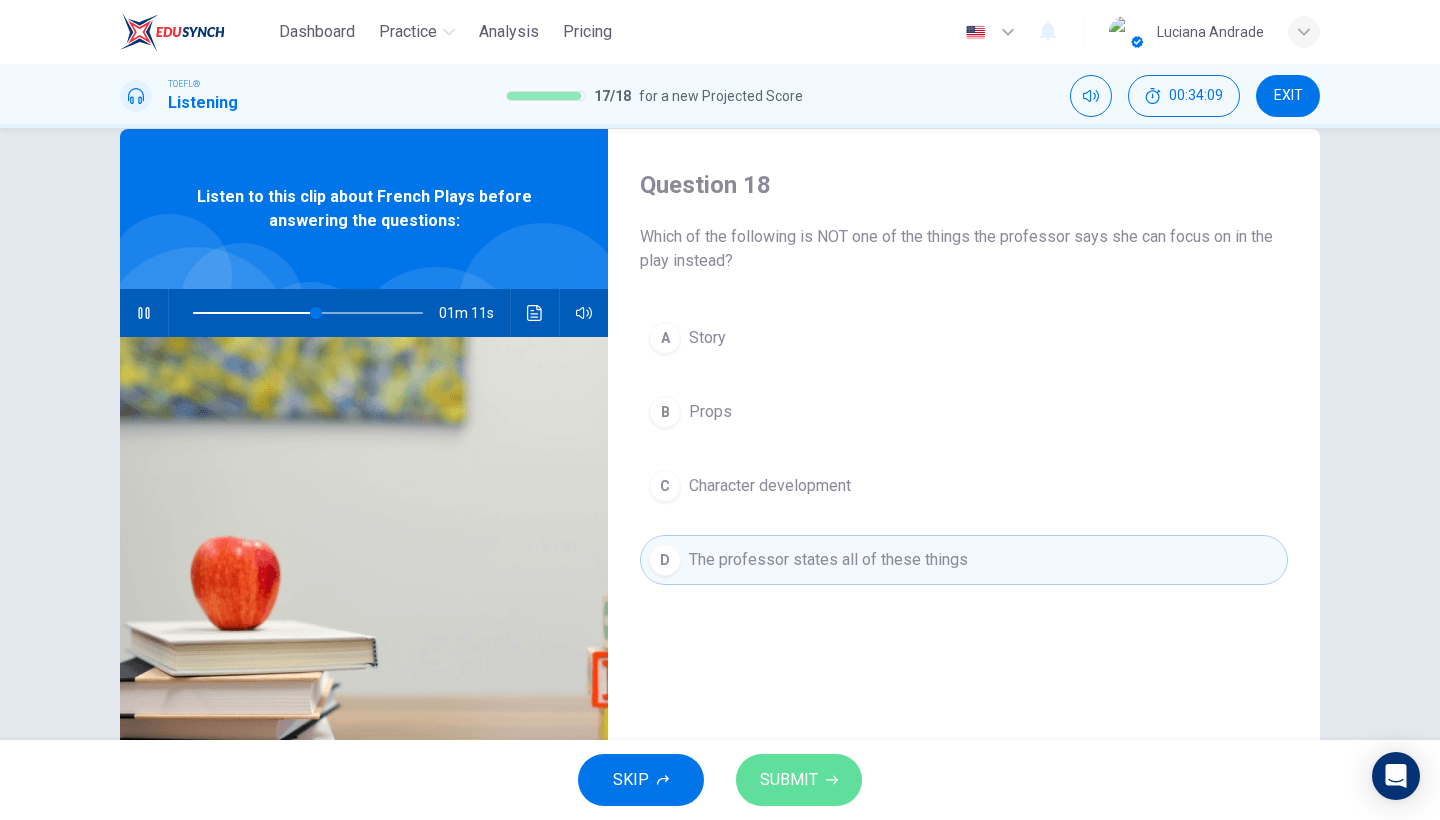 click on "SUBMIT" at bounding box center (789, 780) 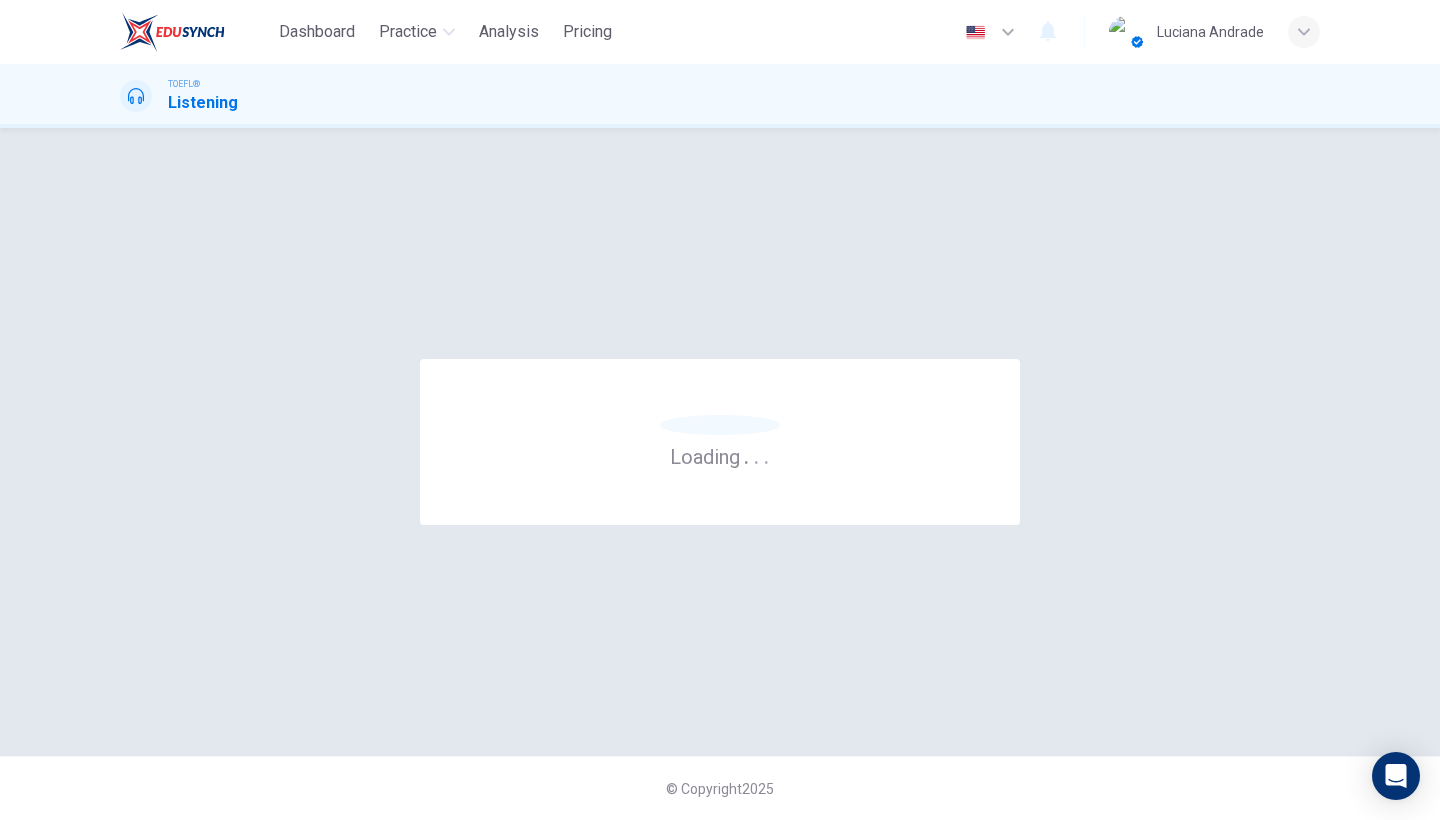 scroll, scrollTop: 0, scrollLeft: 0, axis: both 